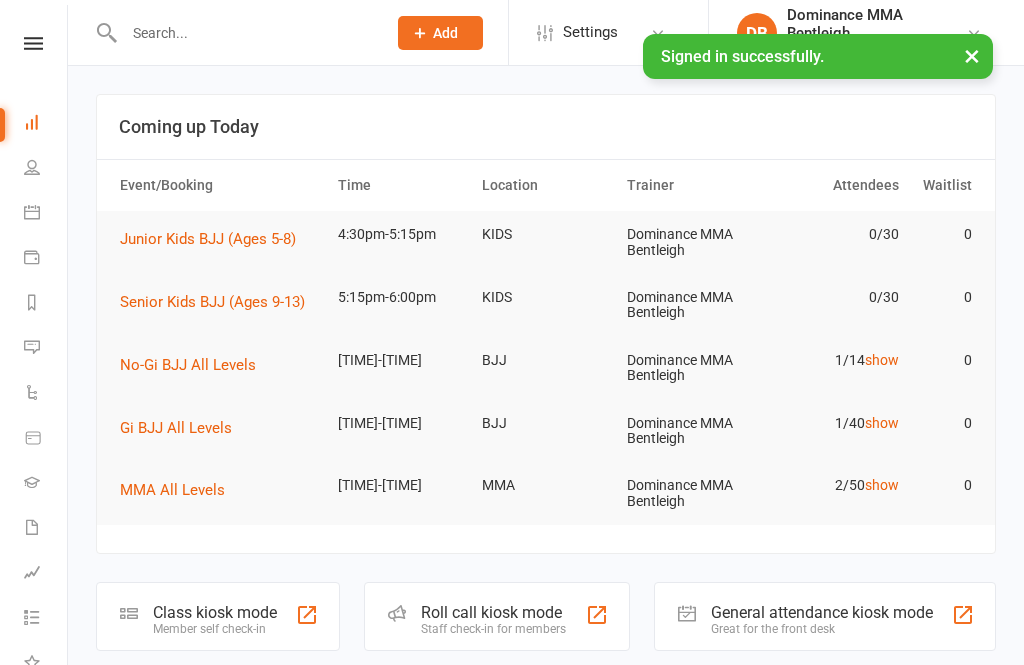 scroll, scrollTop: 0, scrollLeft: 0, axis: both 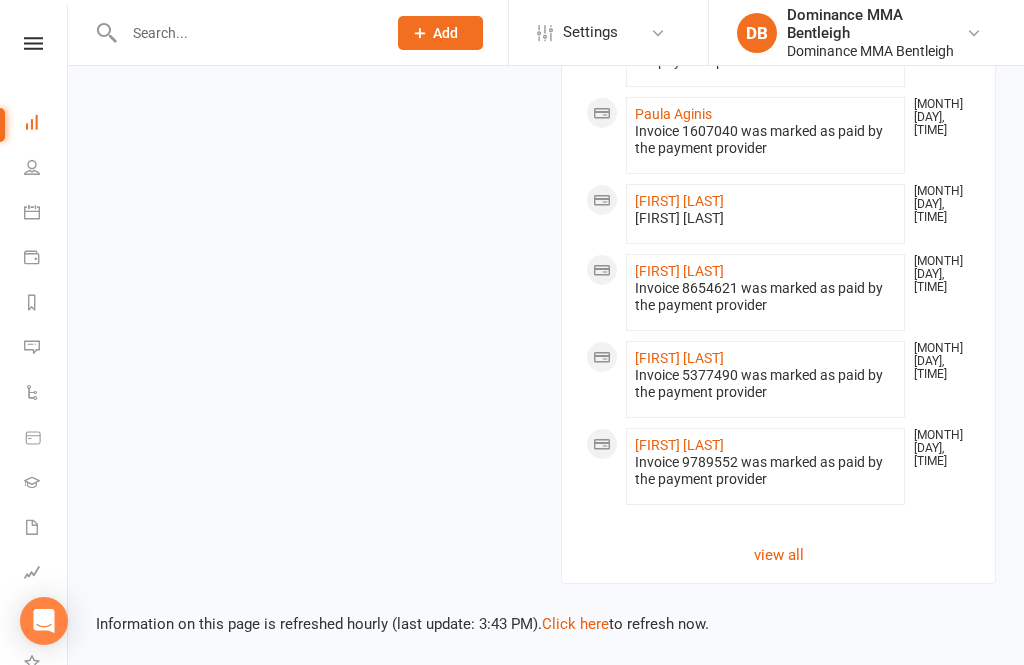 click at bounding box center [33, 43] 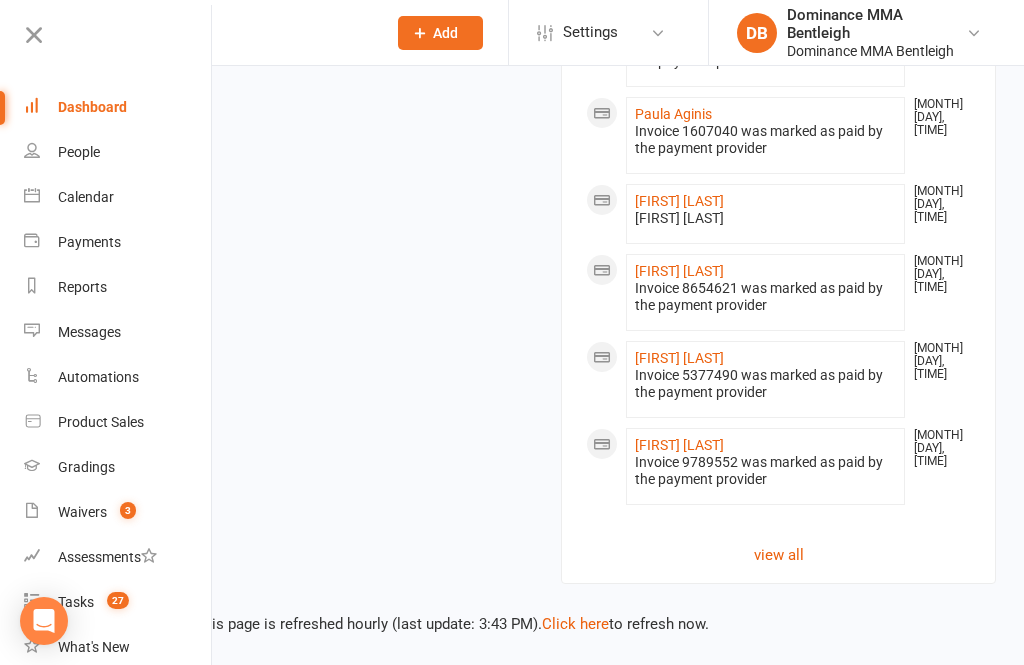 click on "Dashboard" at bounding box center (92, 107) 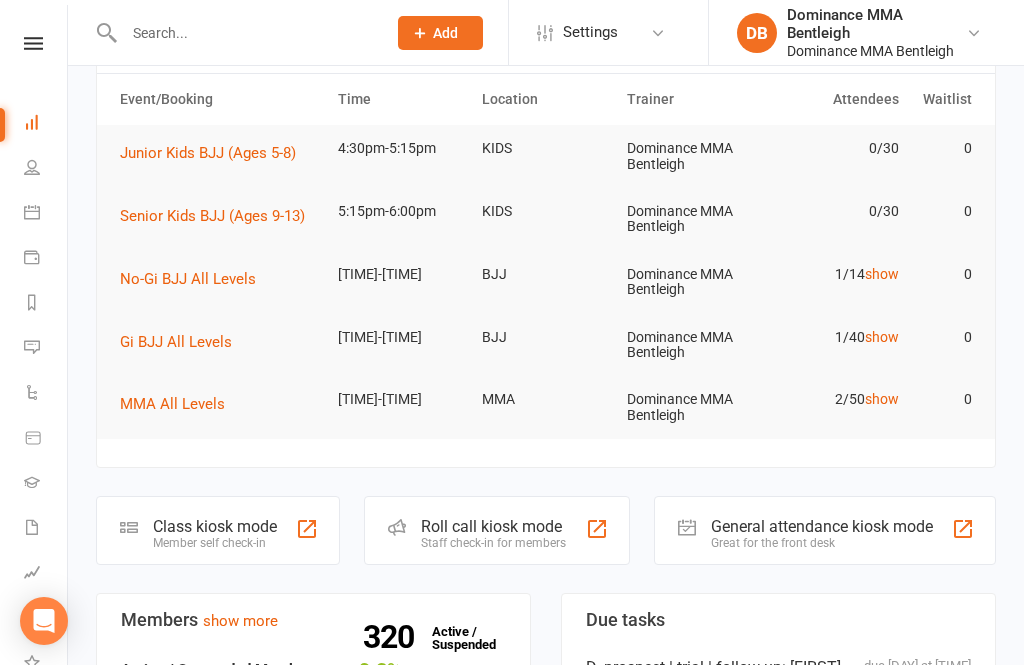 scroll, scrollTop: 0, scrollLeft: 0, axis: both 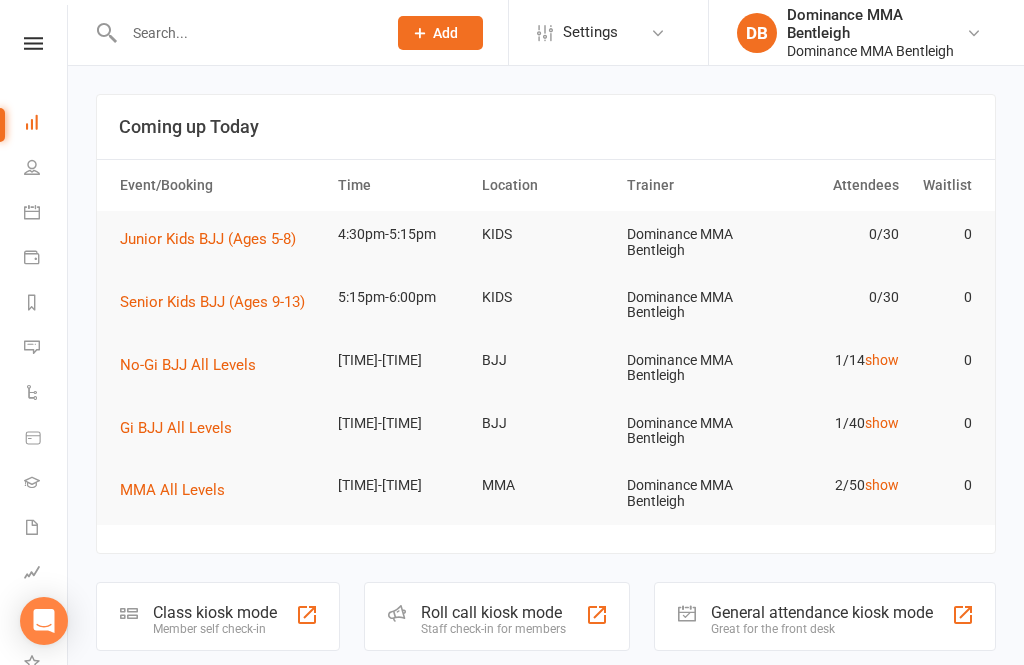 click on "Class kiosk mode Member self check-in" 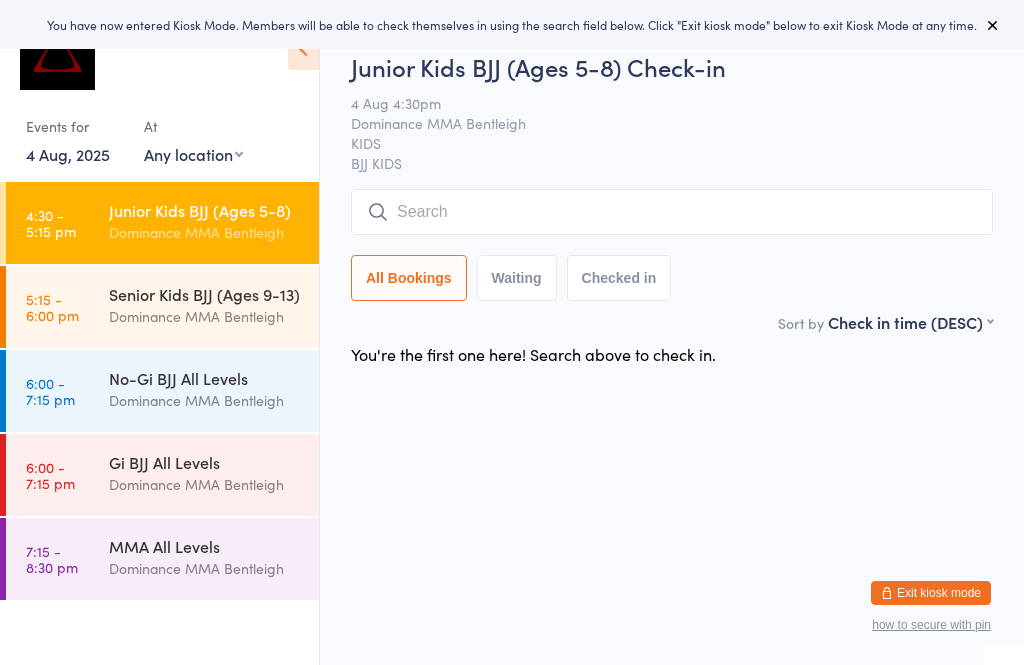 scroll, scrollTop: 0, scrollLeft: 0, axis: both 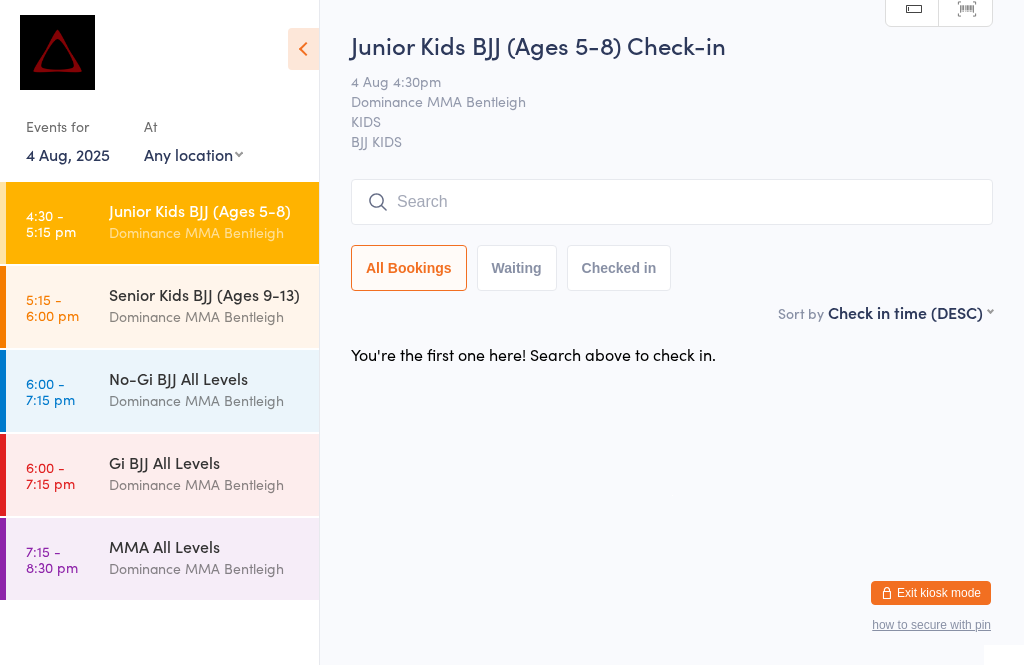 click at bounding box center (672, 202) 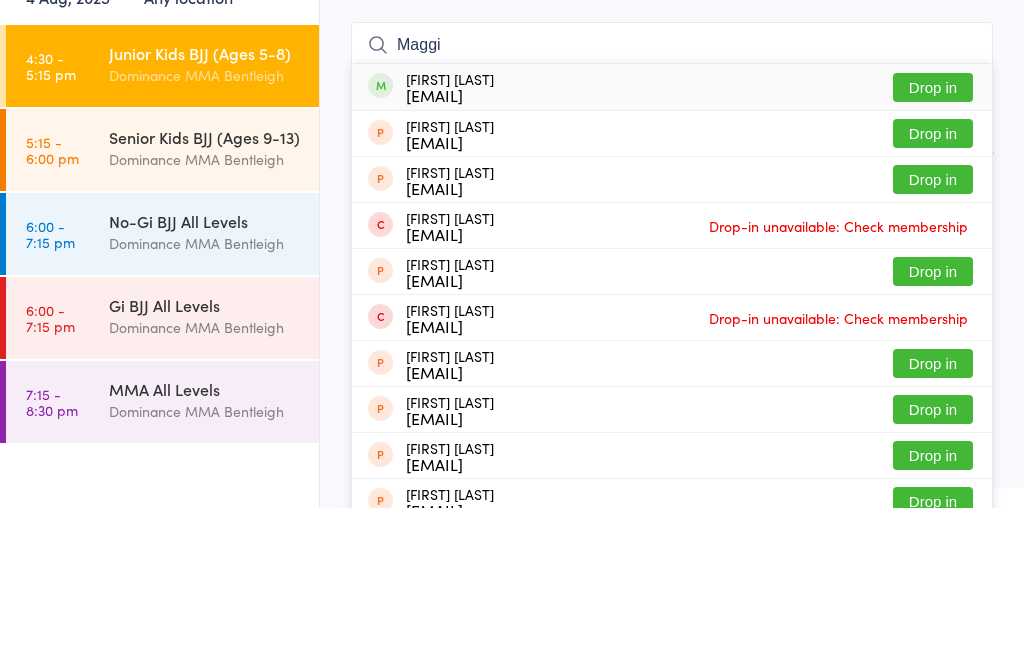 type on "Maggi" 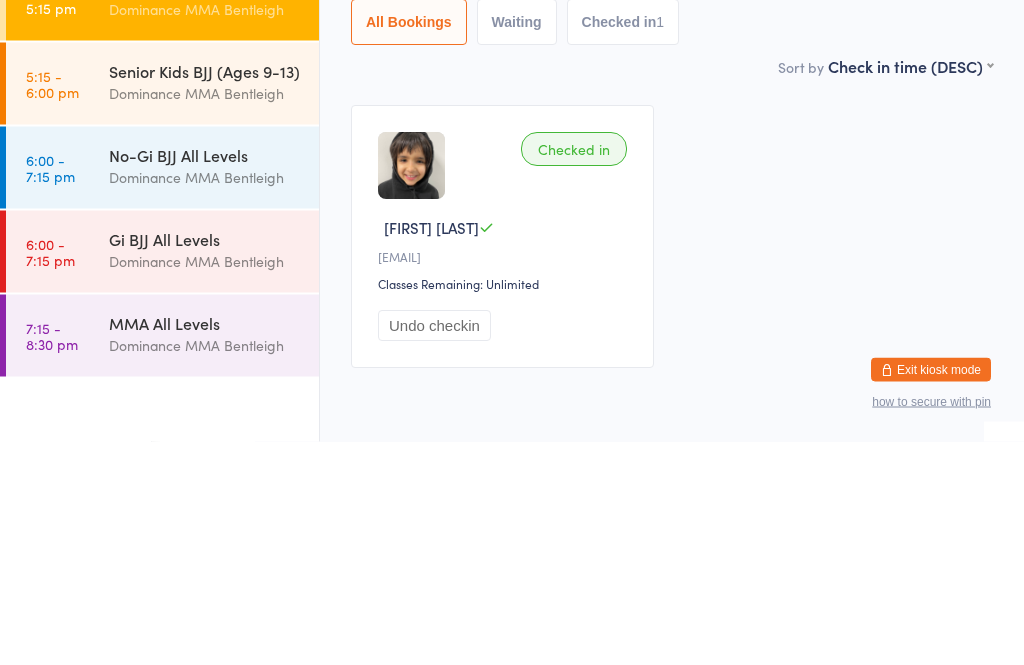 scroll, scrollTop: 23, scrollLeft: 0, axis: vertical 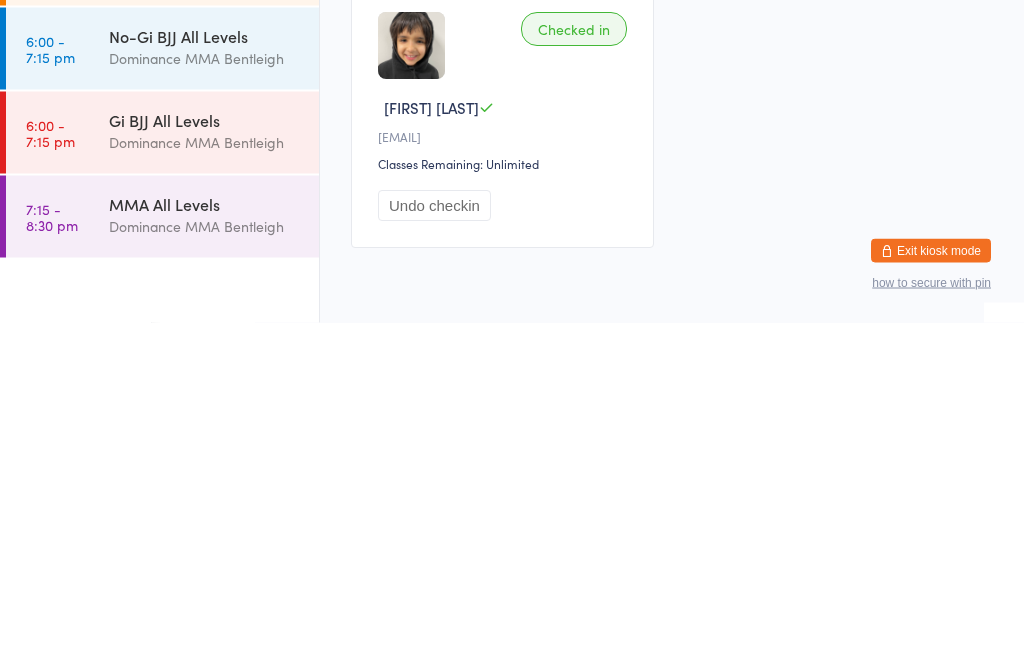 click on "Gi BJJ All Levels" at bounding box center (205, 462) 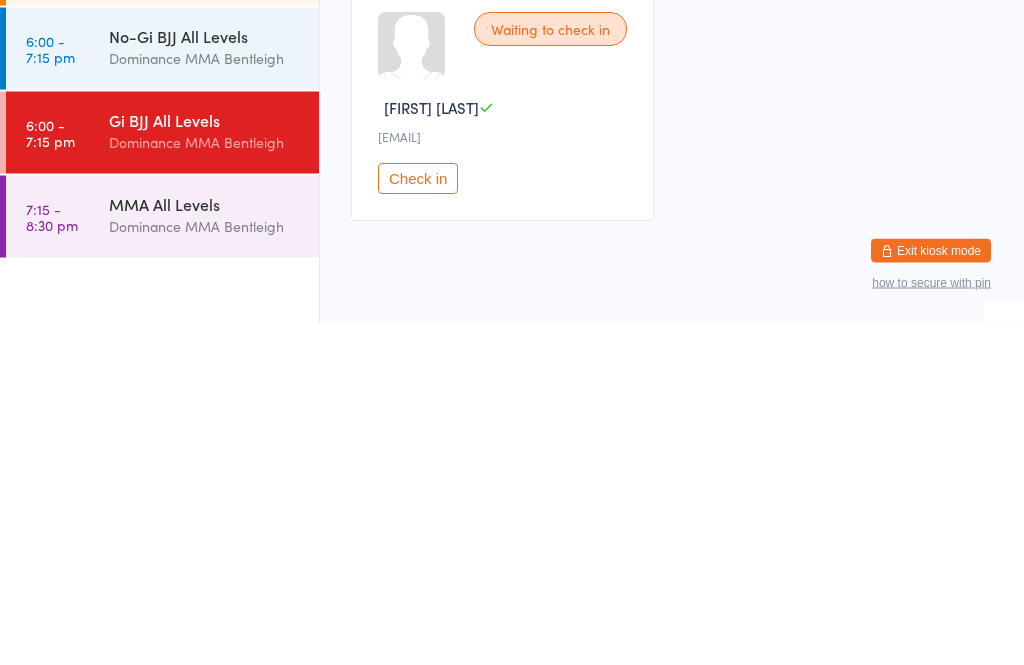 scroll, scrollTop: 0, scrollLeft: 0, axis: both 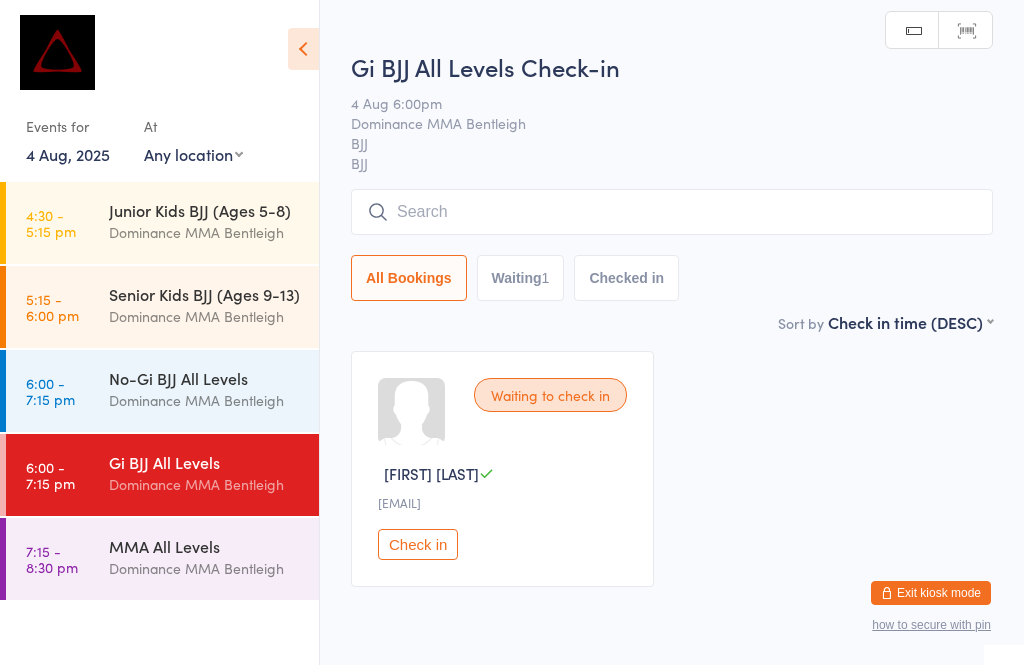 click at bounding box center (672, 212) 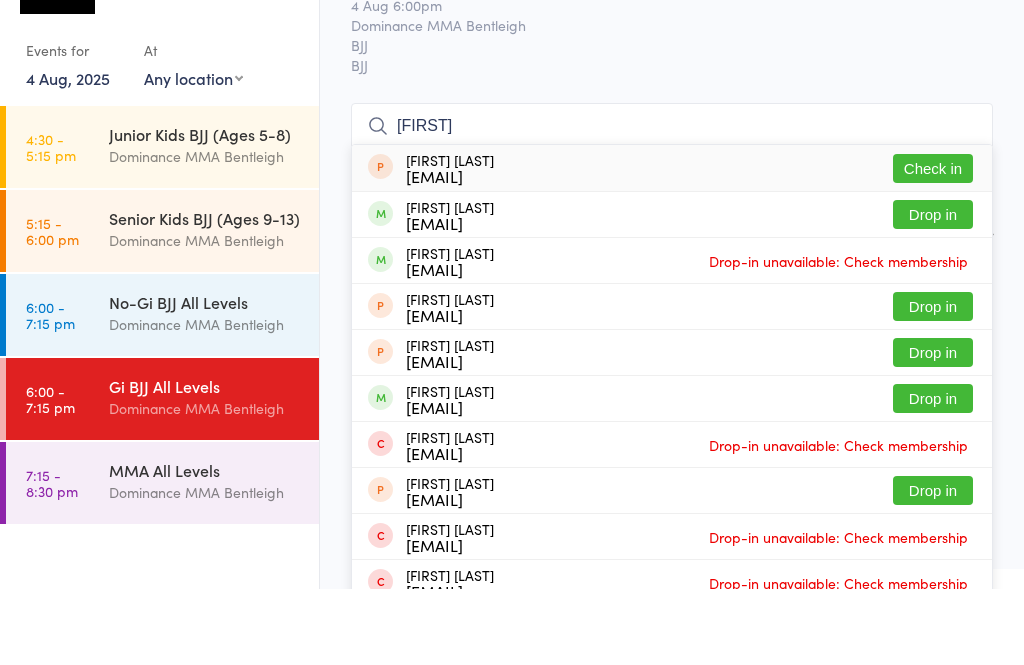 type on "[FIRST]" 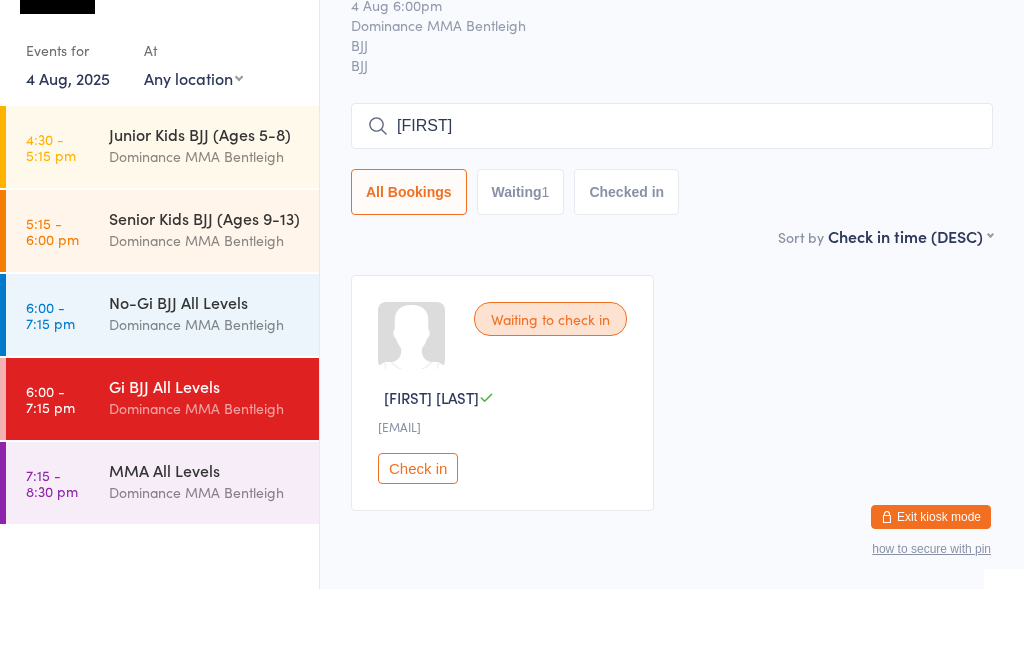 type 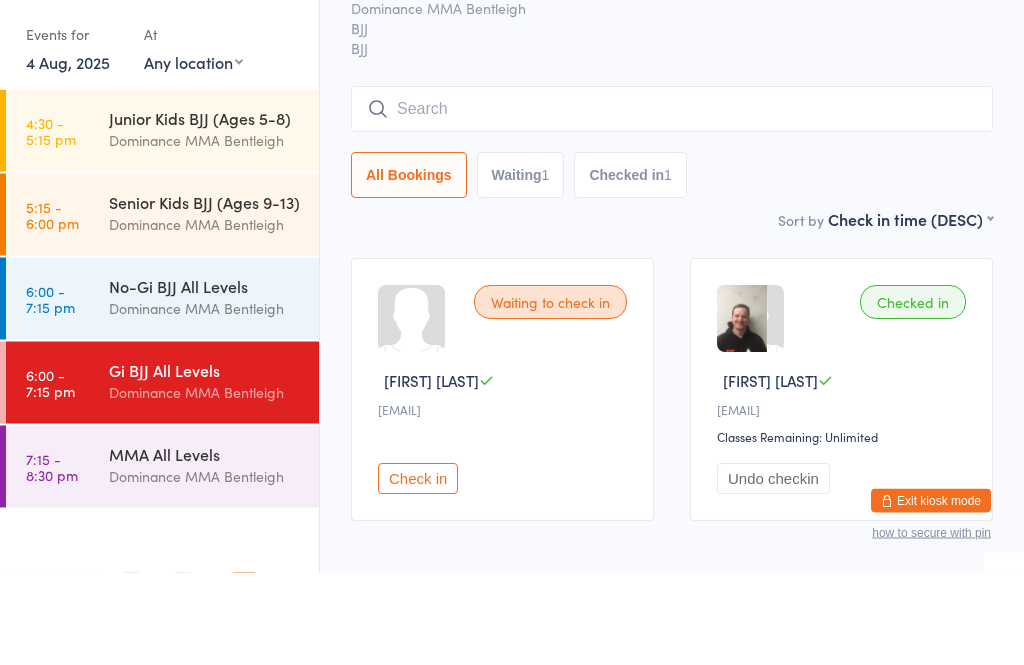 click on "Junior Kids BJJ (Ages 5-8)" at bounding box center (205, 210) 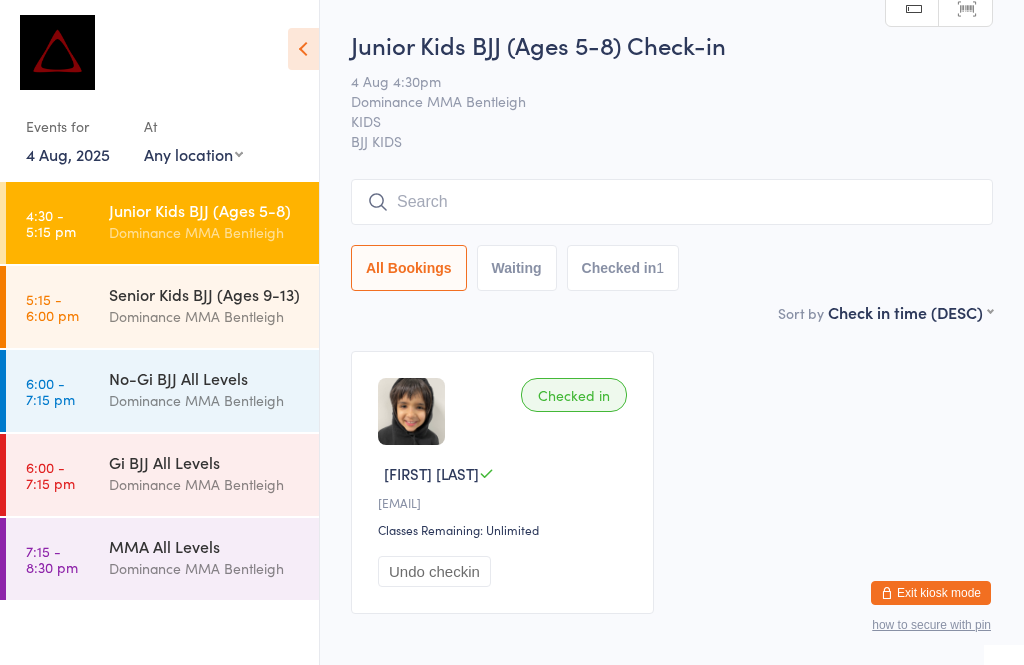 click at bounding box center (672, 202) 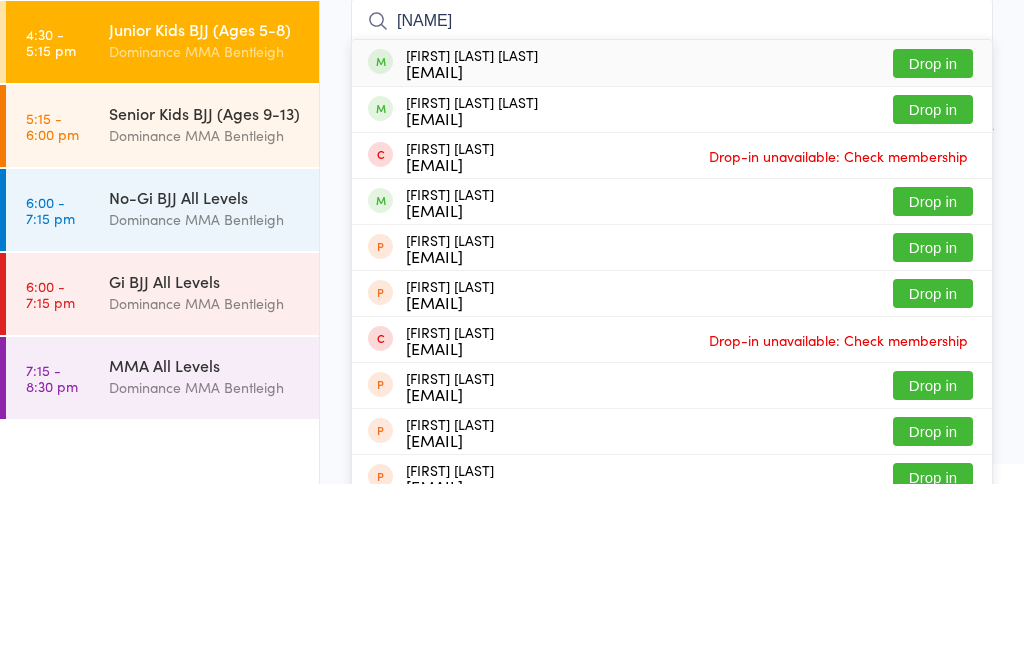 type on "[NAME]" 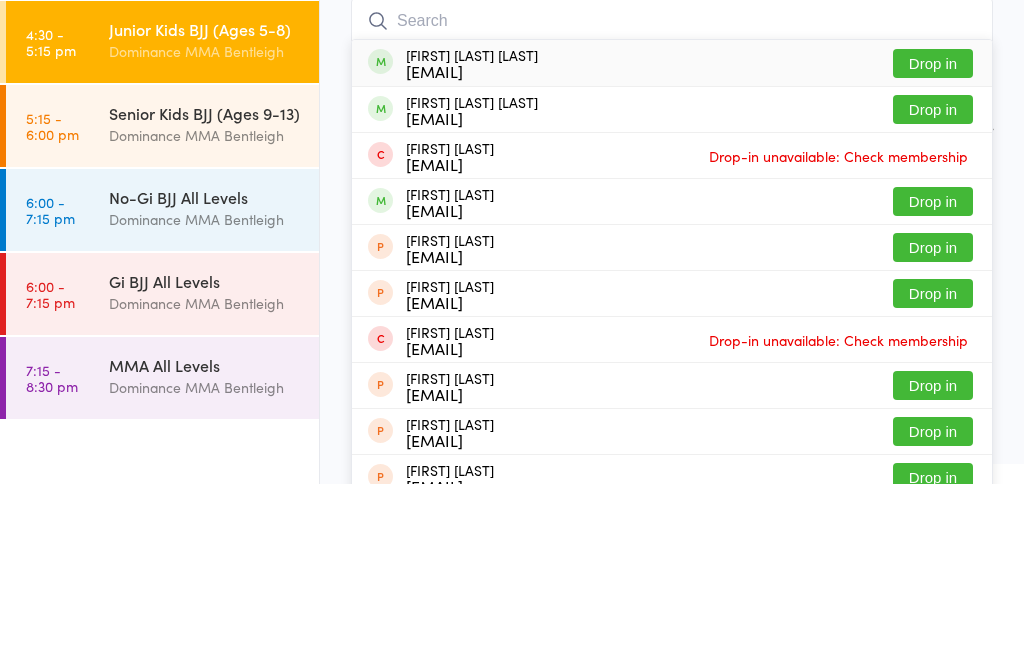 scroll, scrollTop: 113, scrollLeft: 0, axis: vertical 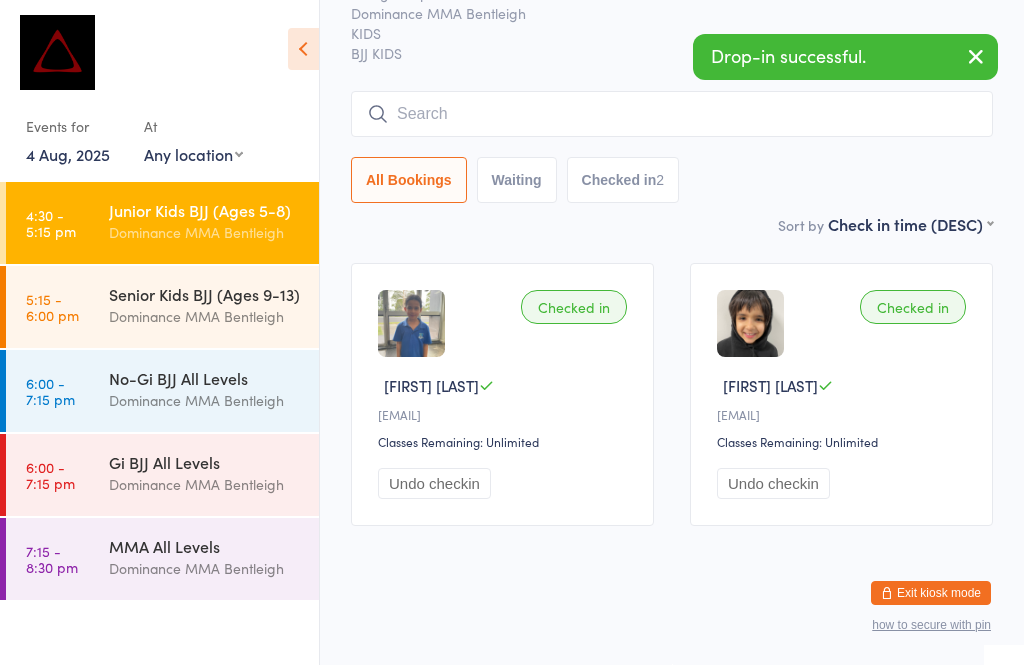 click at bounding box center [672, 114] 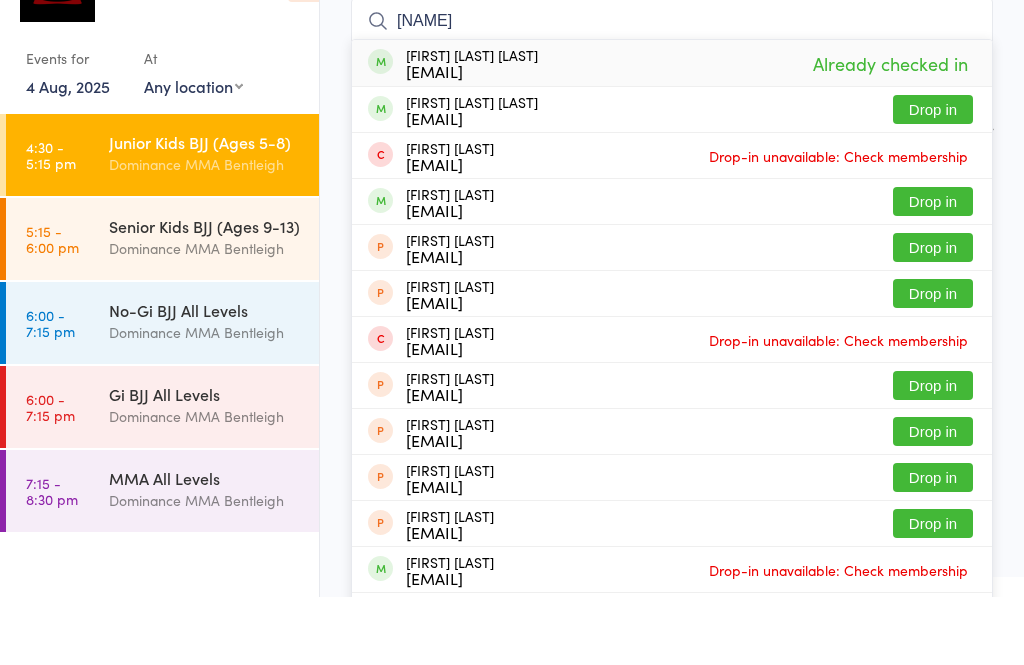 type on "[NAME]" 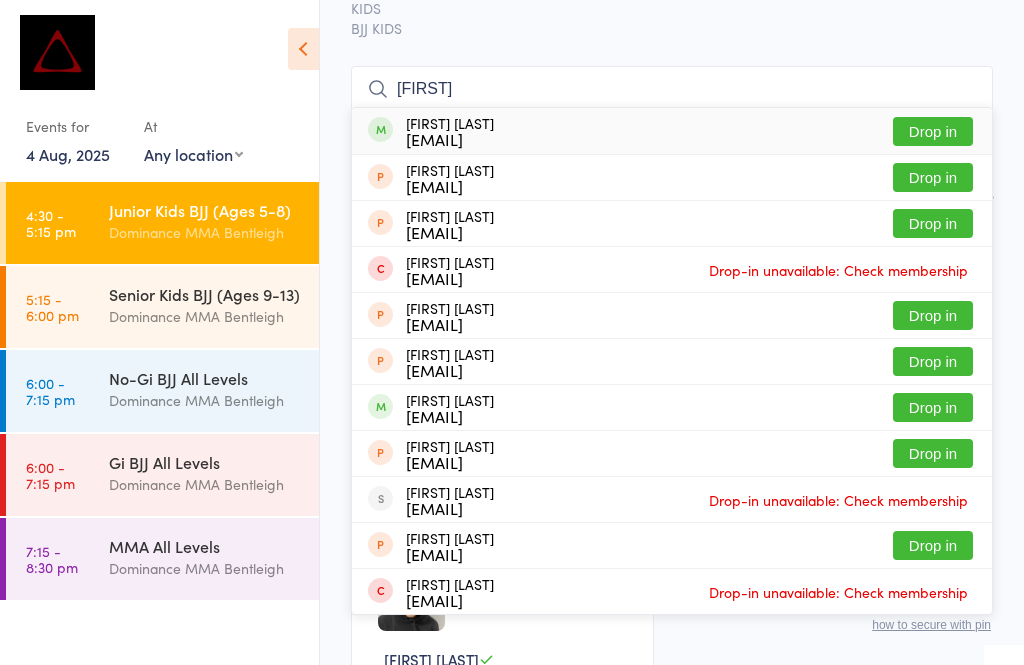 type on "[FIRST]" 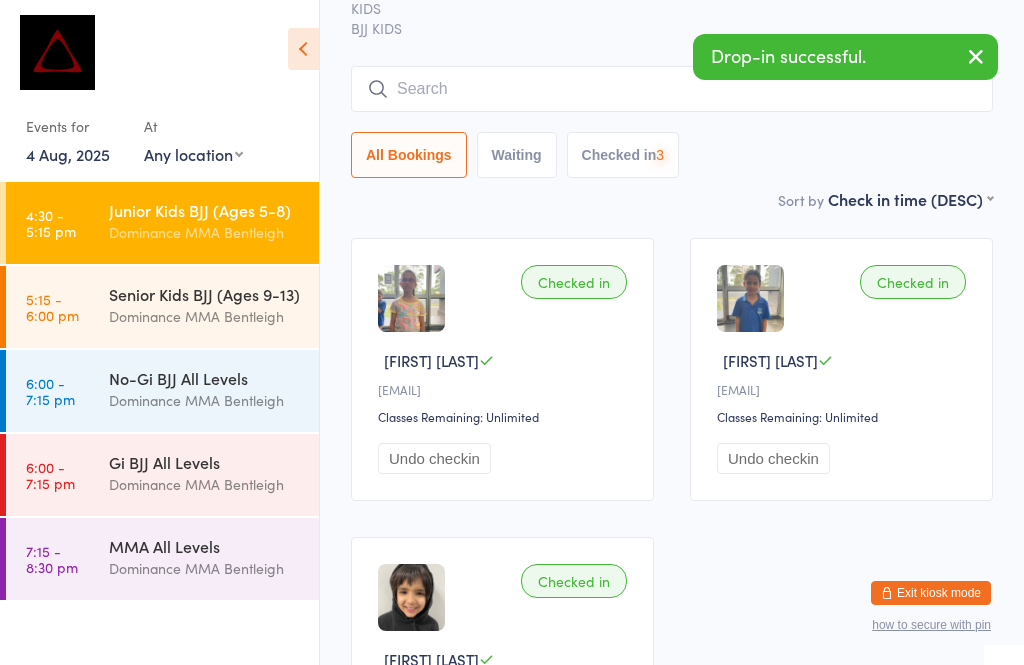 click on "Checked in  3" at bounding box center (623, 155) 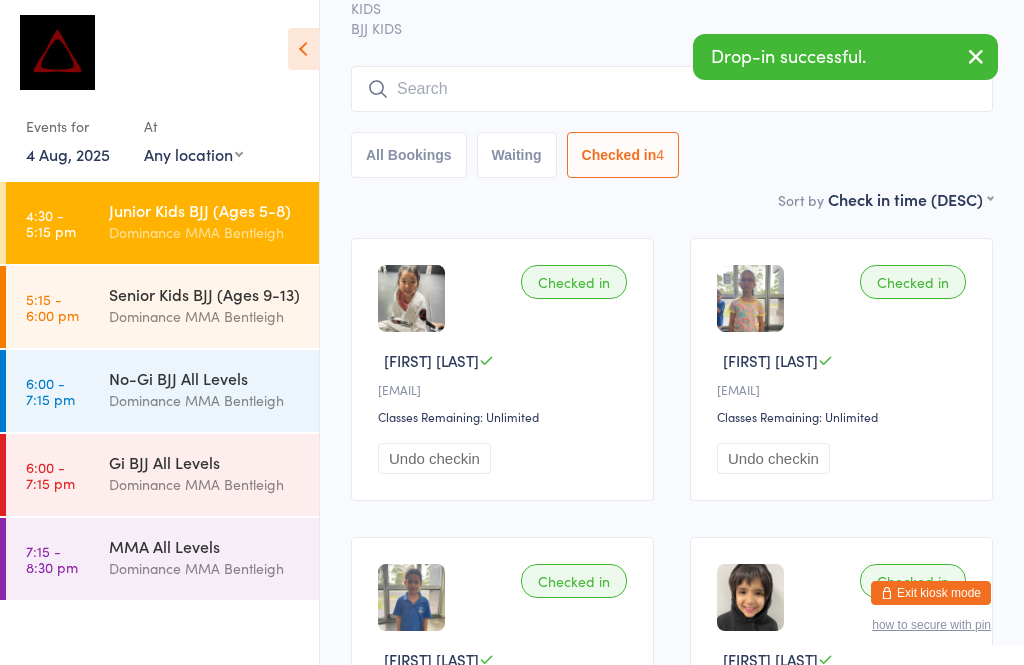 click at bounding box center [672, 89] 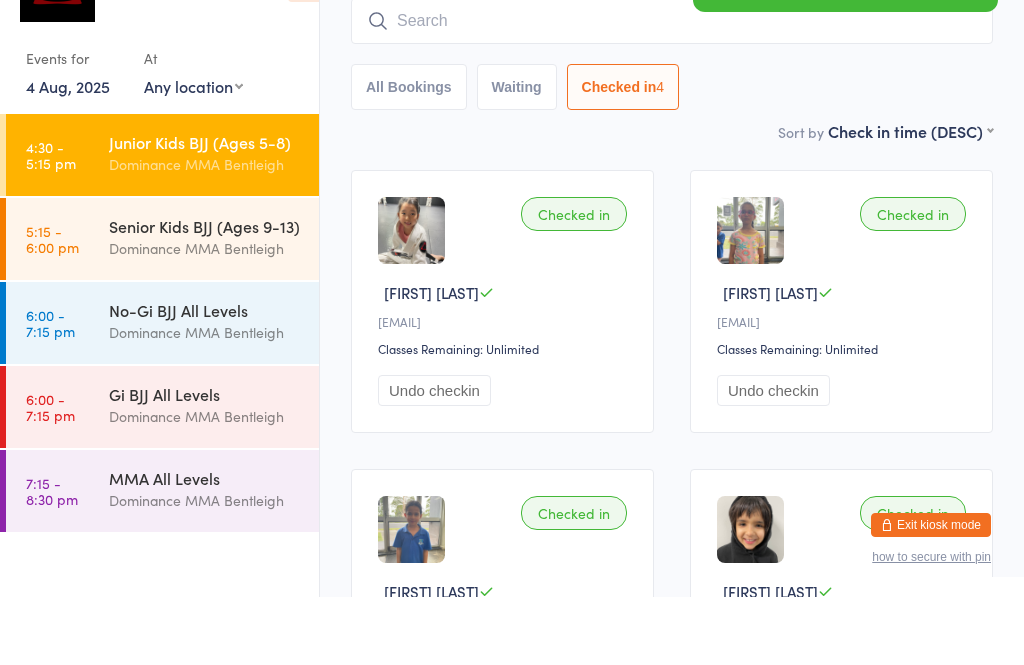 click on "Senior Kids BJJ (Ages 9-13) Dominance MMA Bentleigh" at bounding box center [214, 305] 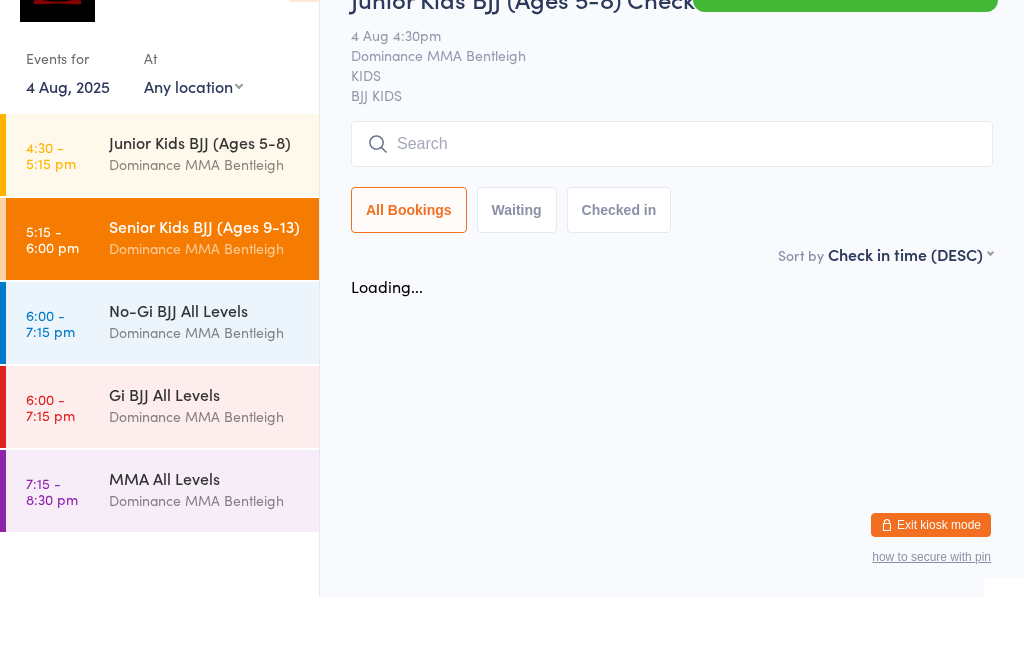 scroll, scrollTop: 0, scrollLeft: 0, axis: both 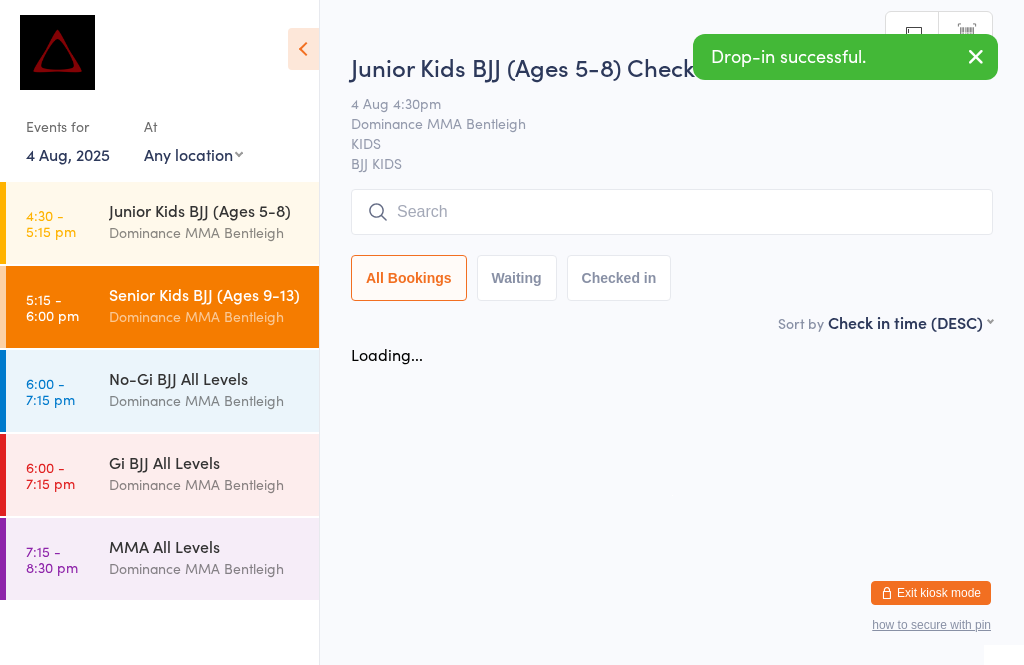 click at bounding box center [672, 212] 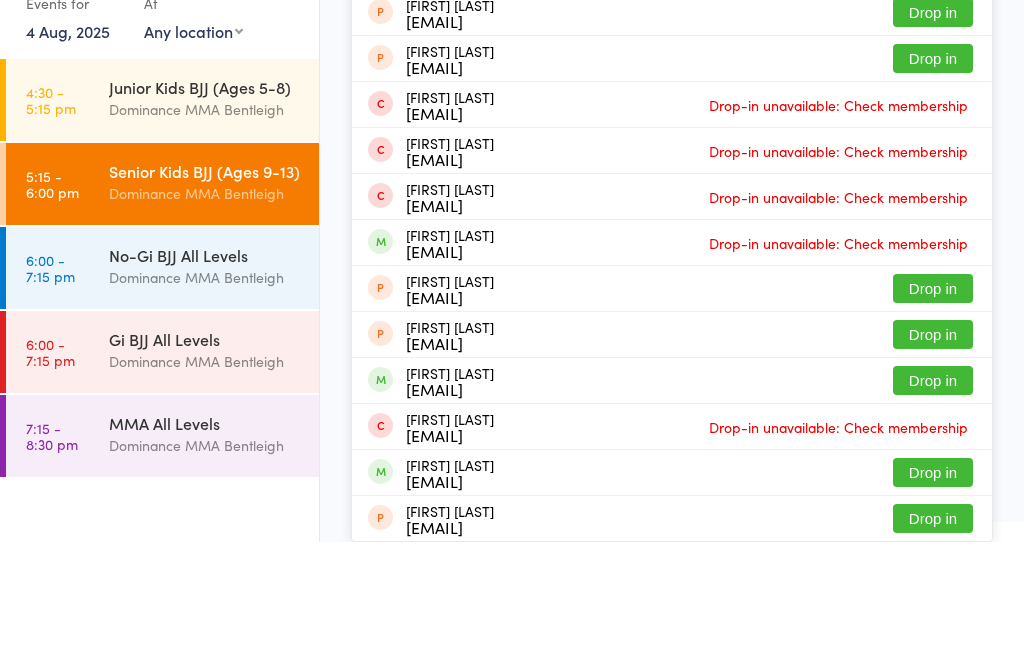 scroll, scrollTop: 248, scrollLeft: 0, axis: vertical 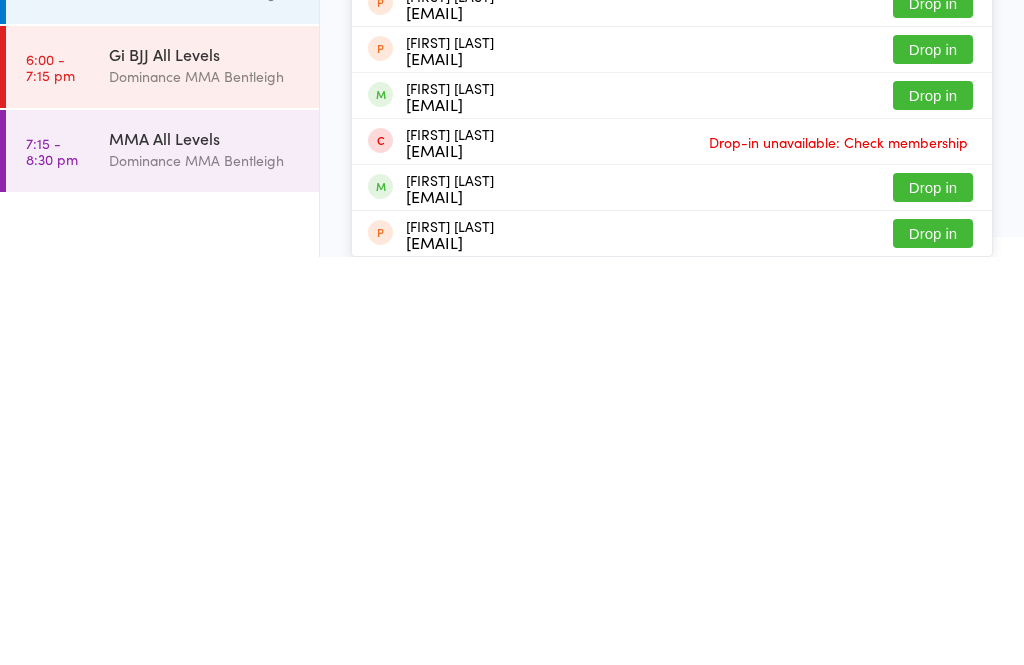 type on "[FIRST]" 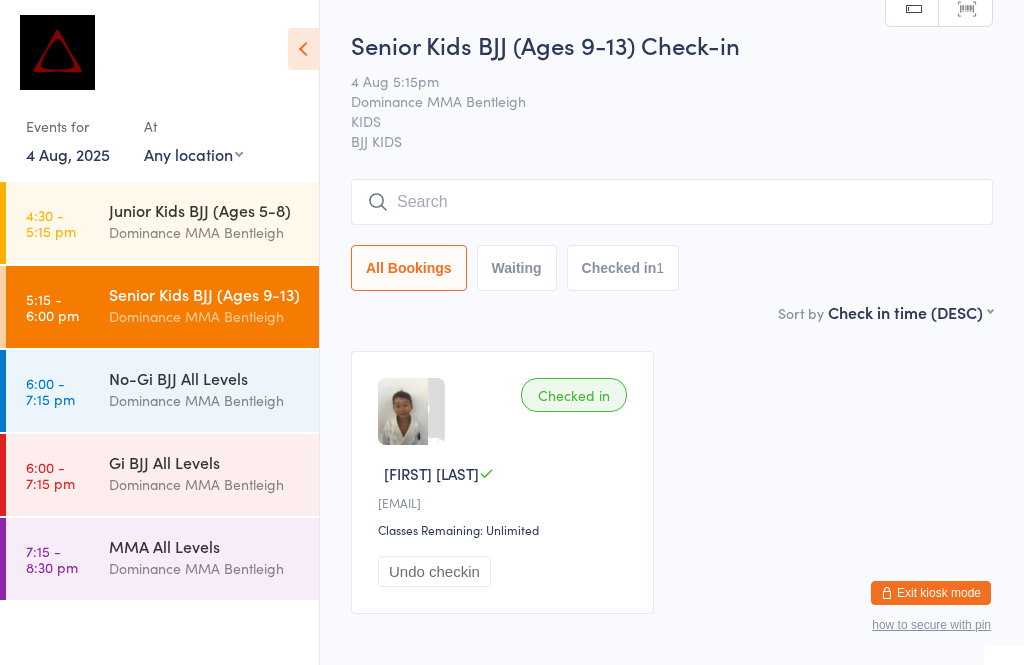 click on "Dominance MMA Bentleigh" at bounding box center (205, 232) 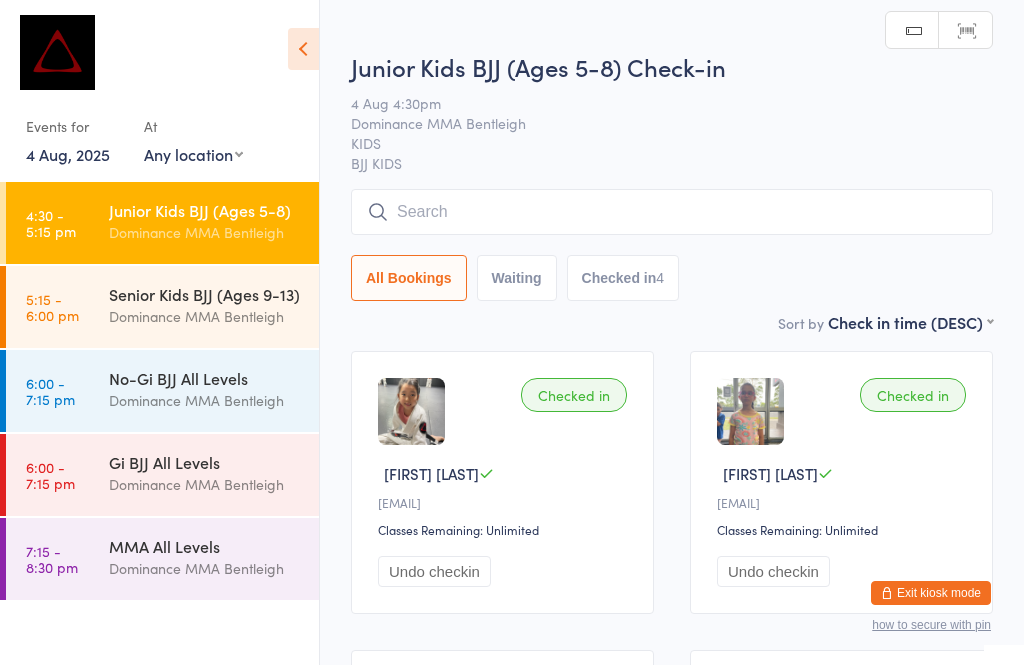 click at bounding box center (672, 212) 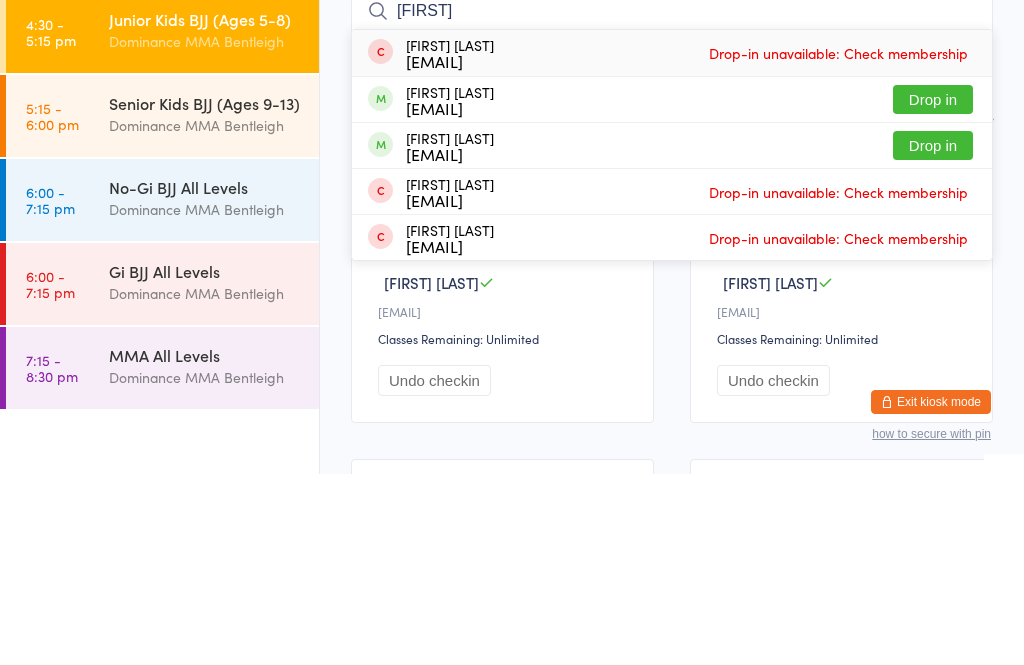 type on "[FIRST]" 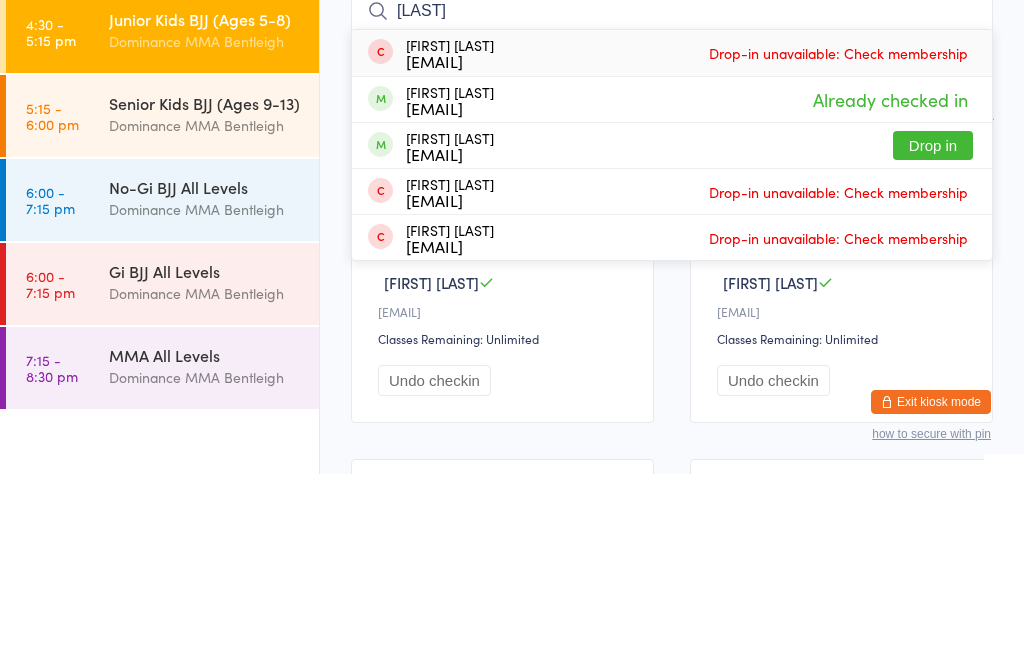 type on "[LAST]" 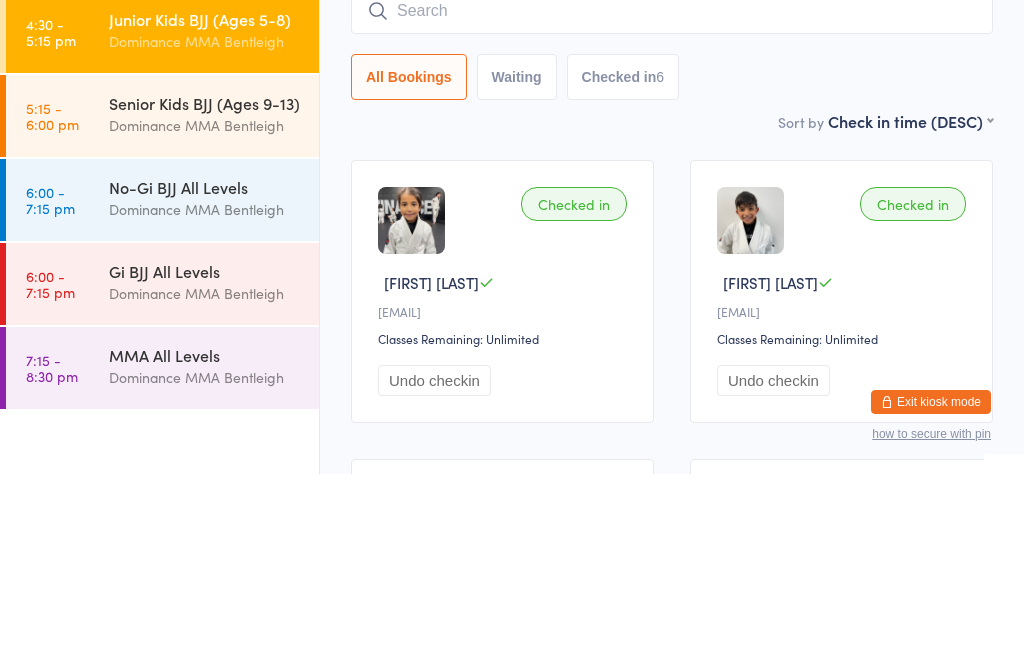 click on "No-Gi BJJ All Levels" at bounding box center (205, 378) 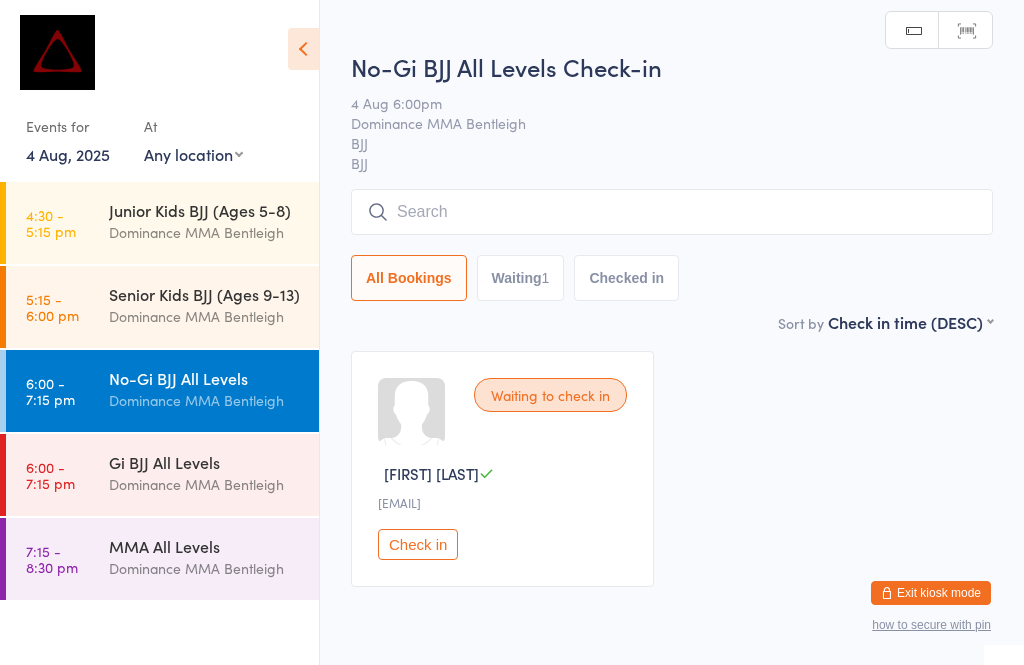 click on "5:15 - 6:00 pm Senior Kids BJJ (Ages 9-13) Dominance MMA Bentleigh" at bounding box center (162, 307) 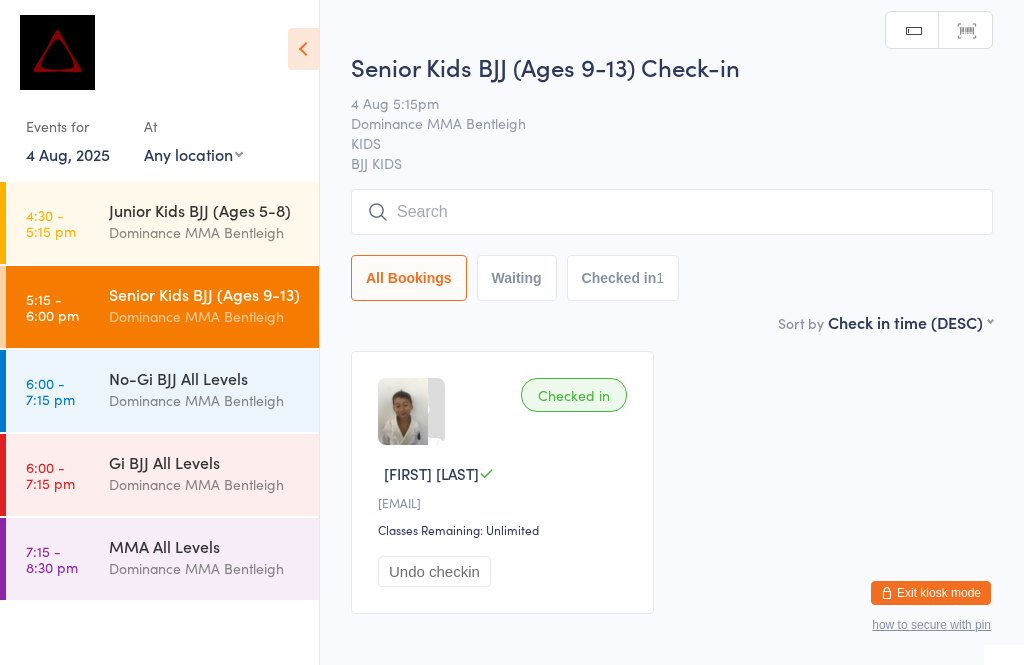 click on "MMA All Levels Dominance MMA [CITY]" at bounding box center [214, 557] 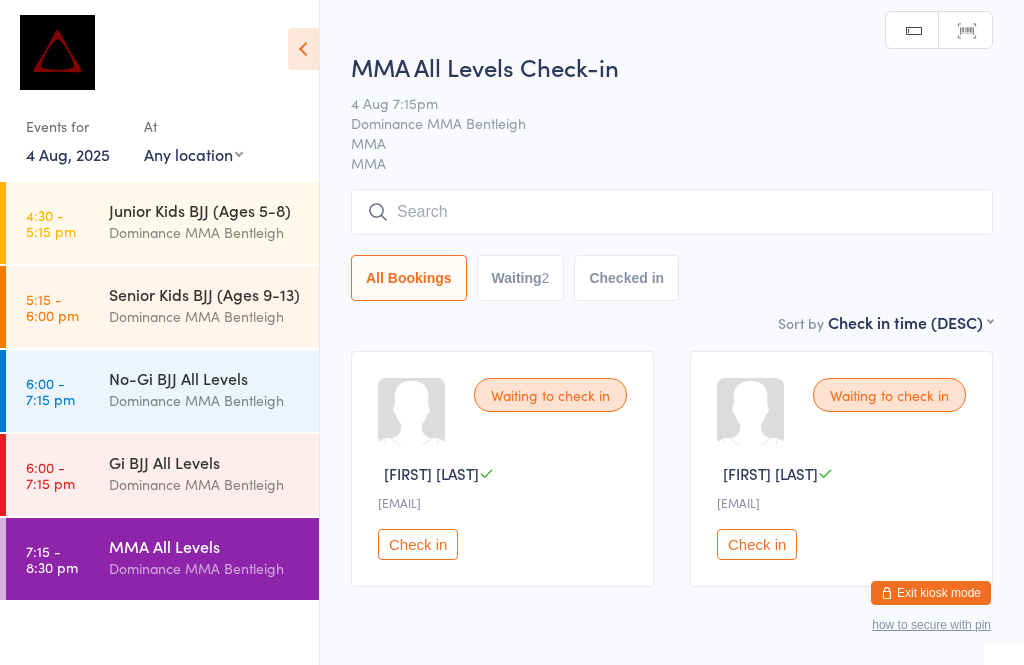 click on "5:15 - 6:00 pm Senior Kids BJJ (Ages 9-13) Dominance MMA Bentleigh" at bounding box center [162, 307] 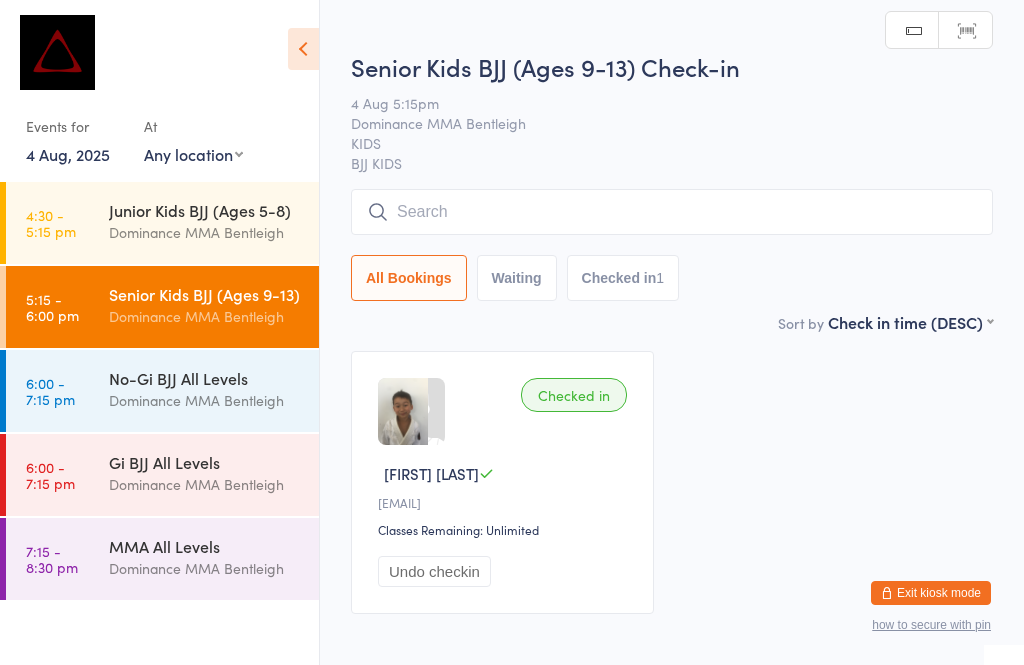 click at bounding box center (672, 212) 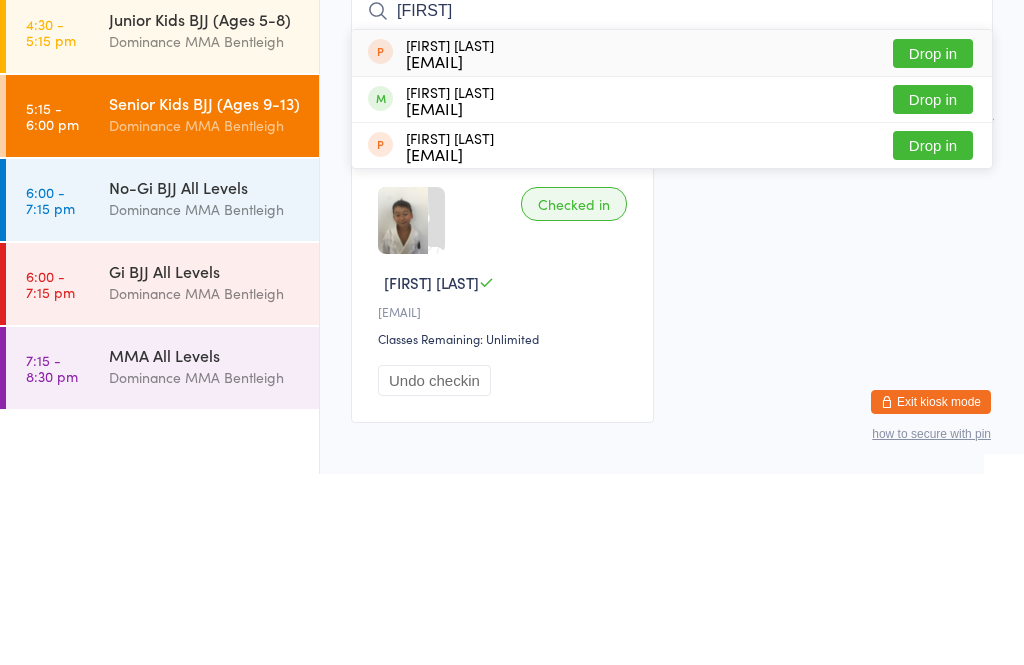 type on "[FIRST]" 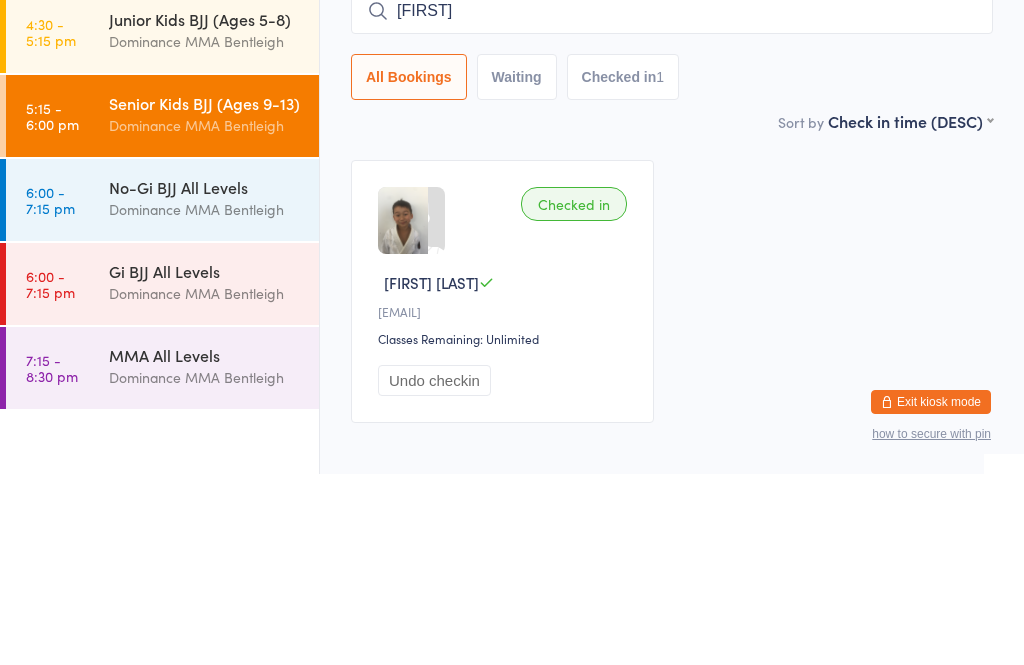 type 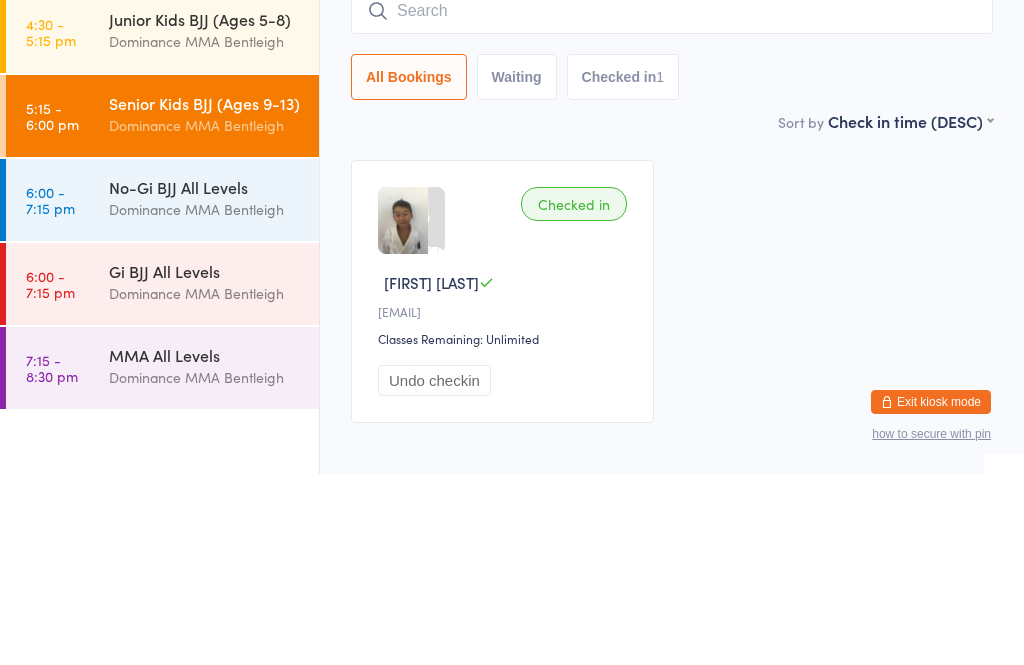 scroll, scrollTop: 113, scrollLeft: 0, axis: vertical 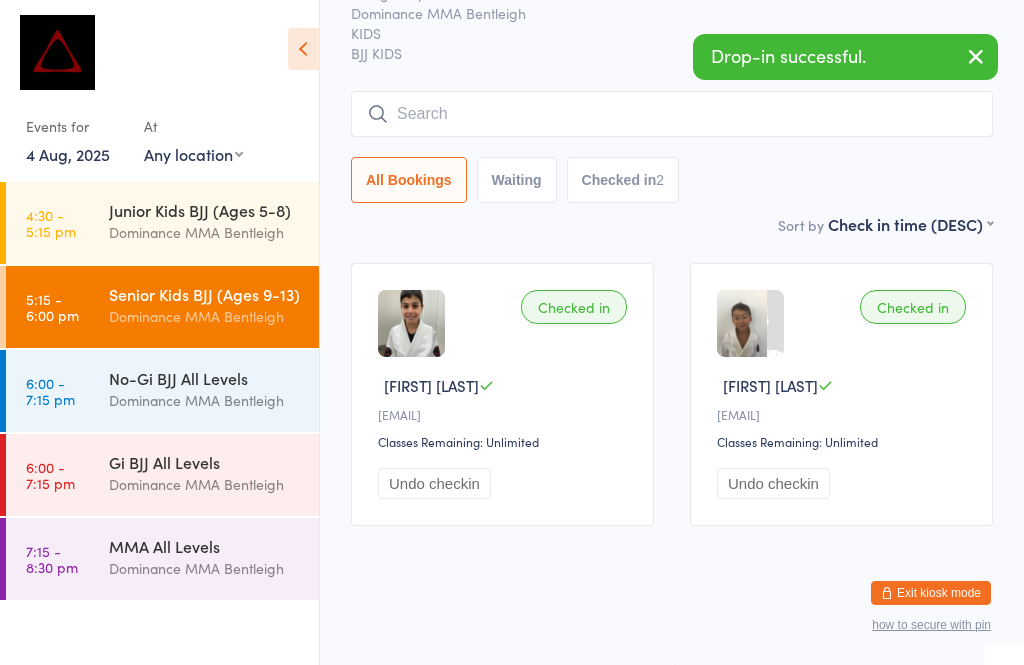 click on "Junior Kids BJJ (Ages 5-8) Dominance MMA Bentleigh" at bounding box center (214, 221) 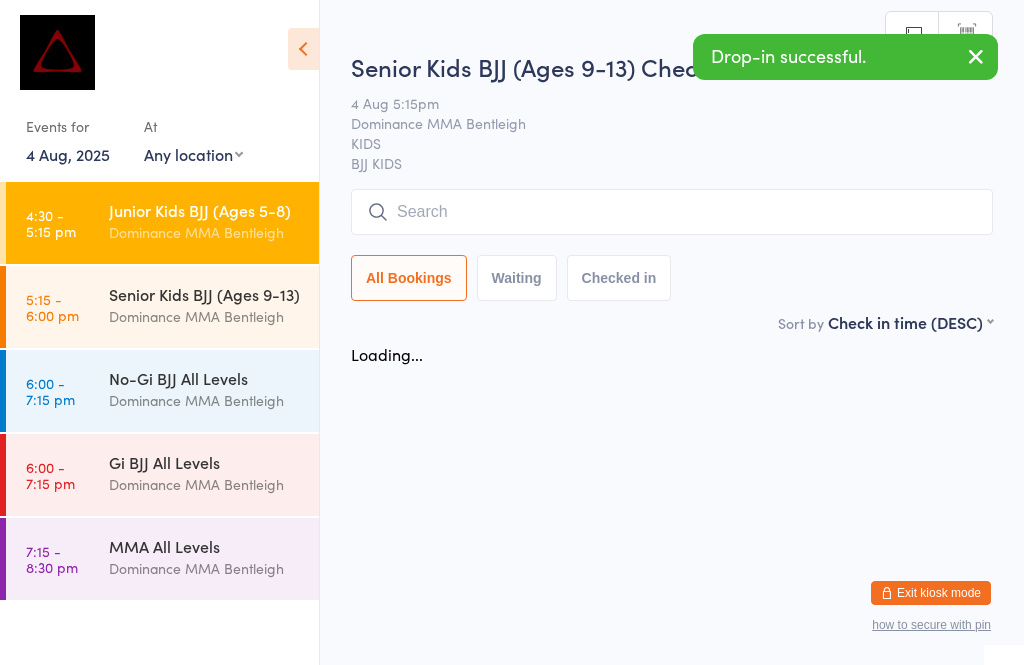 scroll, scrollTop: 0, scrollLeft: 0, axis: both 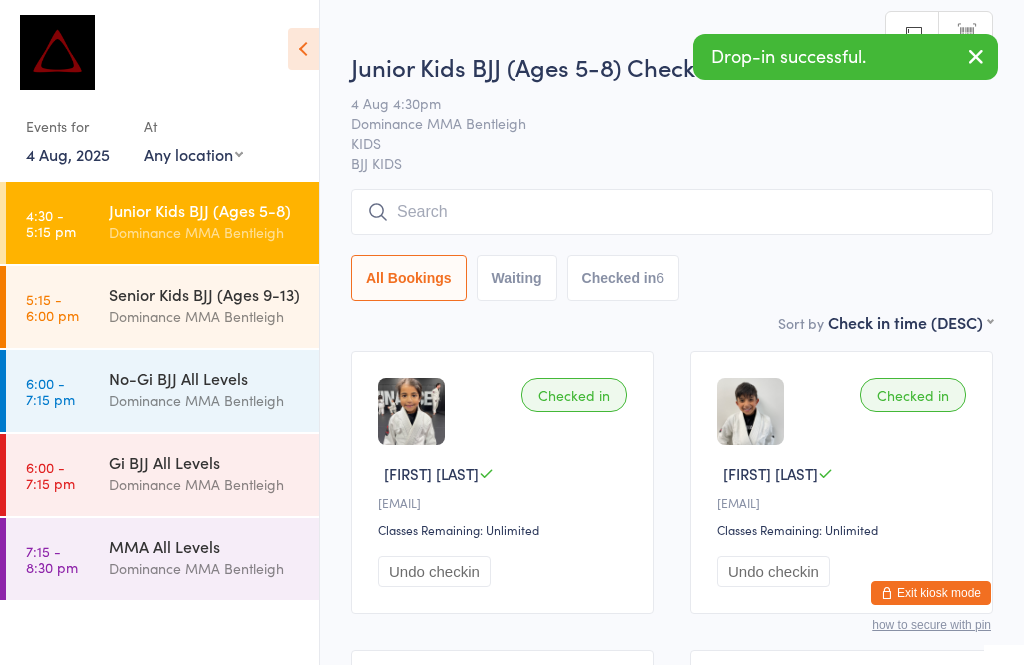 click on "Junior Kids BJJ (Ages 5-8) Dominance MMA Bentleigh" at bounding box center [214, 221] 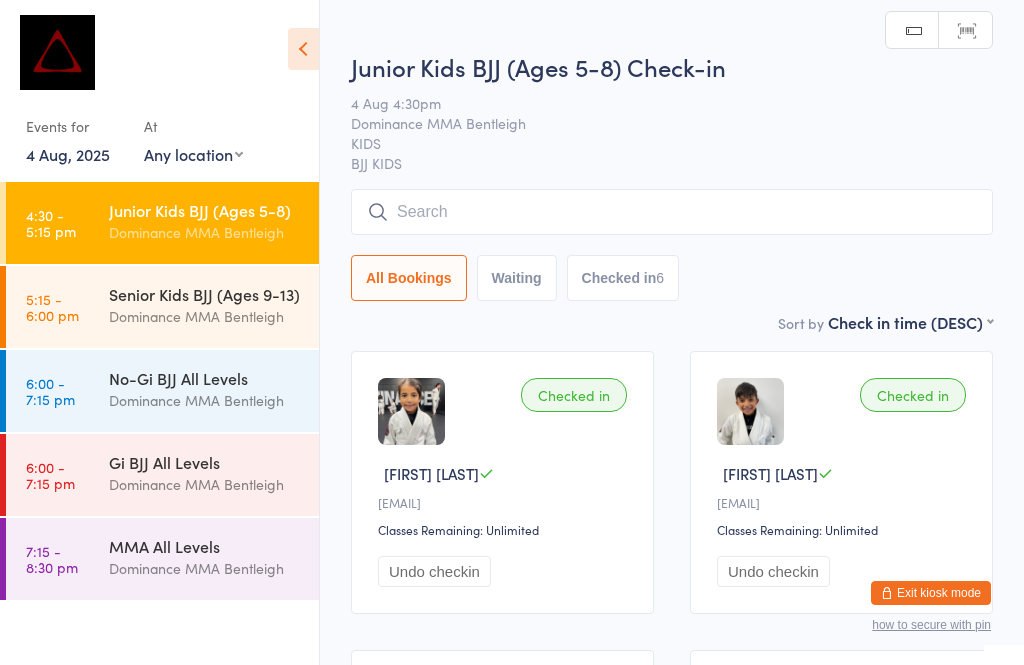 click at bounding box center (672, 212) 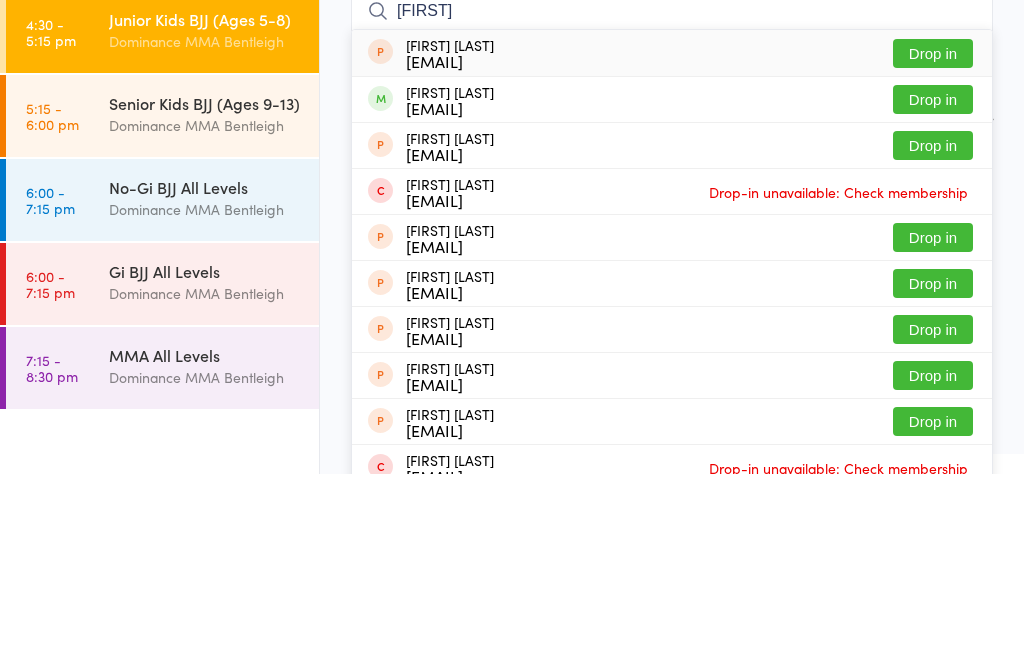 type on "[FIRST]" 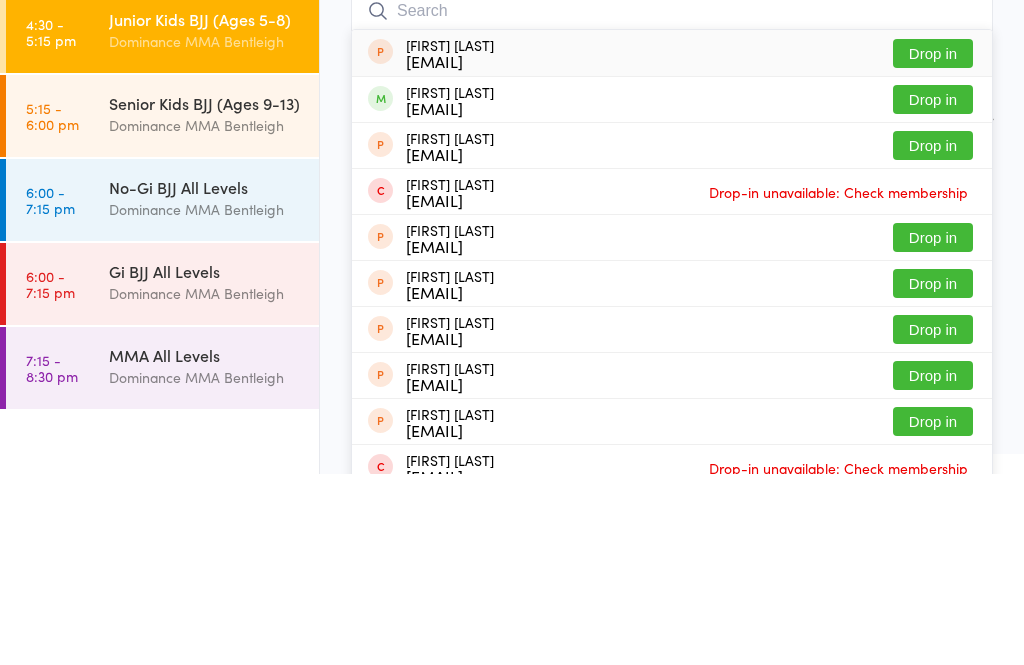 scroll, scrollTop: 191, scrollLeft: 0, axis: vertical 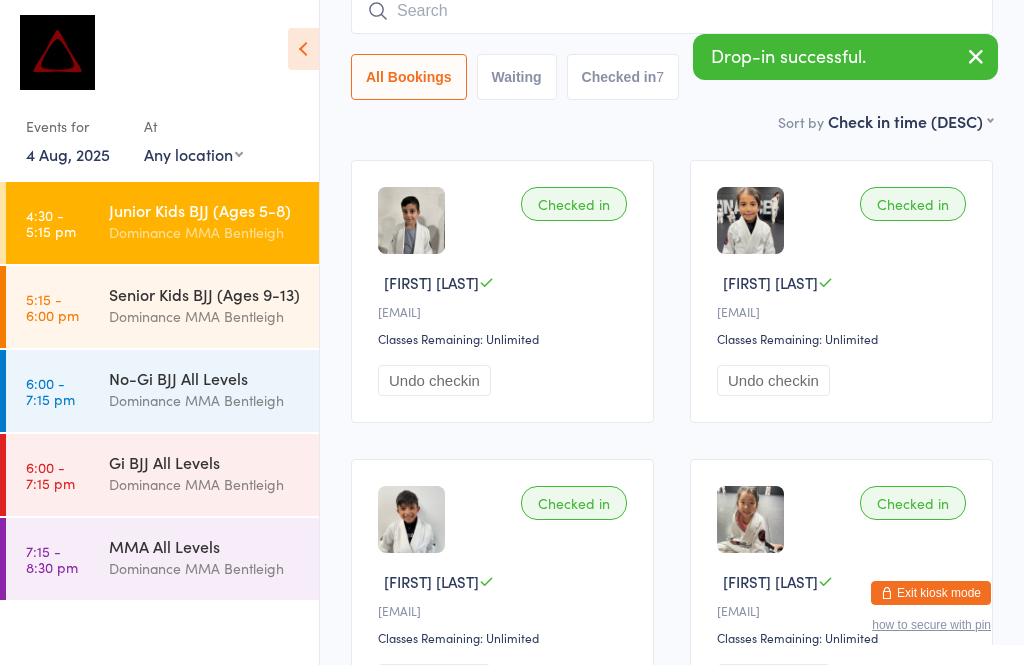 click on "5:15 - 6:00 pm Senior Kids BJJ (Ages 9-13) Dominance MMA Bentleigh" at bounding box center (162, 307) 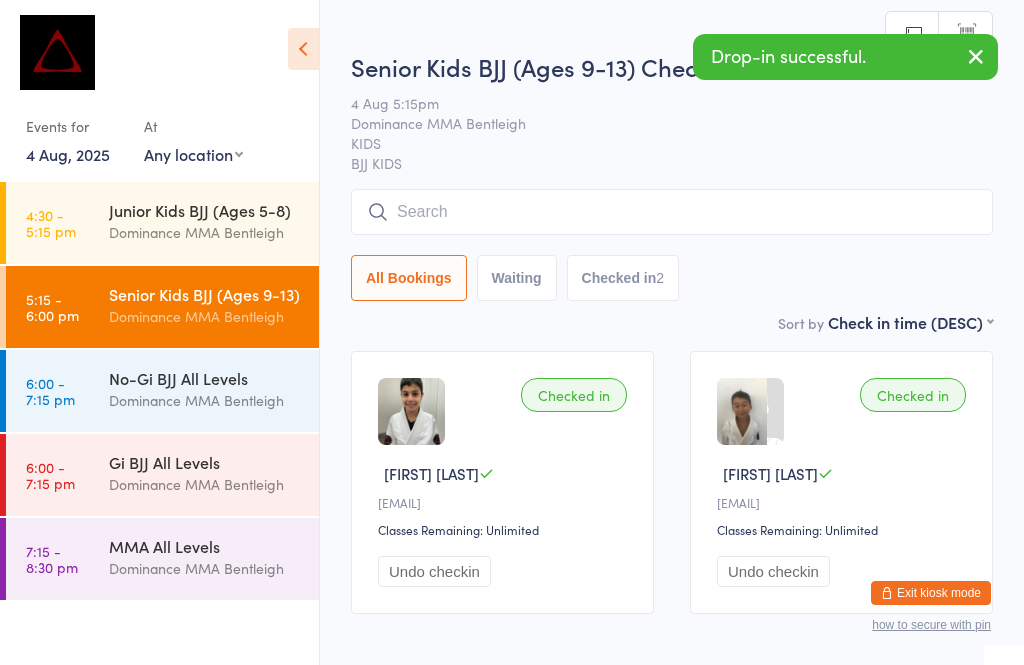 click on "4 Aug, 2025" at bounding box center [68, 154] 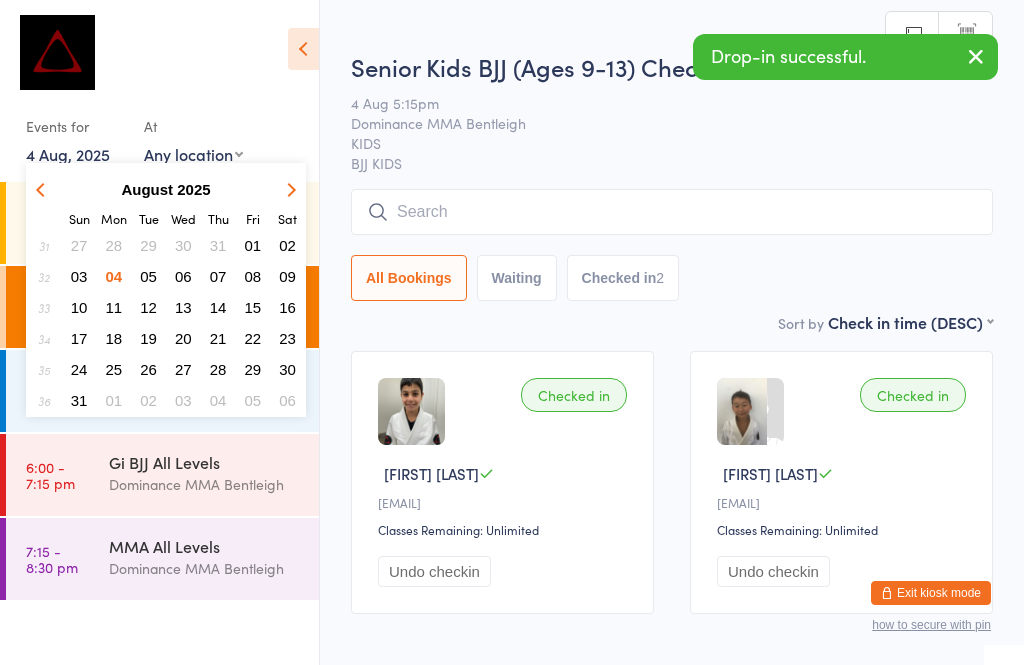 click on "Senior Kids BJJ (Ages 9-13) Check-in 4 Aug 5:15pm Dominance MMA Bentleigh KIDS BJJ KIDS Manual search Scanner input All Bookings Waiting Checked in [FIRST] [LAST] [EMAIL] Classes Remaining: Unlimited Undo checkin Checked in [FIRST] [LAST] [EMAIL] Classes Remaining: Unlimited Undo checkin" at bounding box center (672, 341) 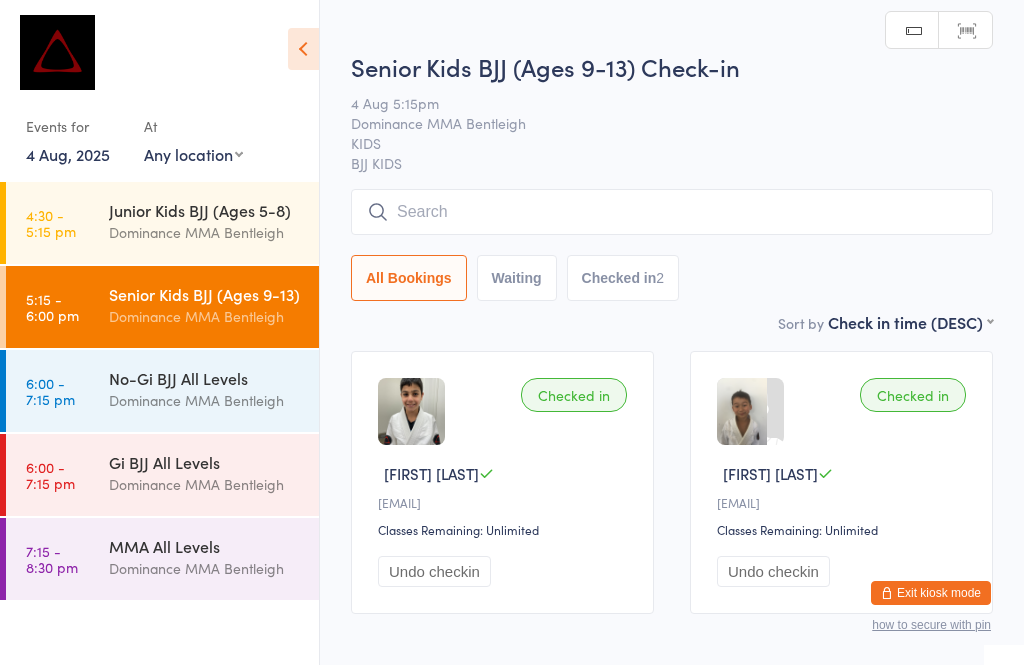 click on "Dominance MMA Bentleigh" at bounding box center [205, 400] 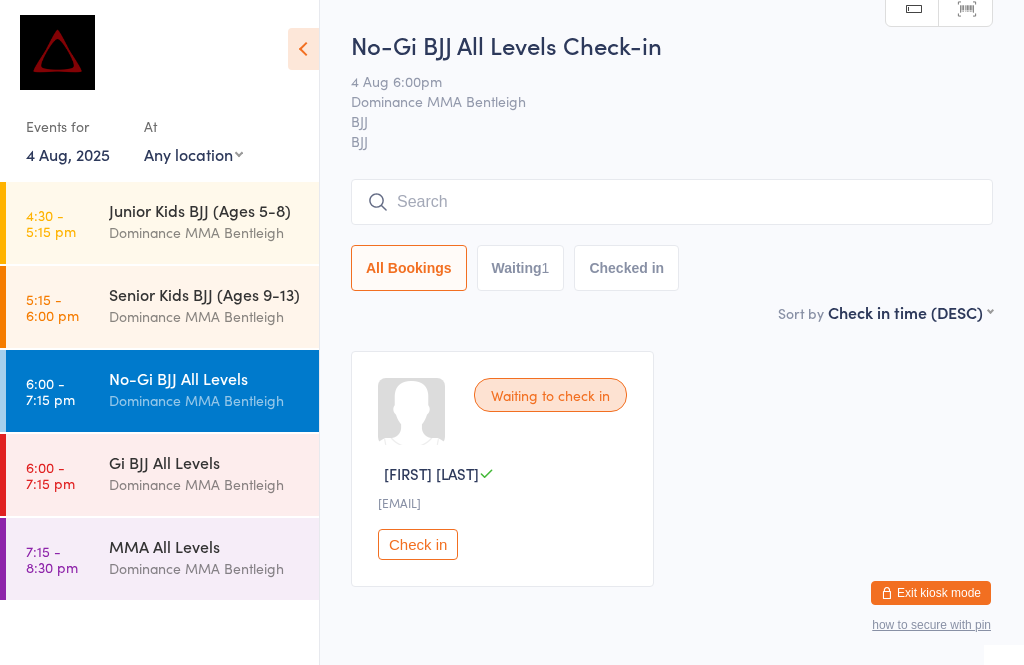 click on "5:15 - 6:00 pm Senior Kids BJJ (Ages 9-13) Dominance MMA Bentleigh" at bounding box center [162, 307] 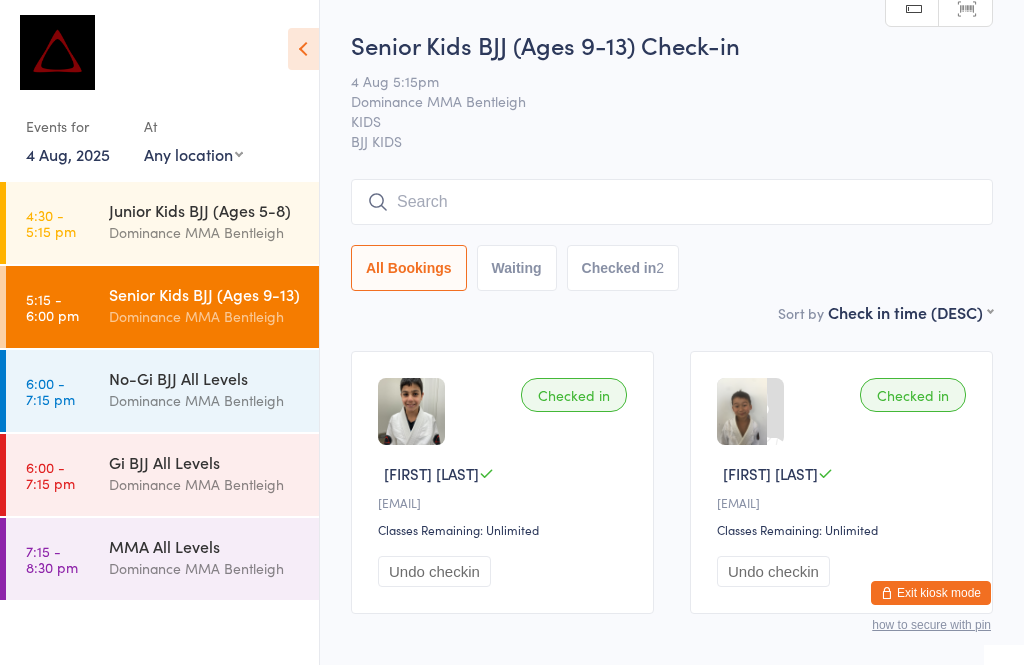 click at bounding box center [672, 202] 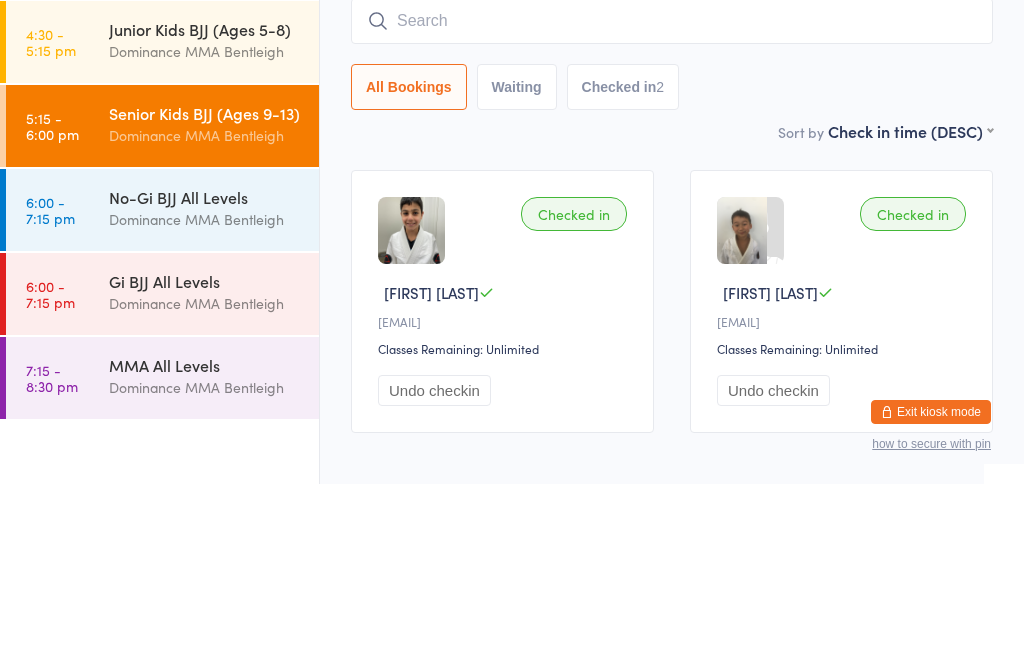 click on "Dominance MMA Bentleigh" at bounding box center (205, 232) 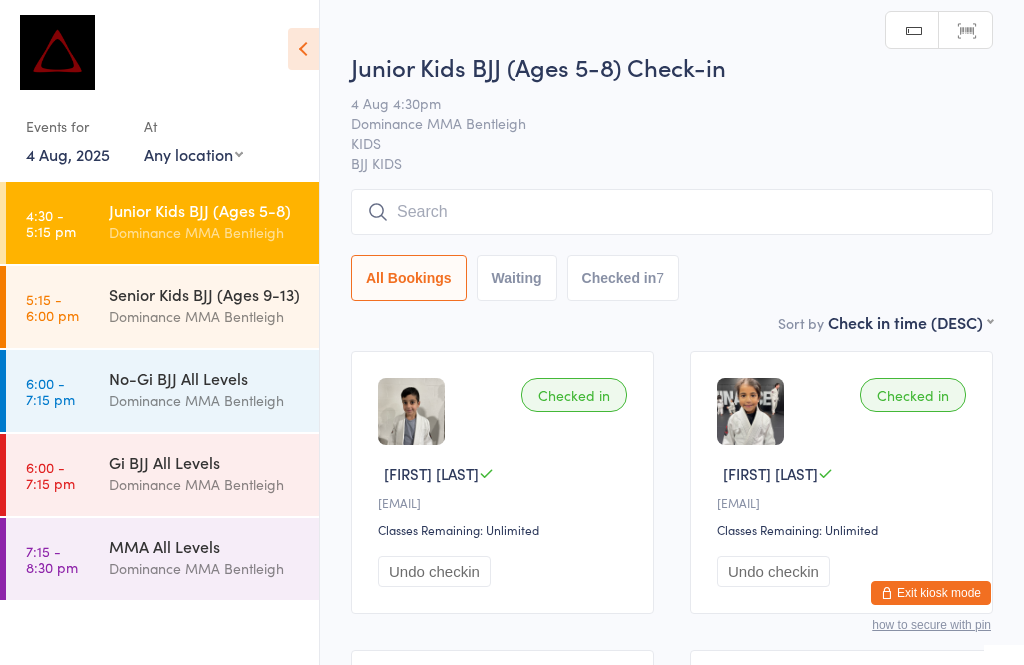 click at bounding box center (672, 212) 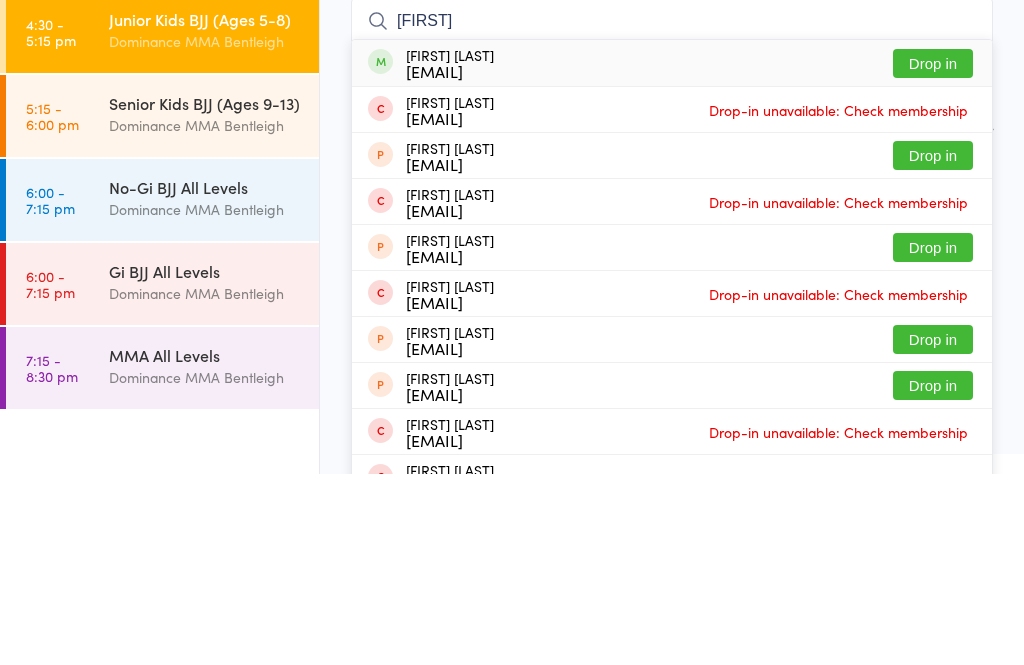 type on "[FIRST]" 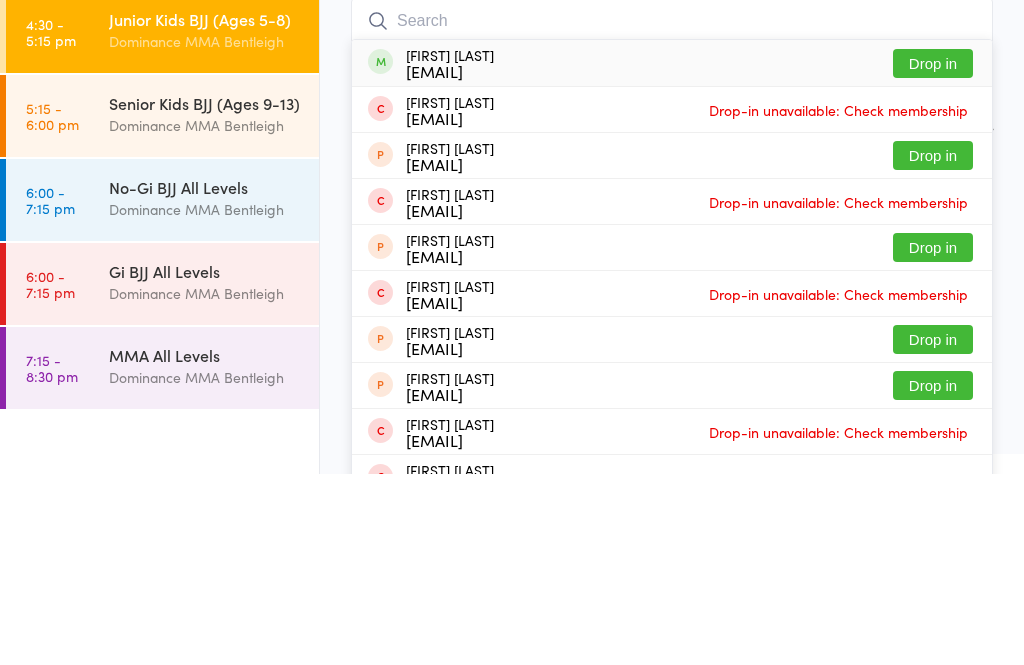 scroll, scrollTop: 191, scrollLeft: 0, axis: vertical 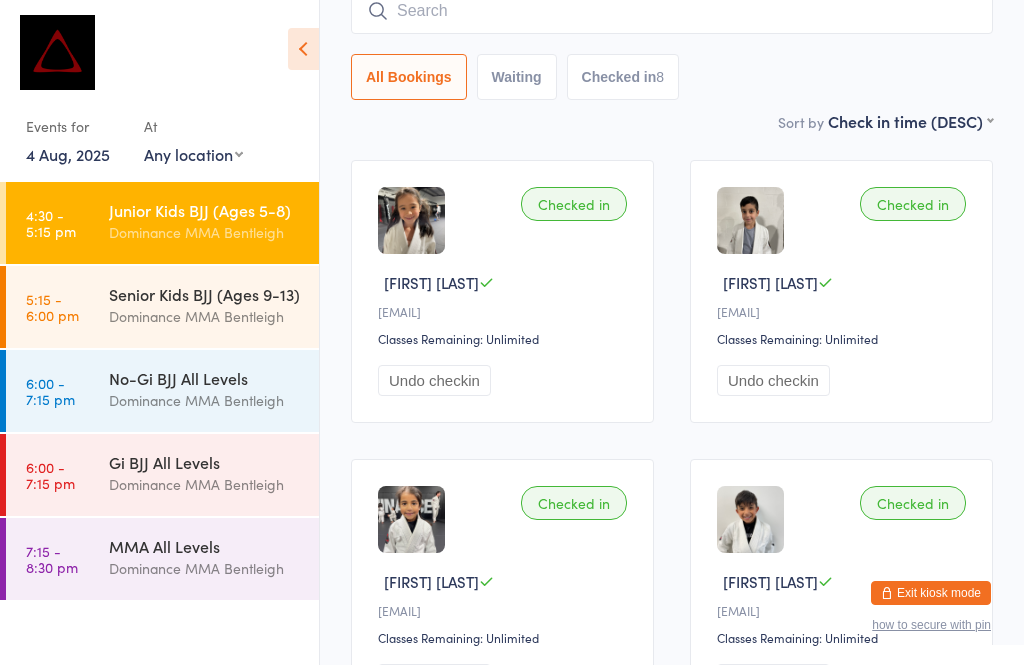 click at bounding box center [672, 11] 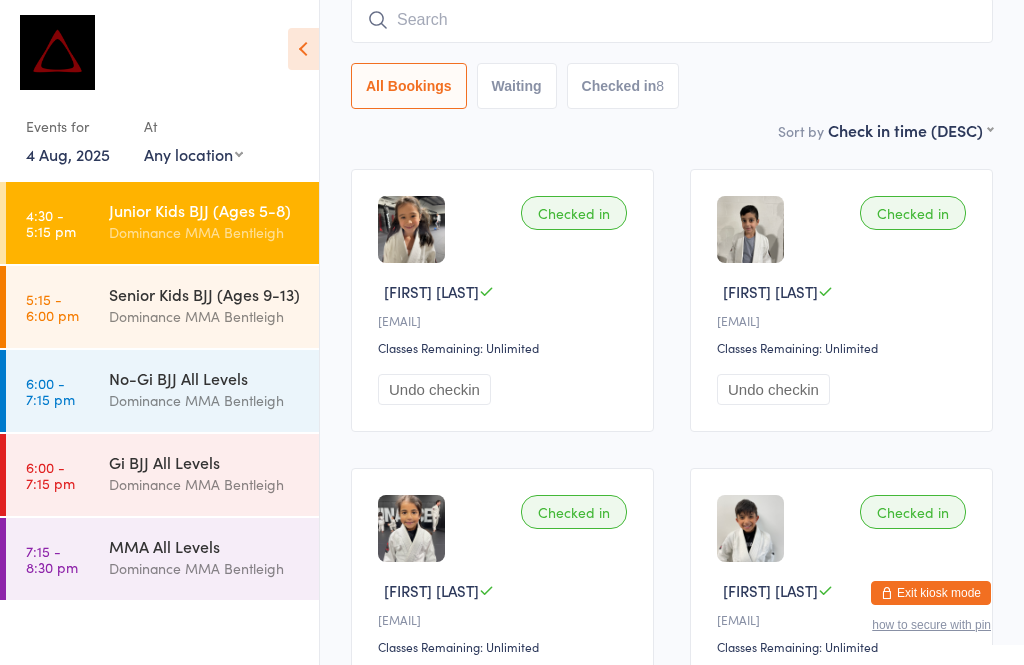scroll, scrollTop: 181, scrollLeft: 0, axis: vertical 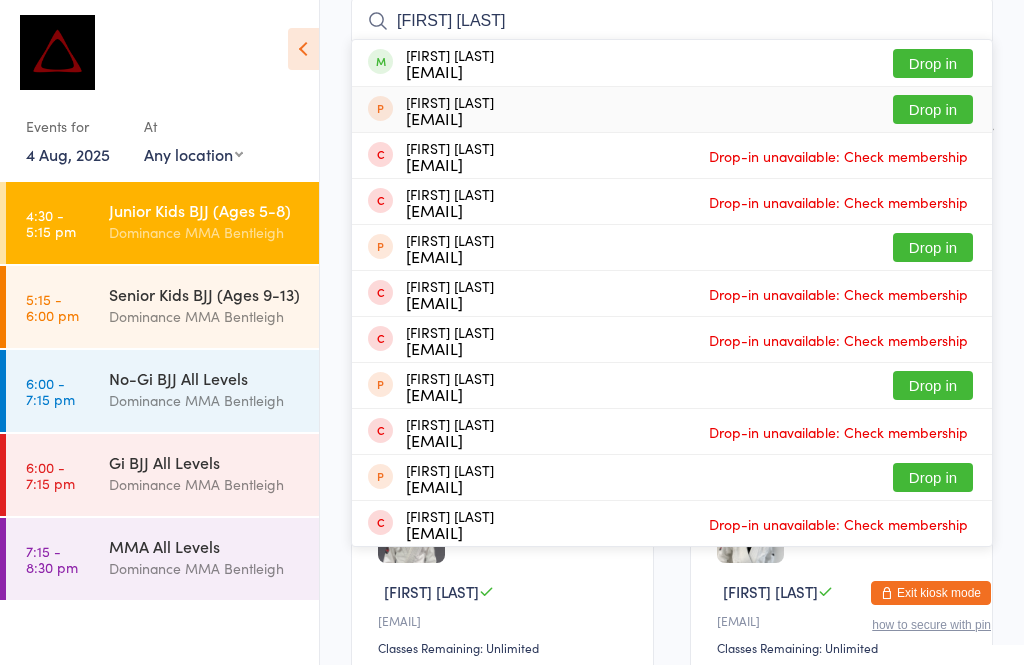 type on "[FIRST] [LAST]" 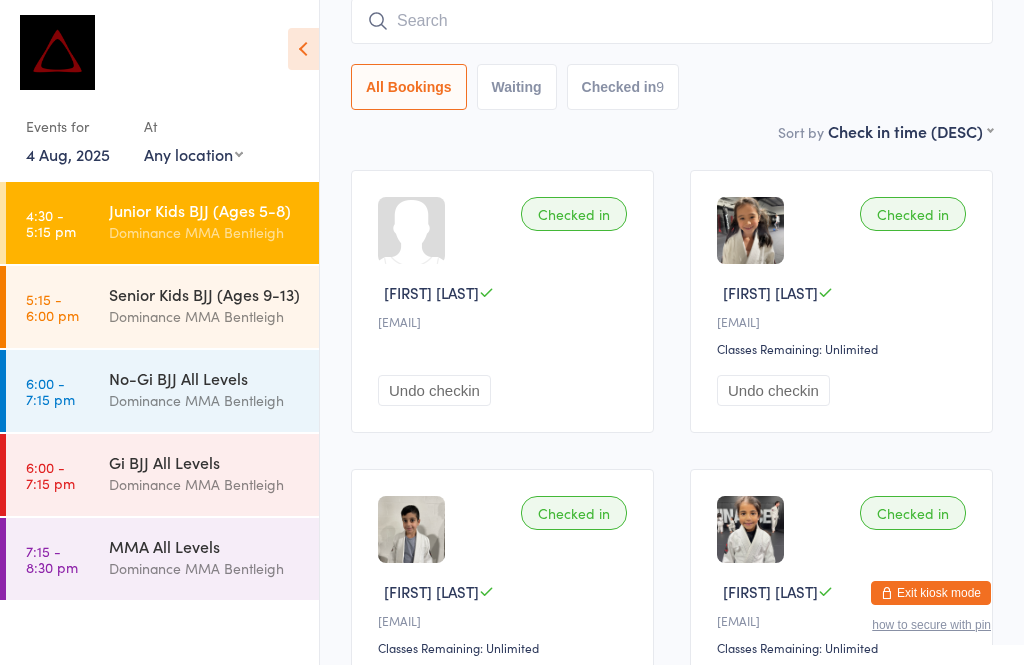 click on "Checked in" at bounding box center [574, 214] 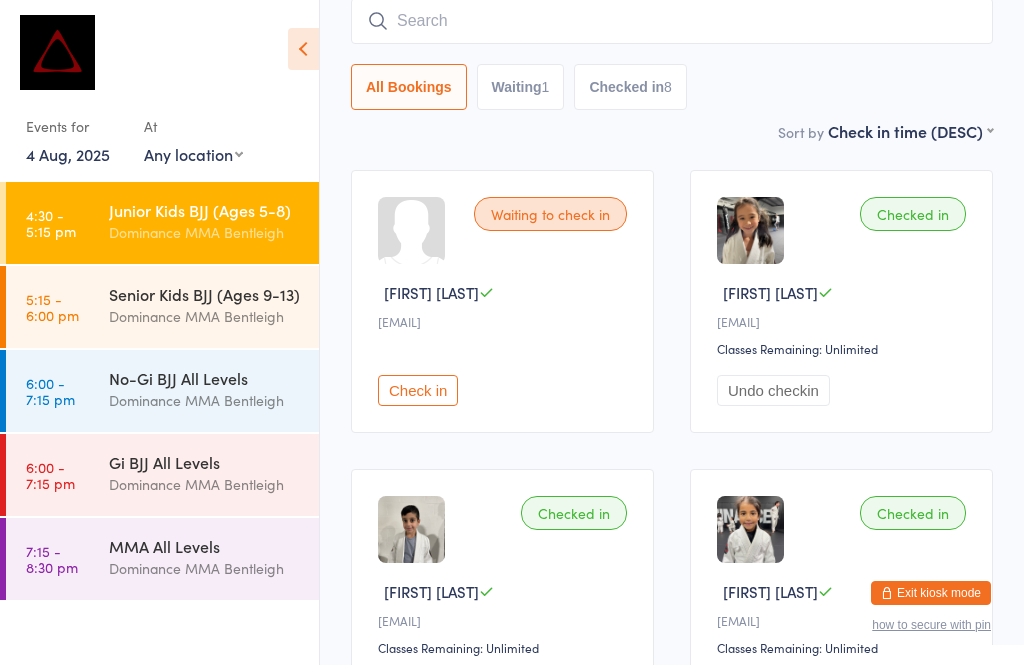 click at bounding box center [672, 21] 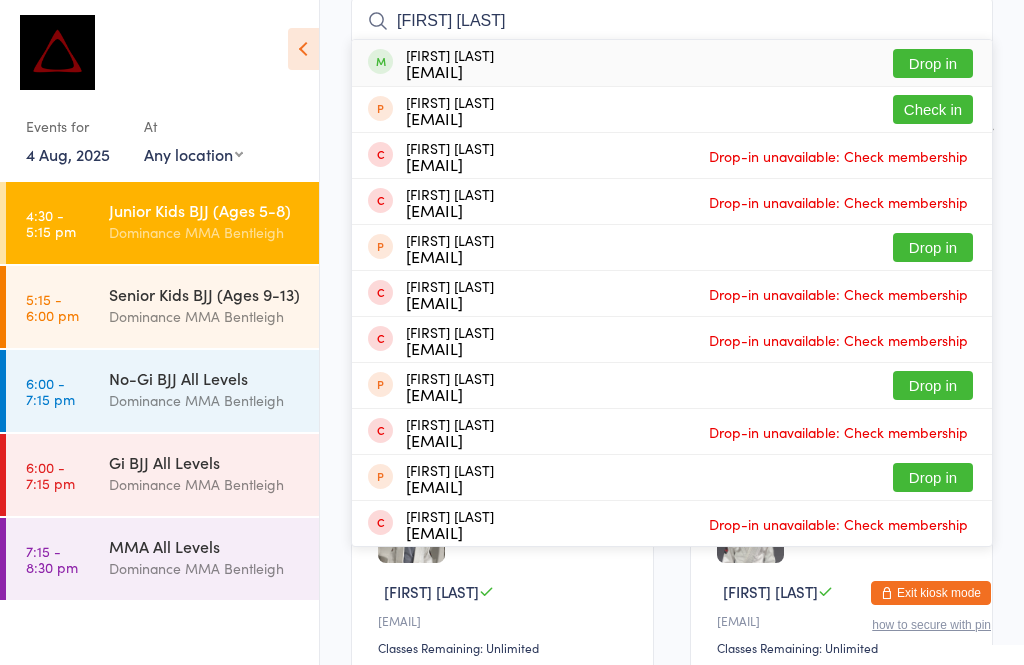type on "[FIRST] [LAST]" 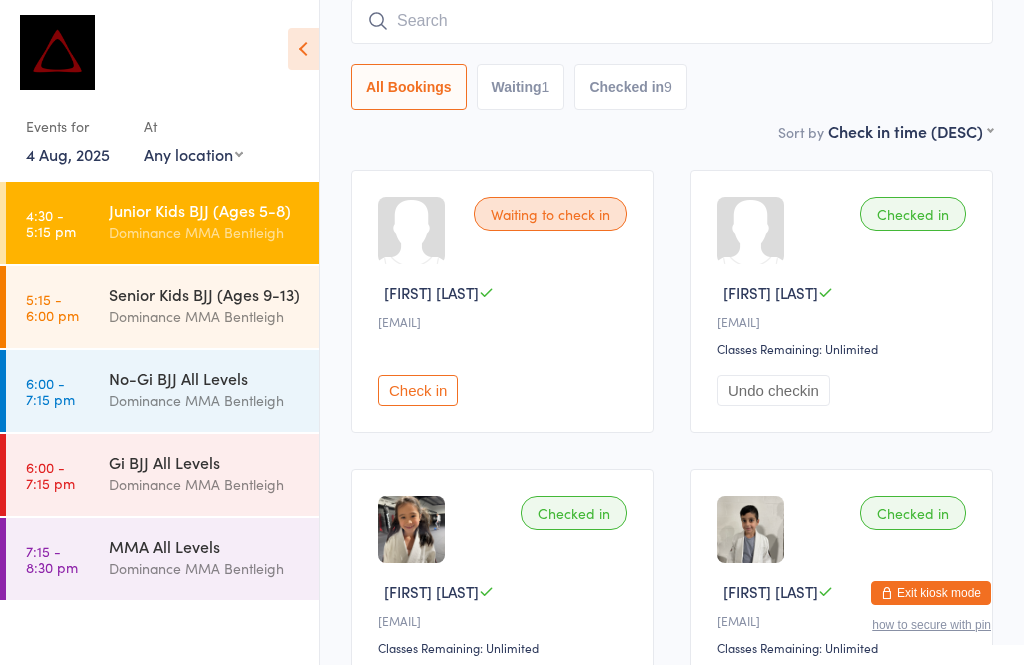 click at bounding box center (672, 21) 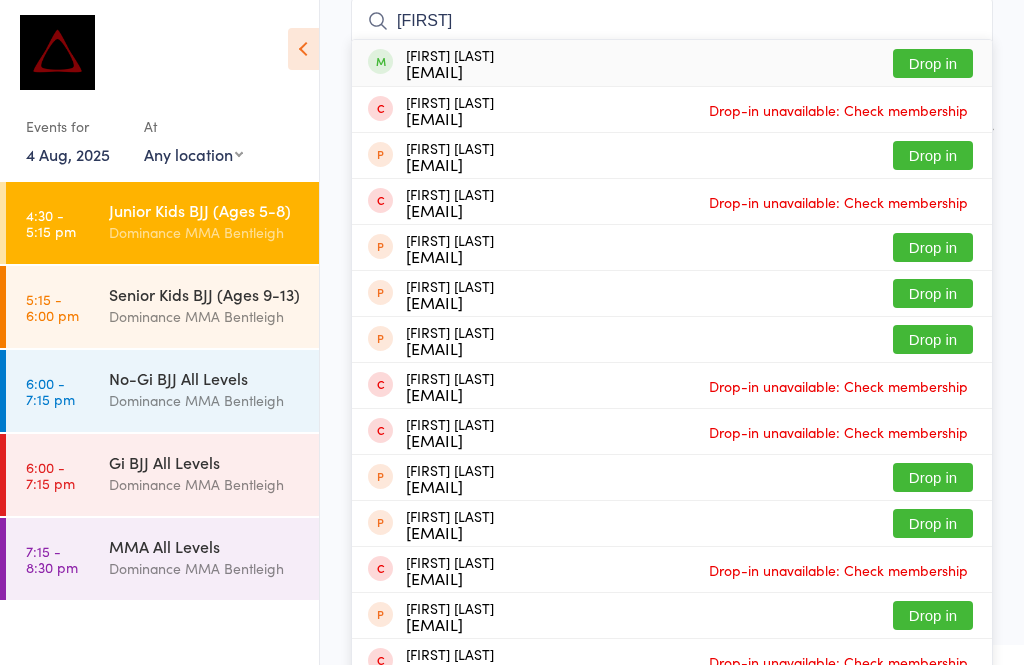type on "[FIRST]" 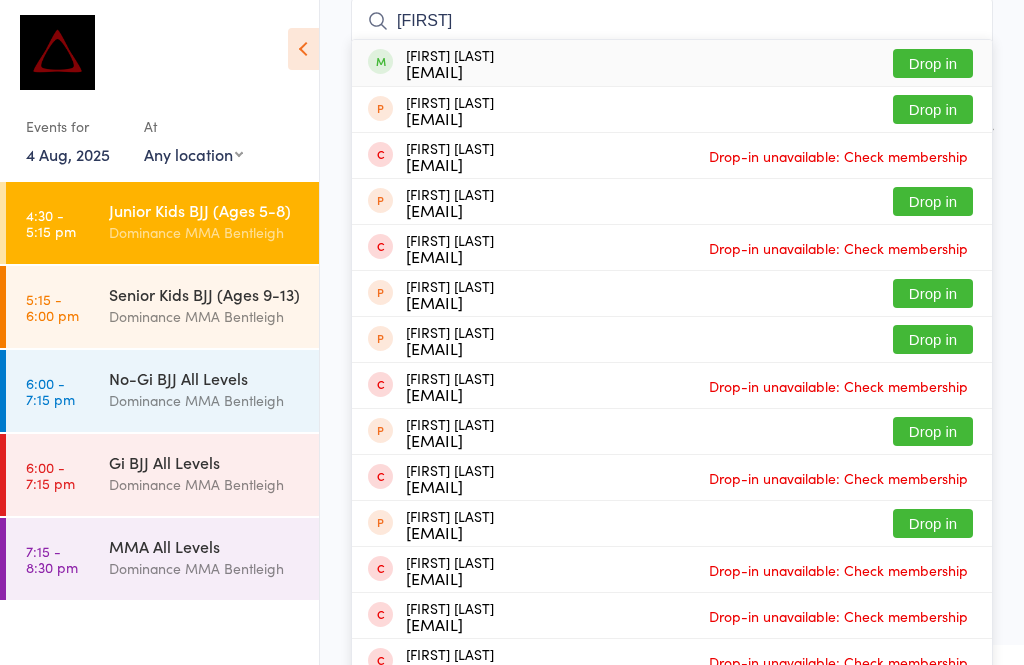 type on "[FIRST]" 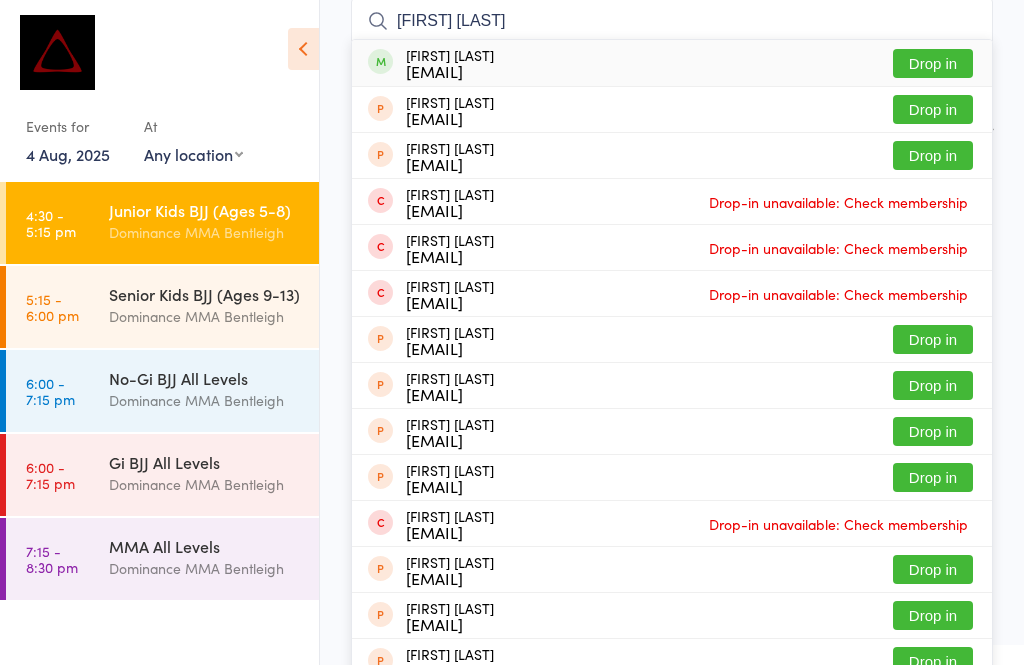 type on "[FIRST] [LAST]" 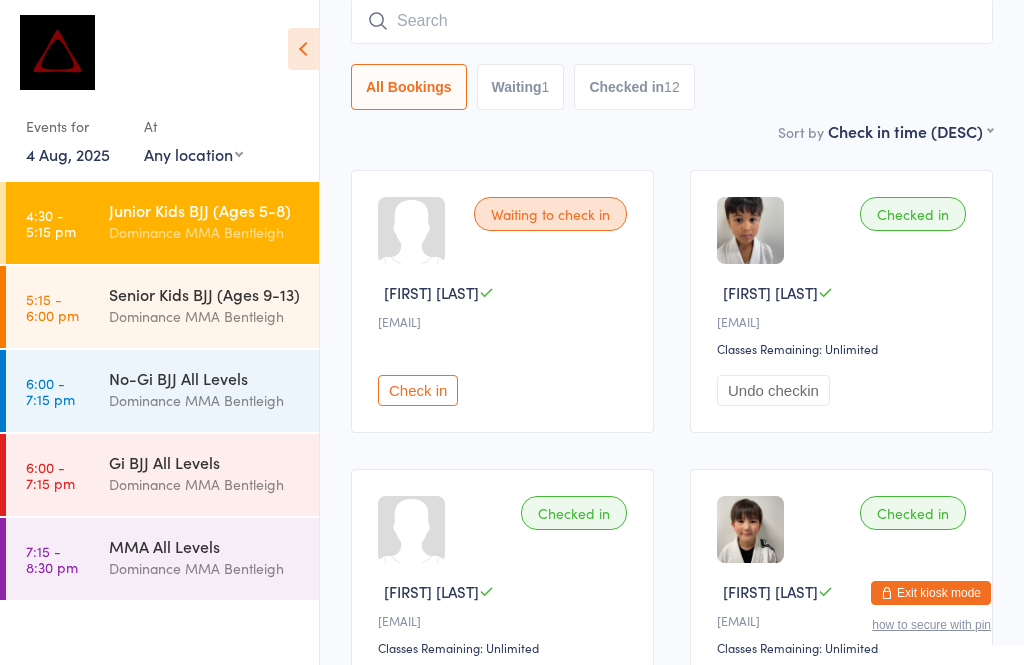 click on "Gi BJJ All Levels Dominance MMA Bentleigh" at bounding box center (214, 473) 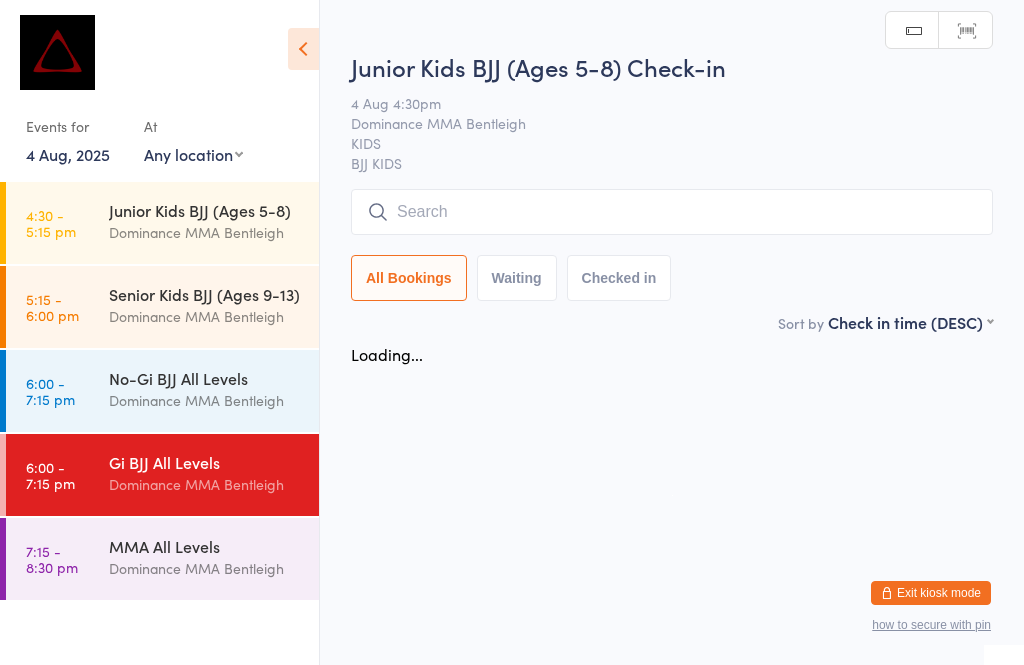 scroll, scrollTop: 0, scrollLeft: 0, axis: both 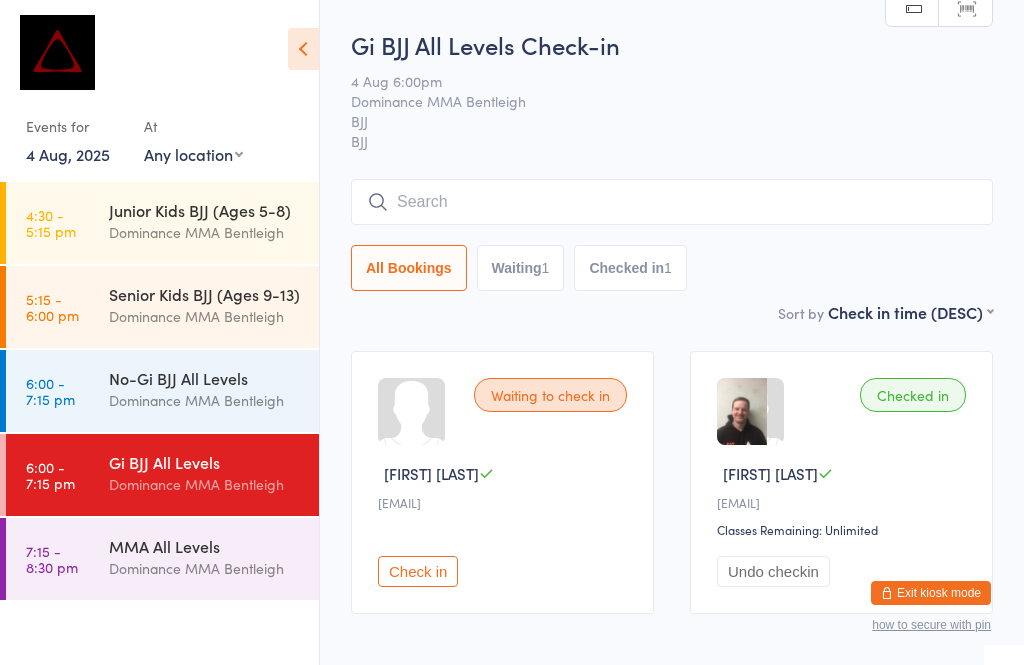 click on "Dominance MMA Bentleigh" at bounding box center (205, 316) 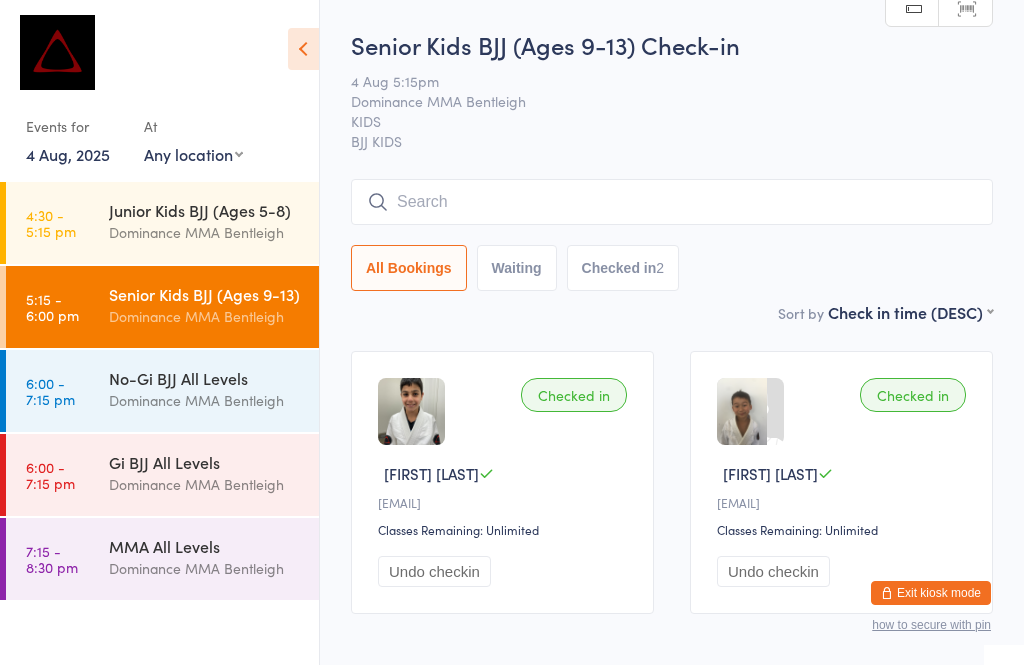 click on "4 Aug, 2025" at bounding box center (68, 154) 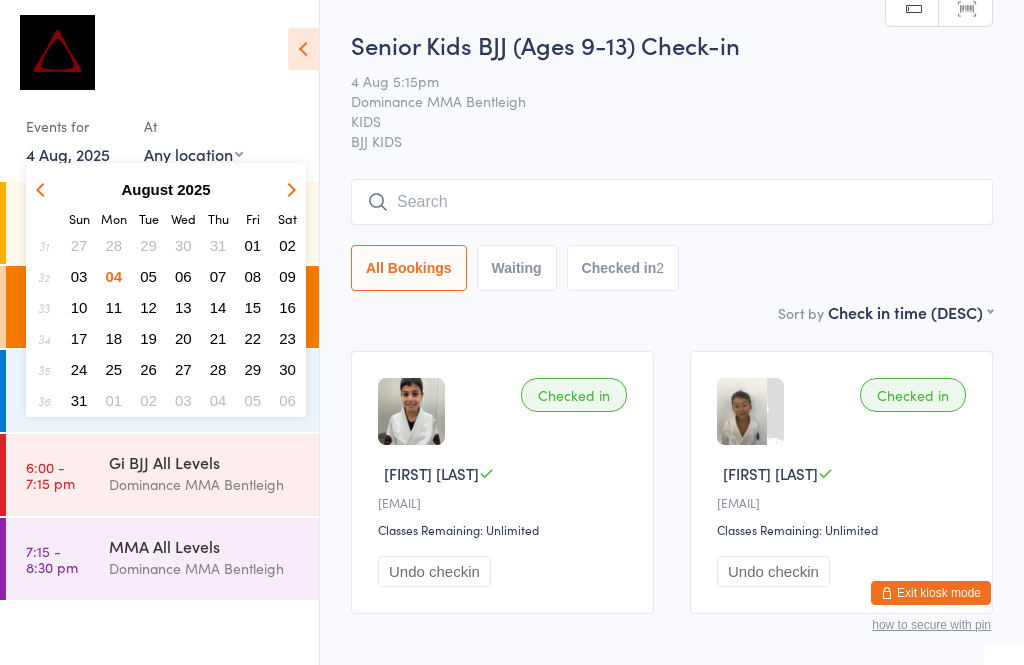 click on "08" at bounding box center [253, 276] 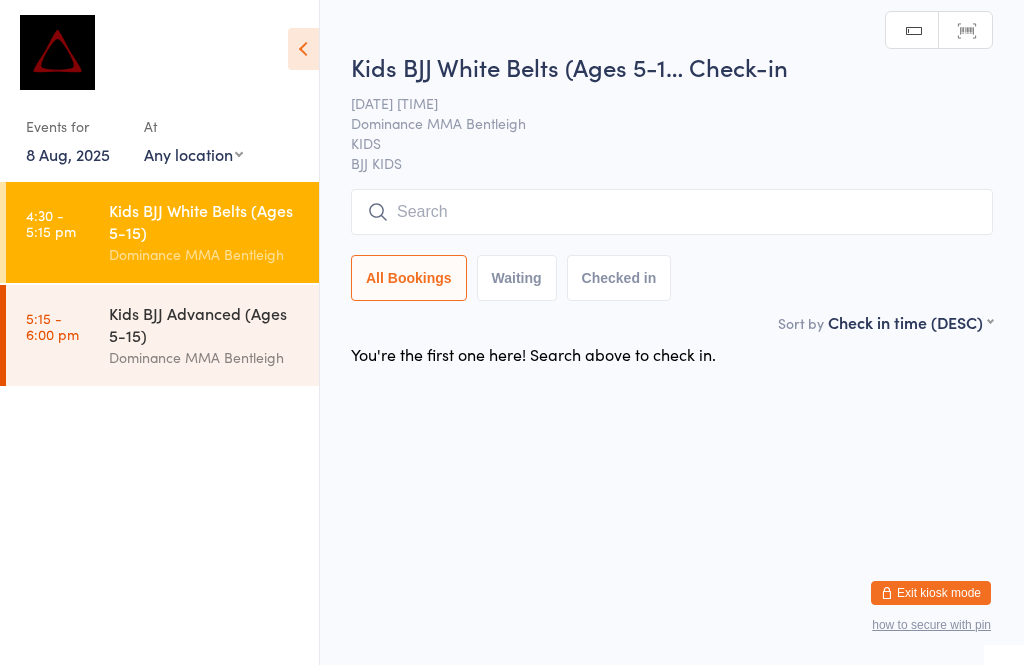 click on "Kids BJJ Advanced (Ages 5-15)" at bounding box center (205, 324) 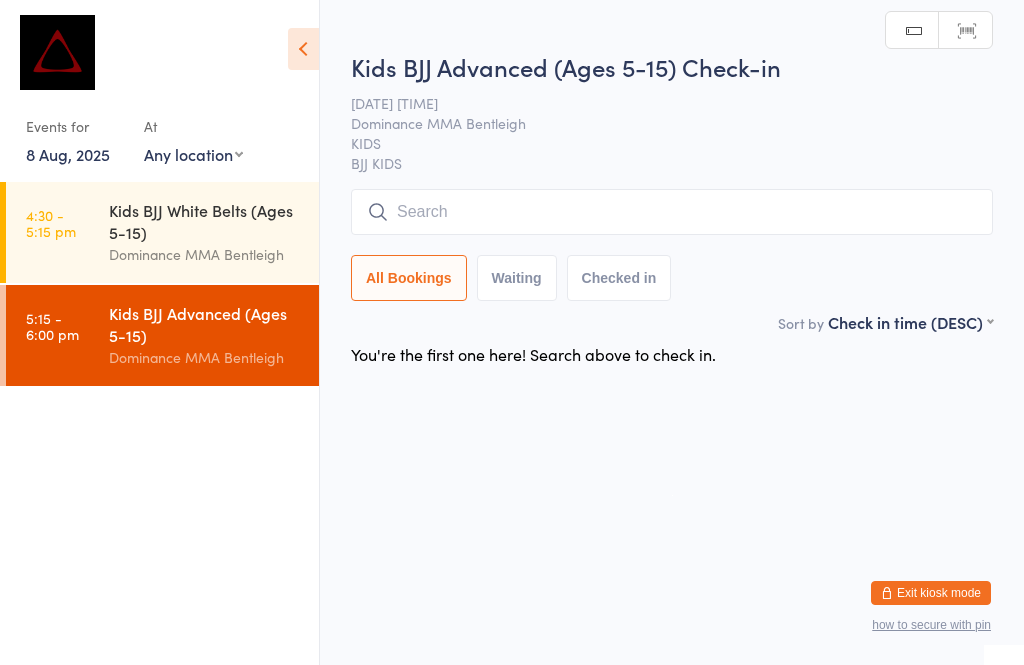 click on "8 Aug, 2025" at bounding box center (68, 154) 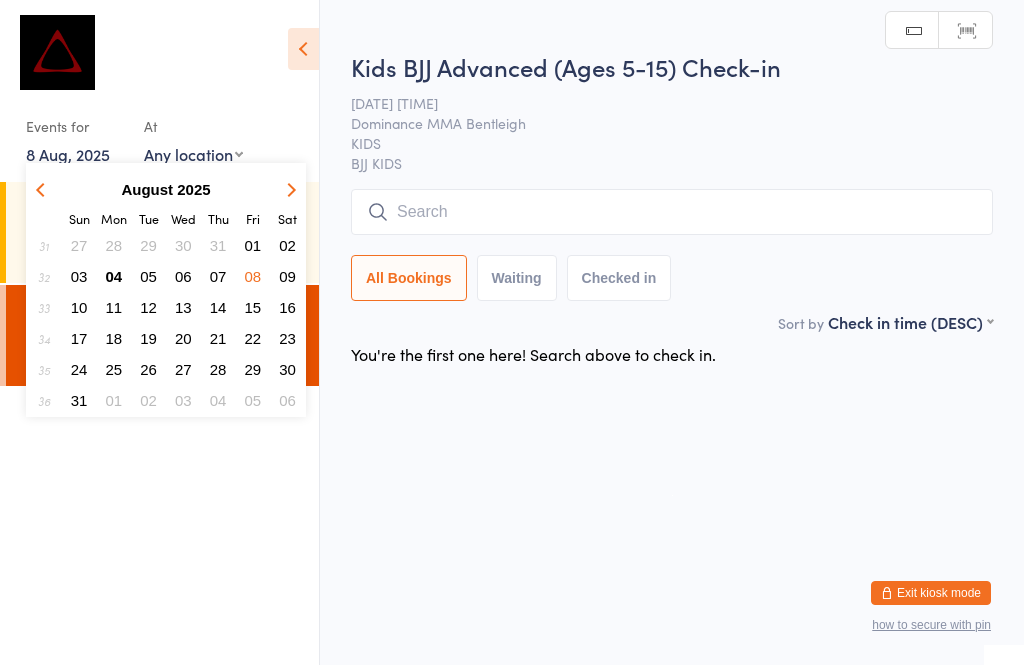 click on "04" at bounding box center (114, 276) 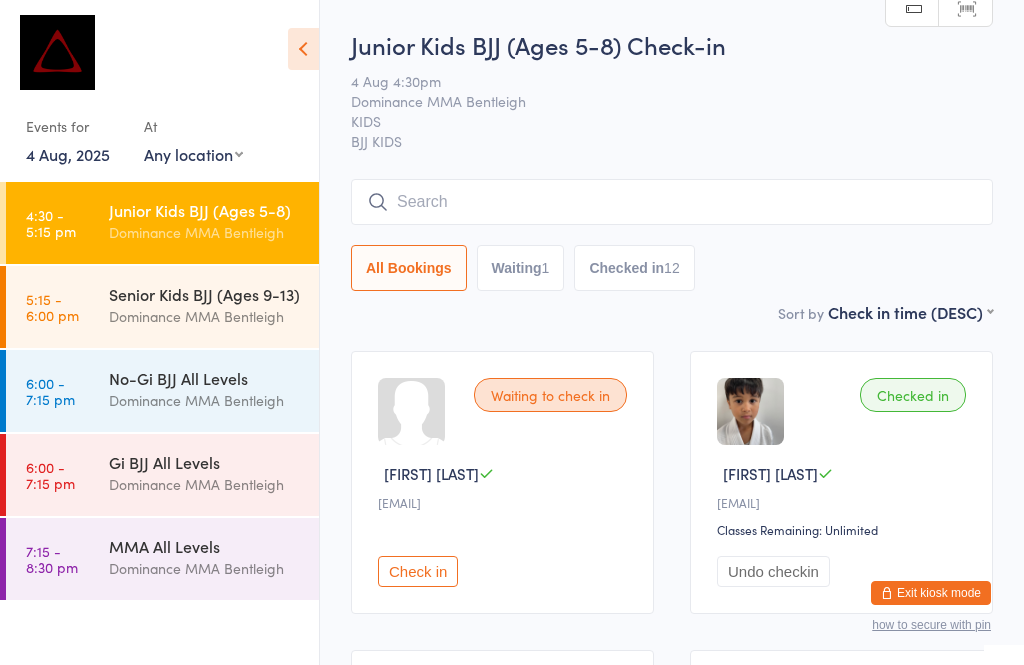 click on "Senior Kids BJJ (Ages 9-13)" at bounding box center [205, 294] 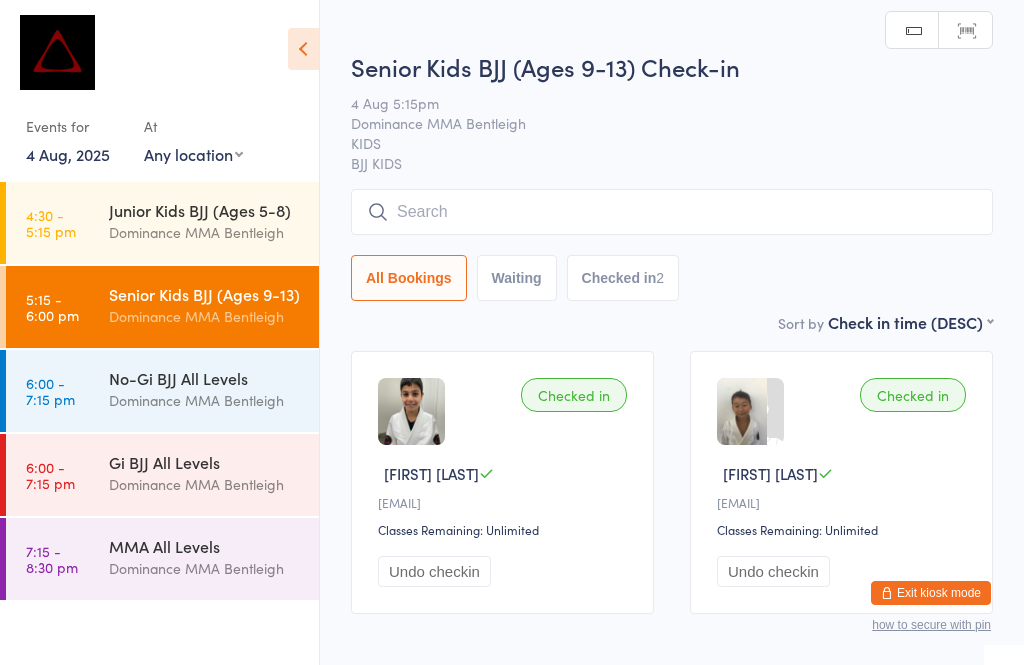 click at bounding box center [672, 212] 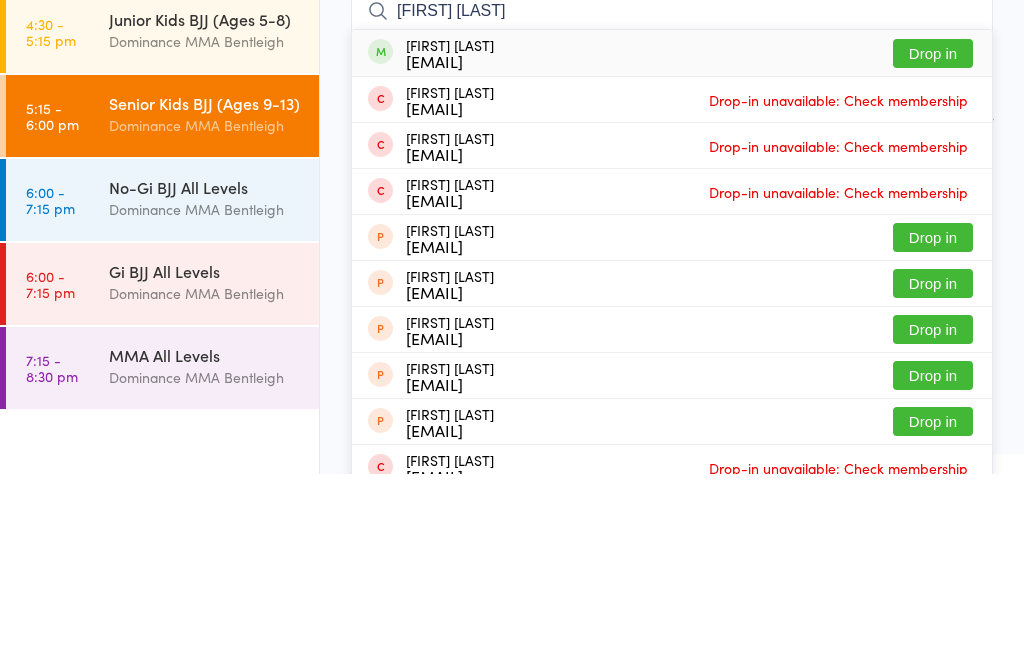 type on "[FIRST] [LAST]" 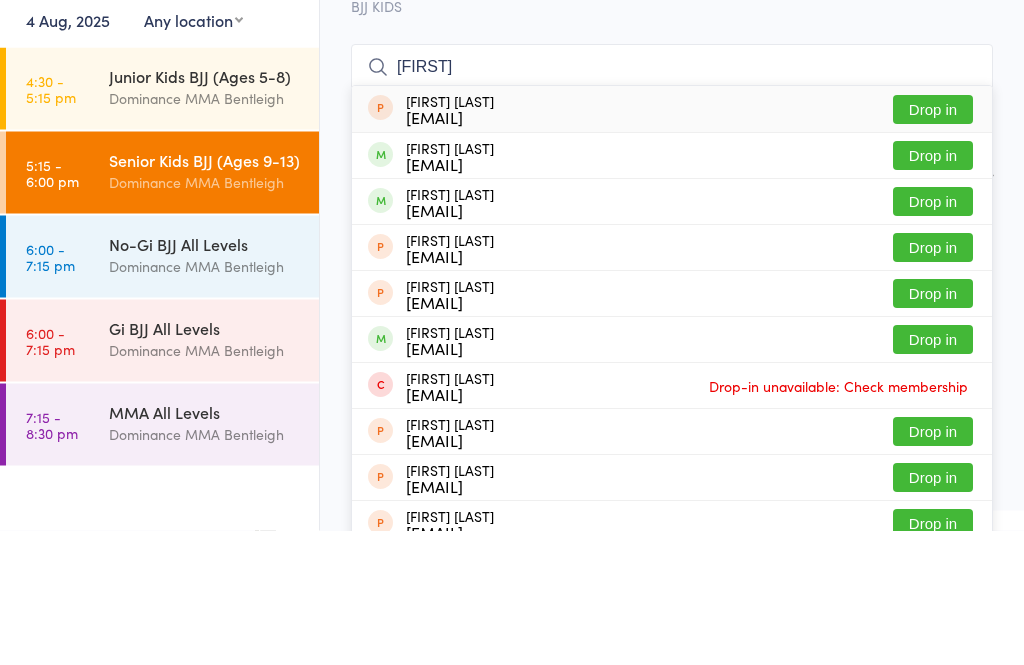 type on "[FIRST]" 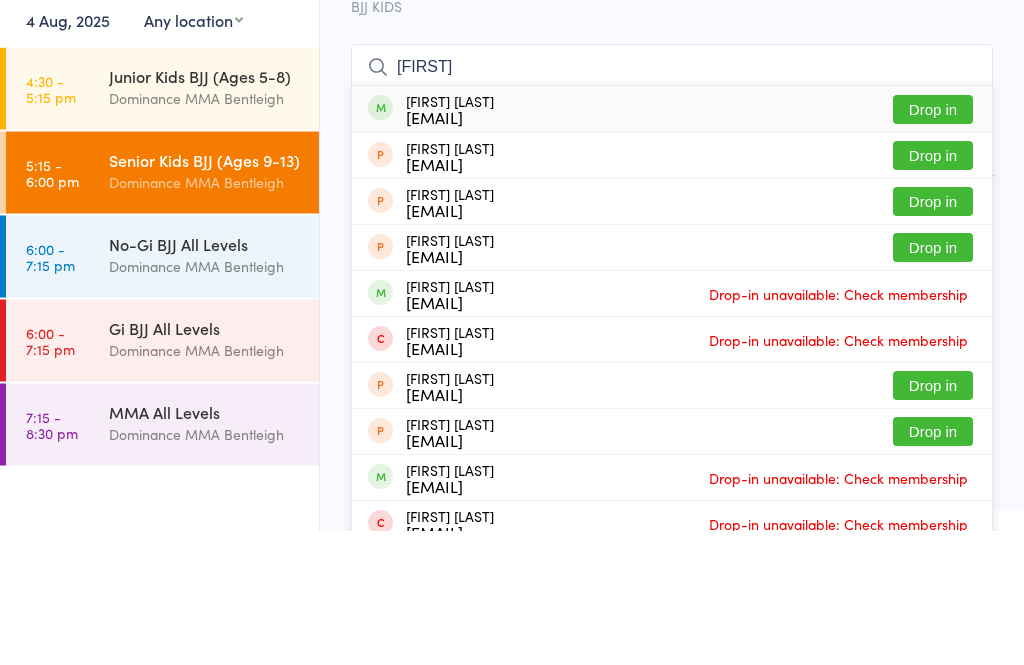 type on "[FIRST]" 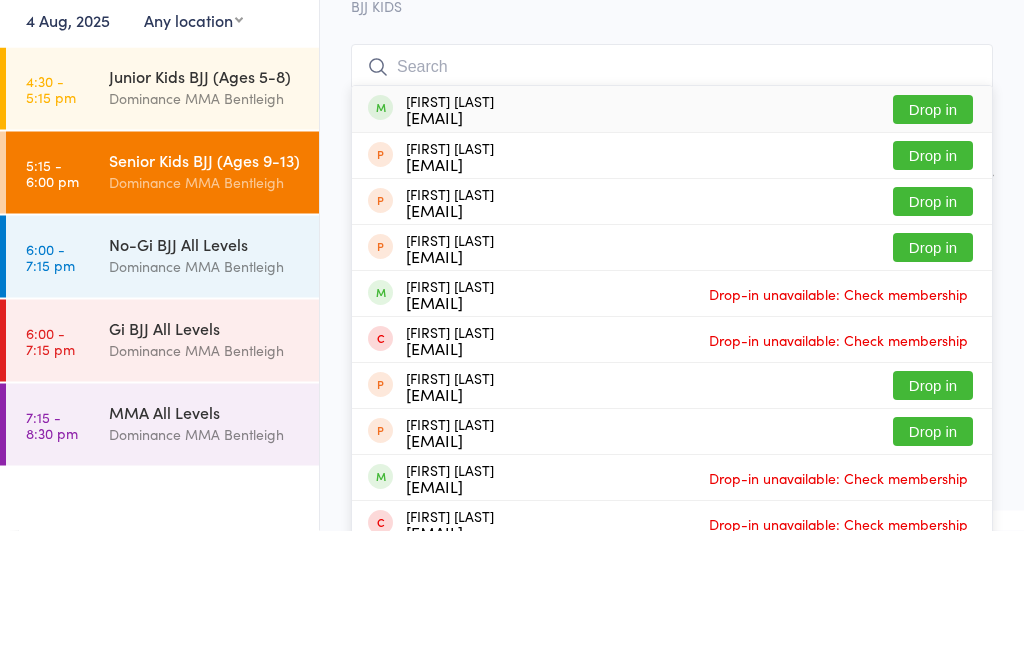 scroll, scrollTop: 135, scrollLeft: 0, axis: vertical 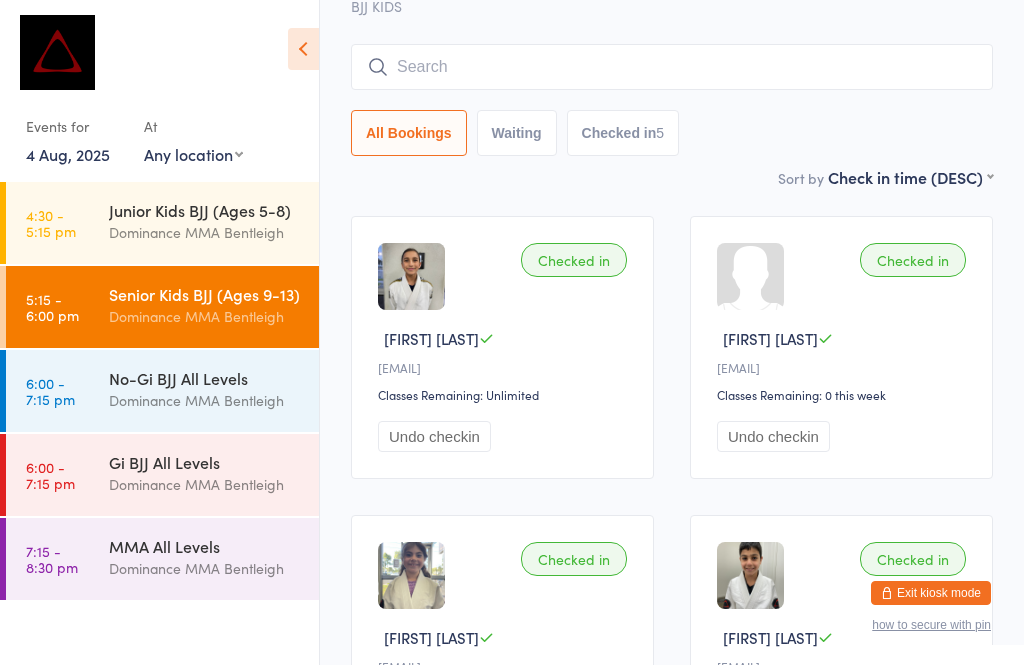 click at bounding box center (672, 67) 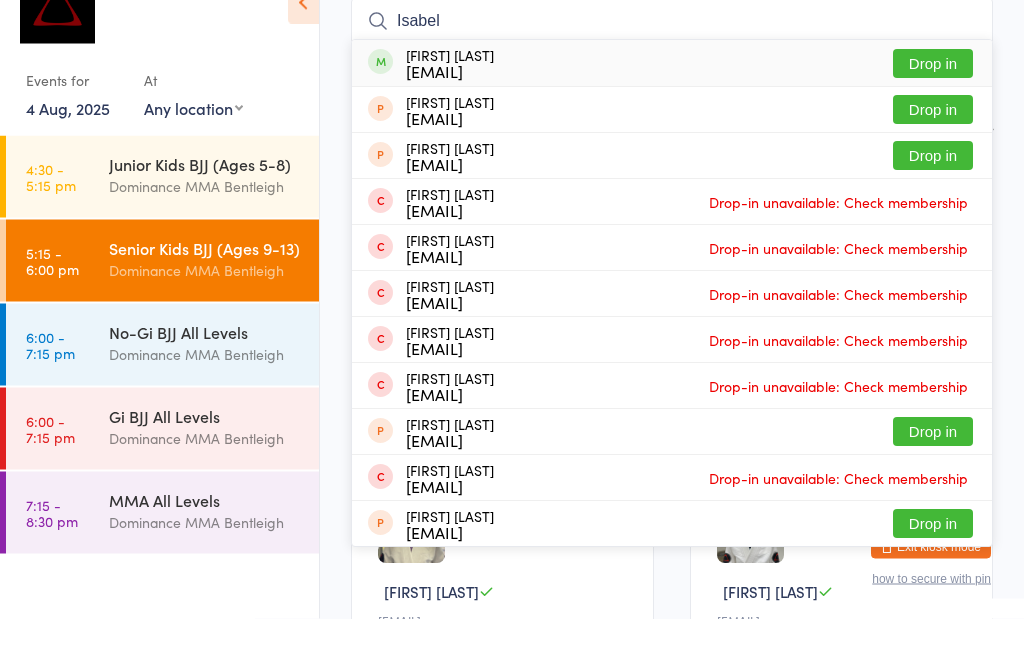 type on "Isabel" 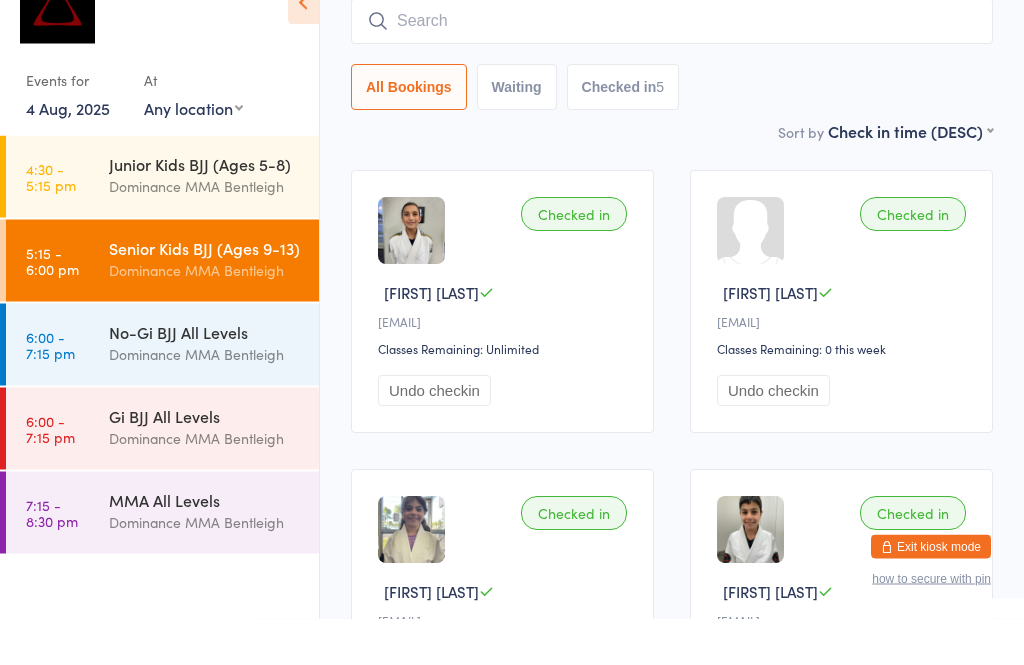 scroll, scrollTop: 181, scrollLeft: 0, axis: vertical 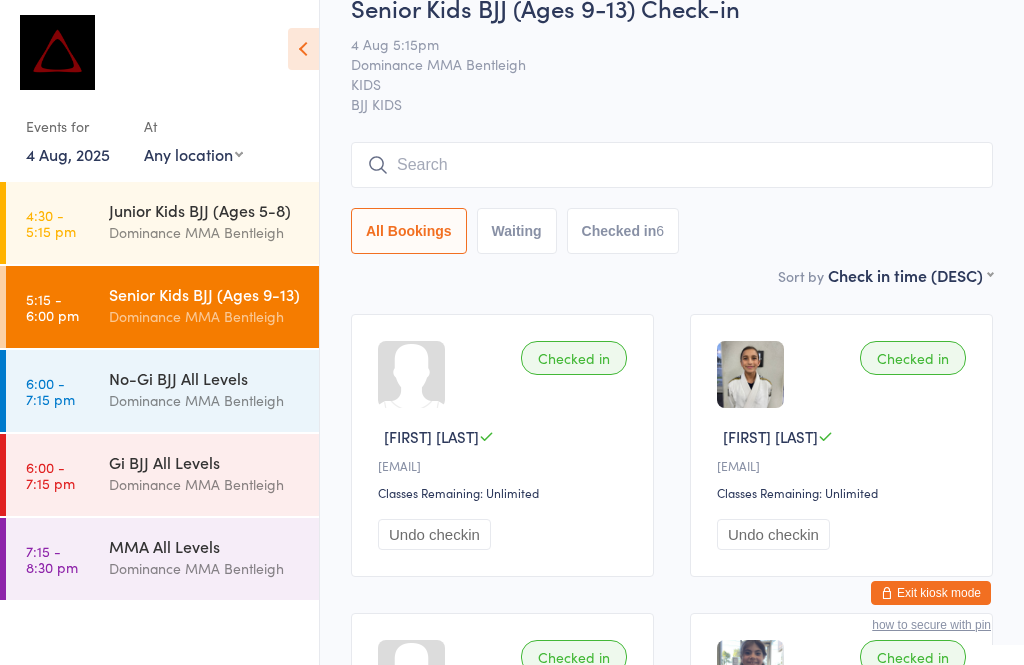 click at bounding box center (672, 165) 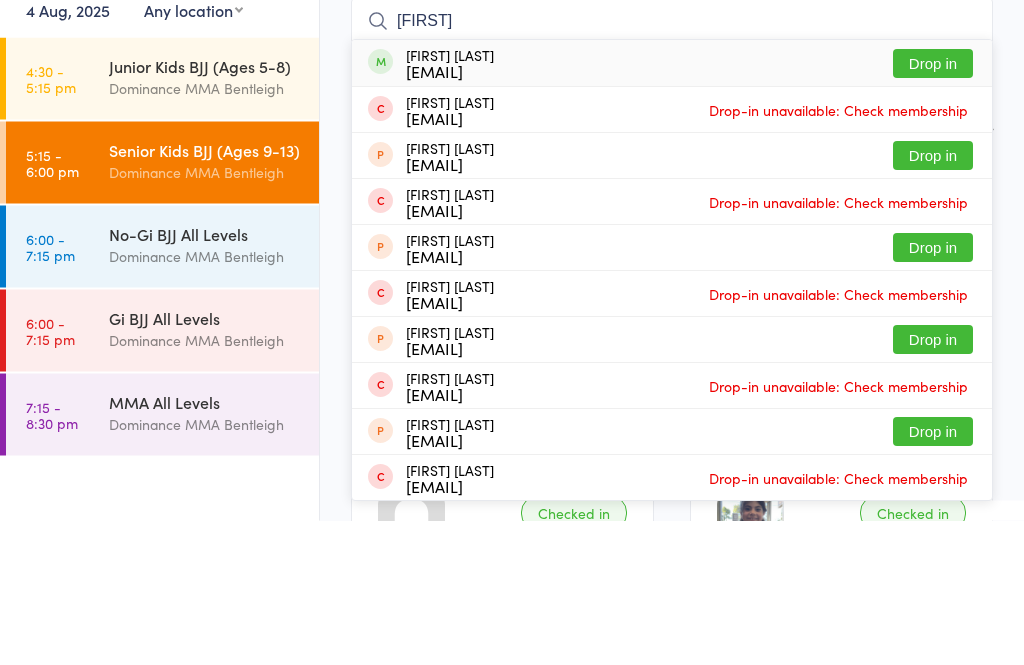 type on "[FIRST]" 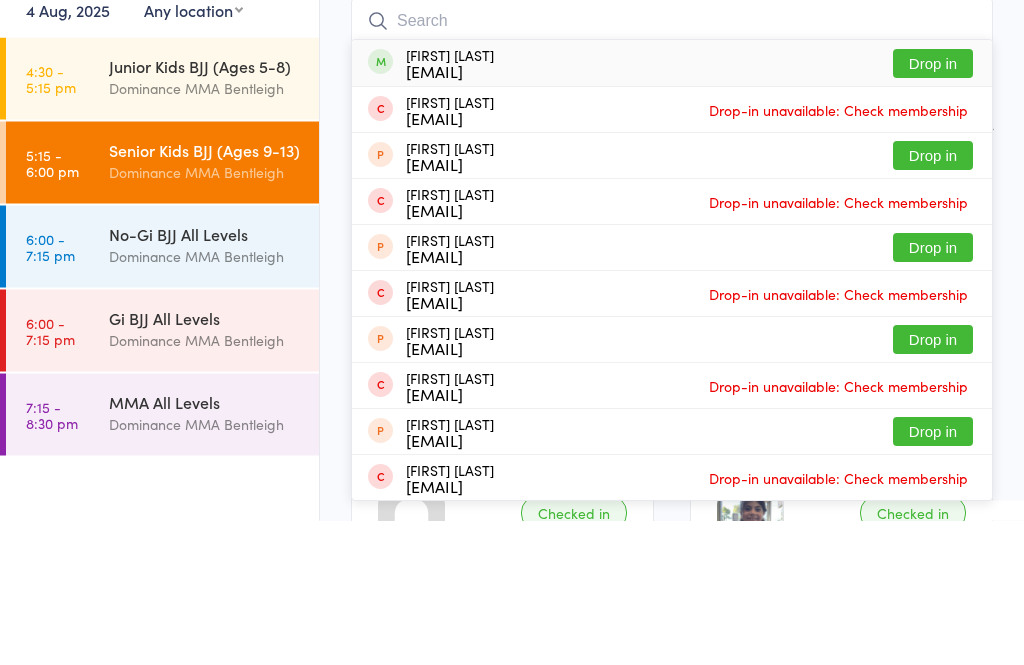 scroll, scrollTop: 181, scrollLeft: 0, axis: vertical 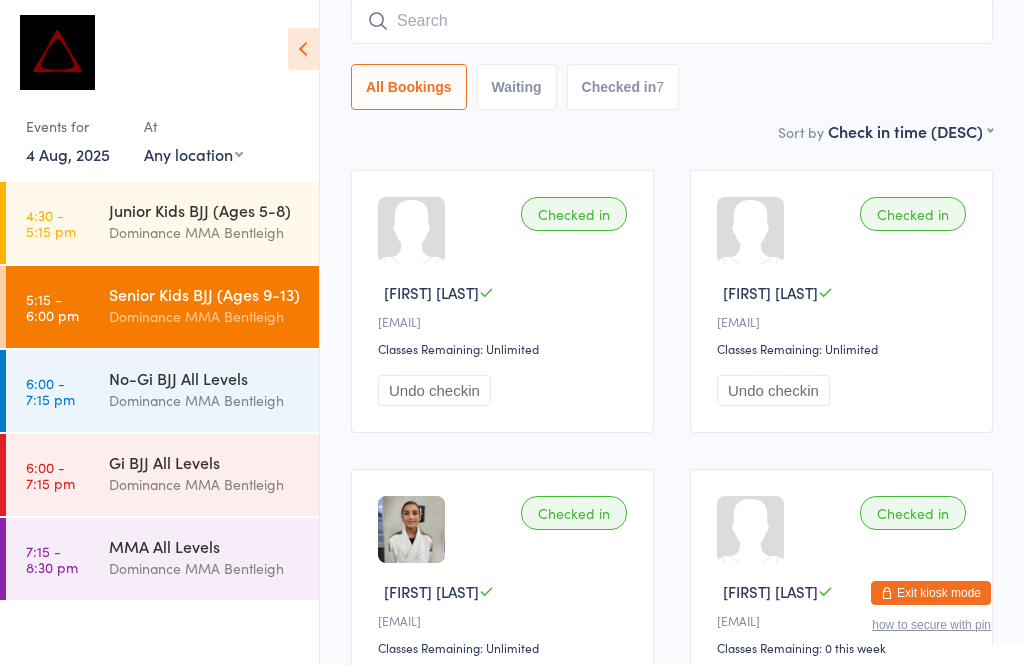 click at bounding box center (672, 21) 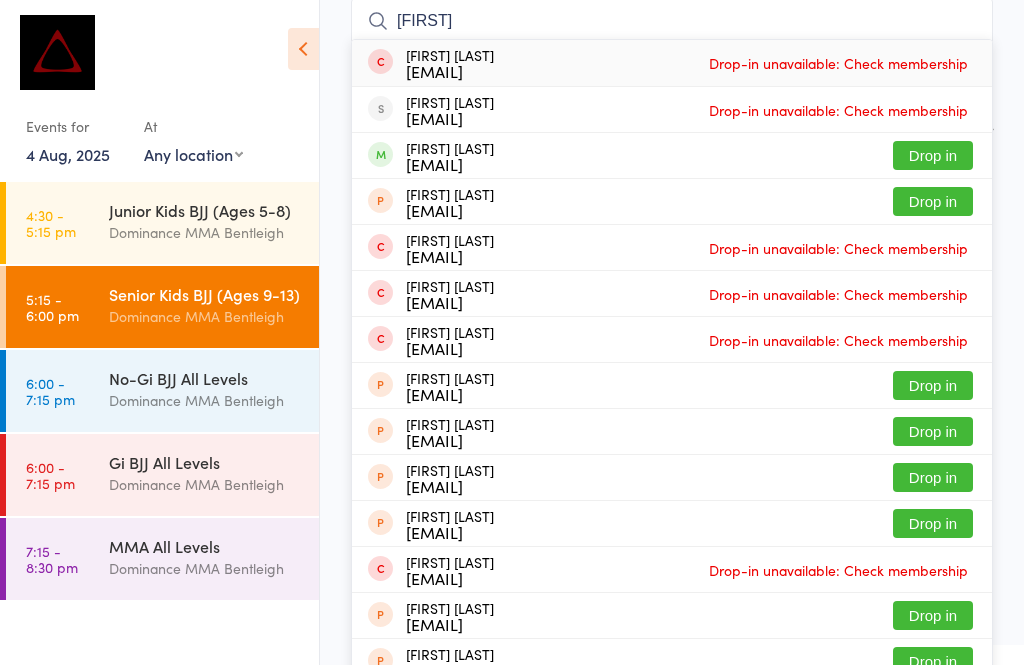 type on "[FIRST]" 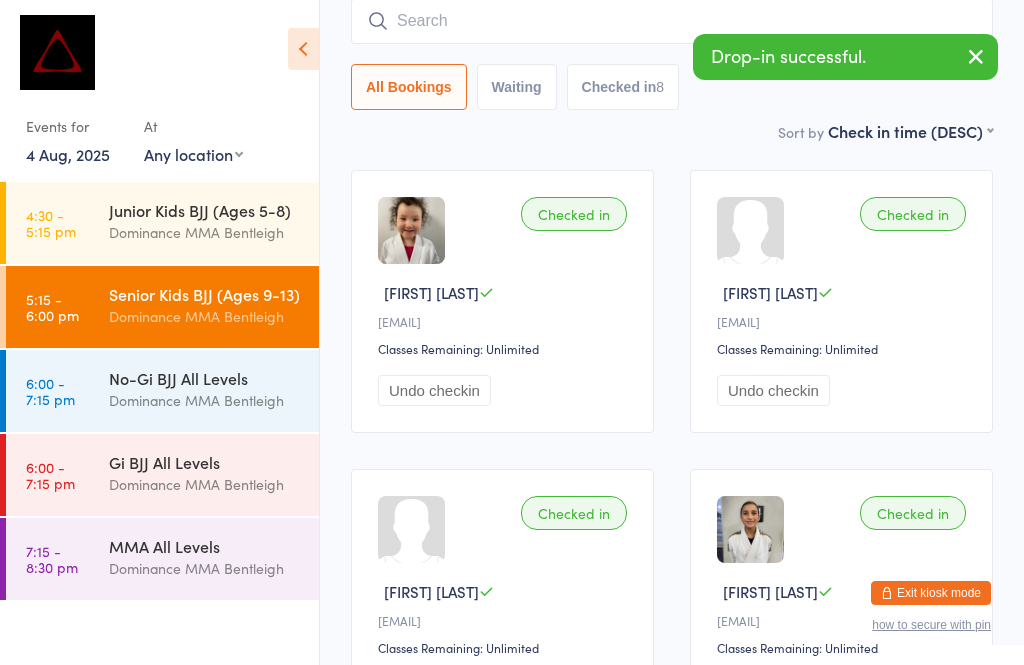click at bounding box center (672, 21) 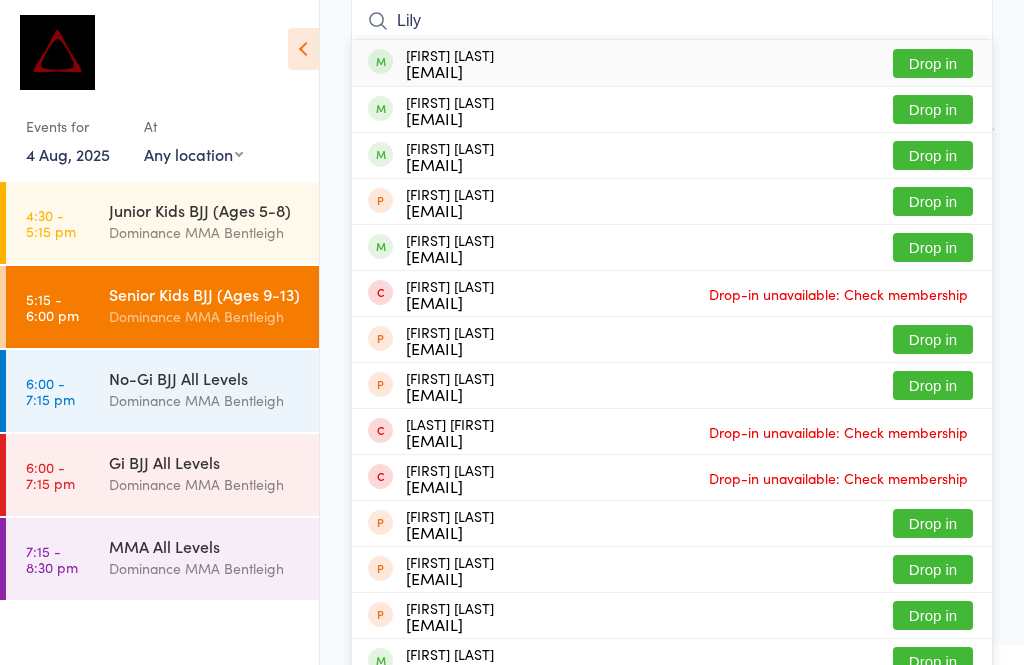 type on "Lily" 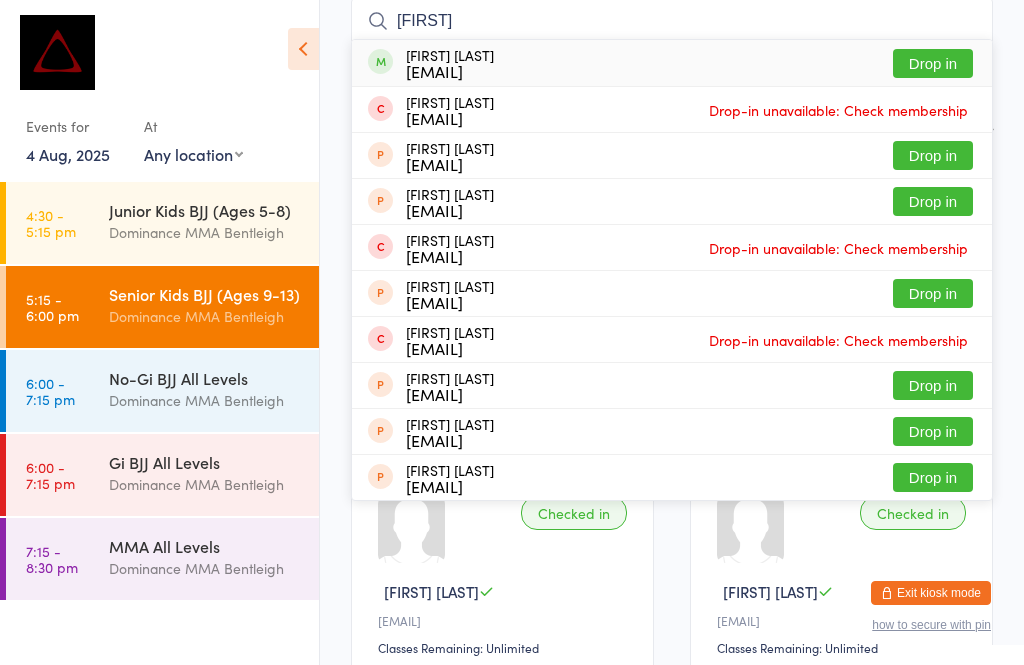 type on "[FIRST]" 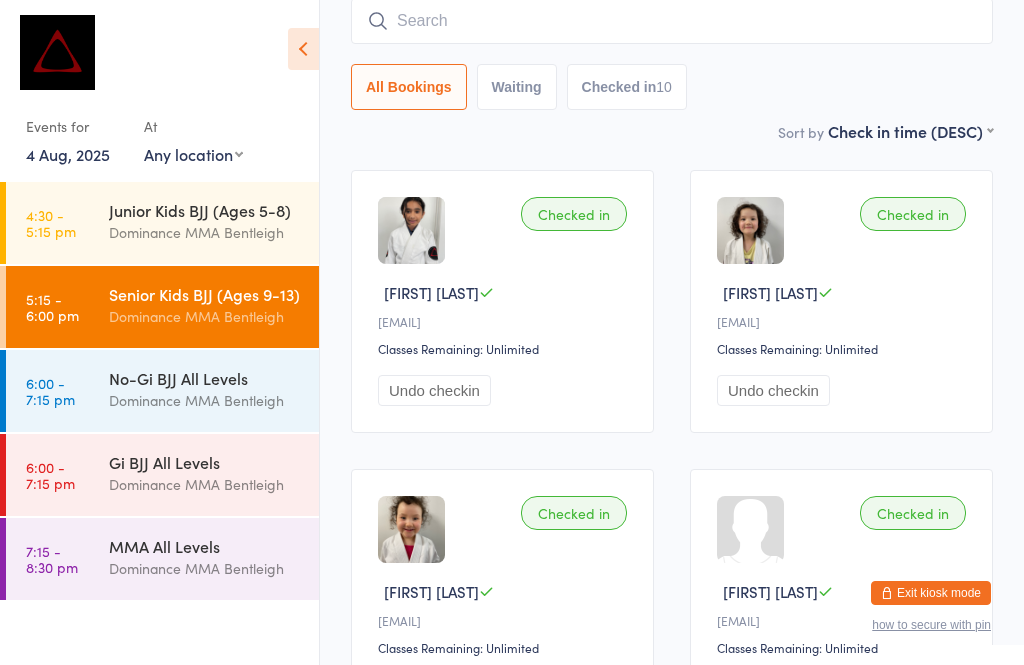 click at bounding box center [672, 21] 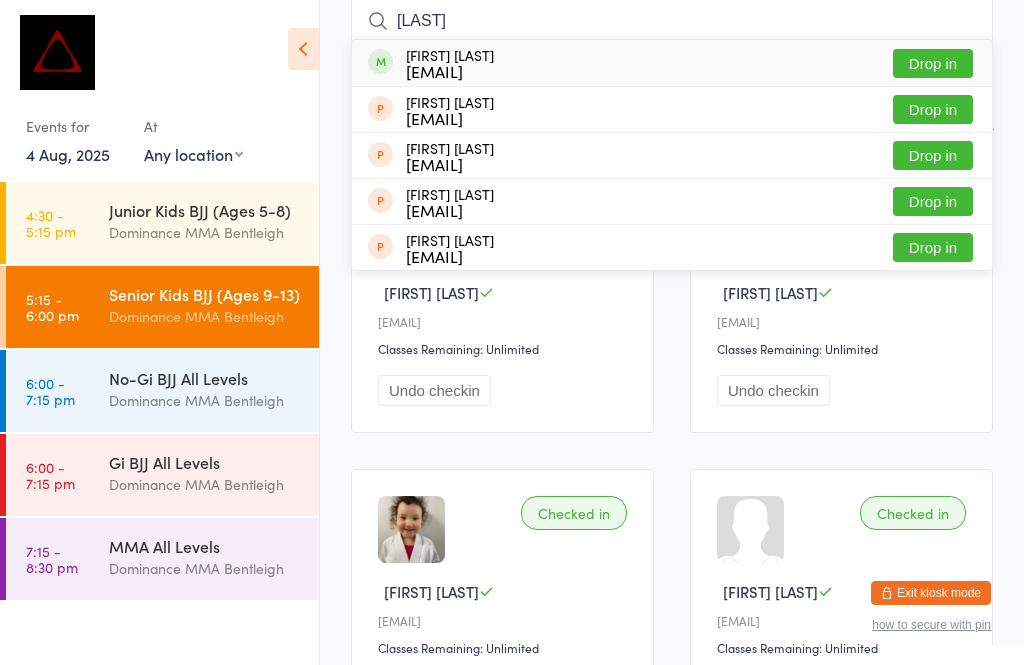 type on "[LAST]" 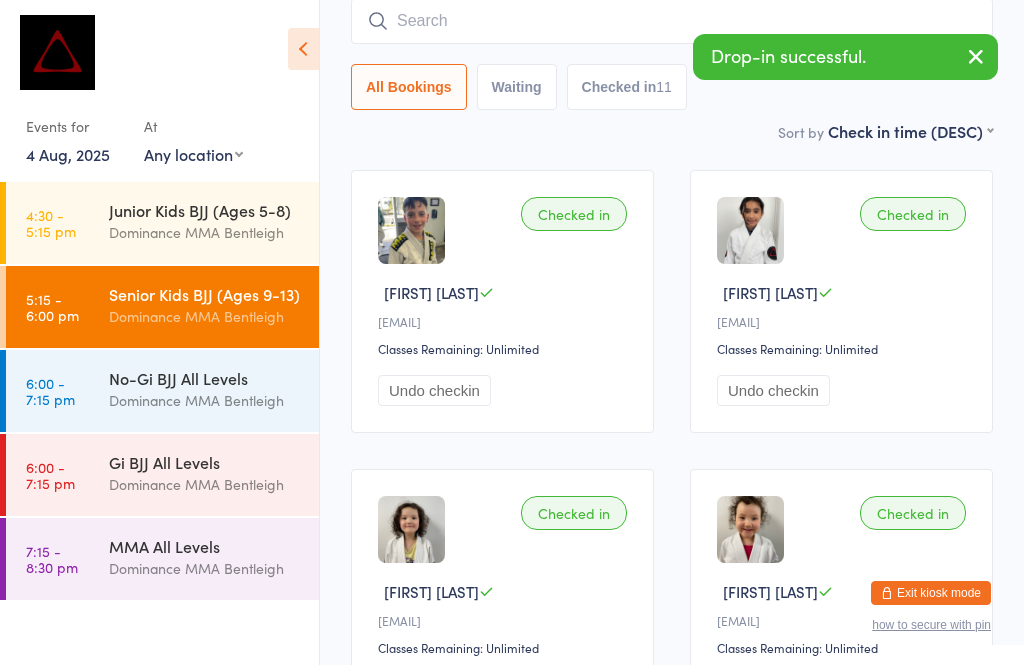 click at bounding box center [672, 21] 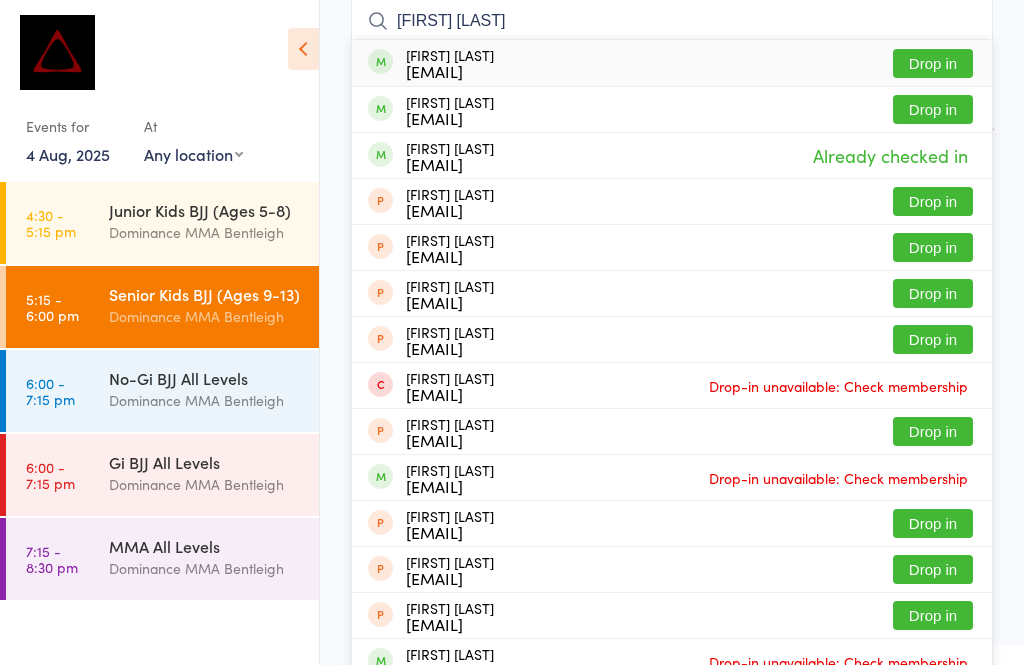 type on "[FIRST] [LAST]" 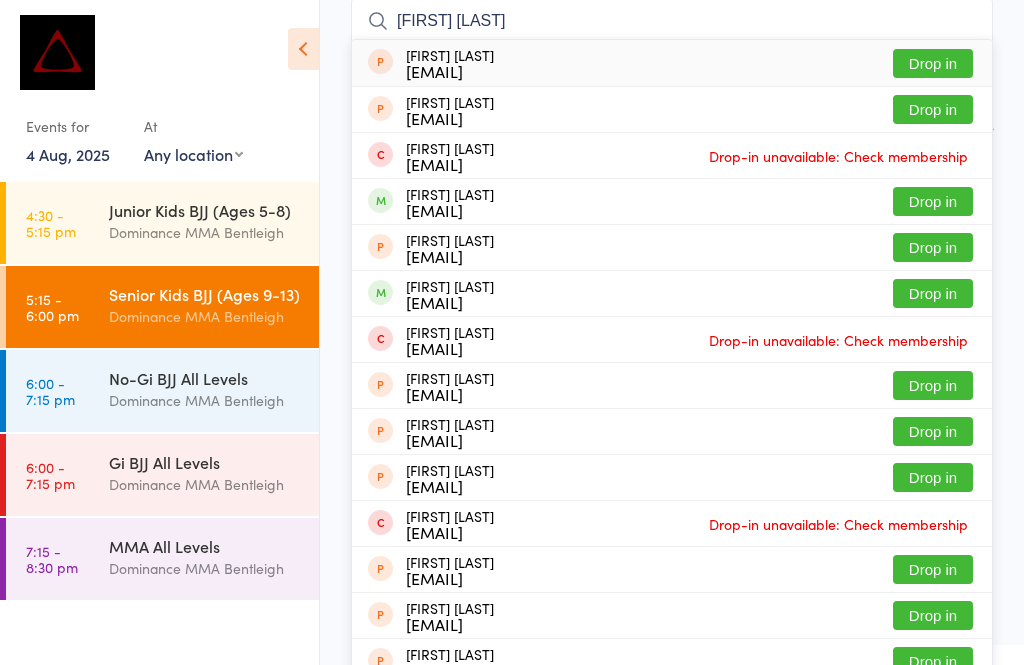 type on "[FIRST] [LAST]" 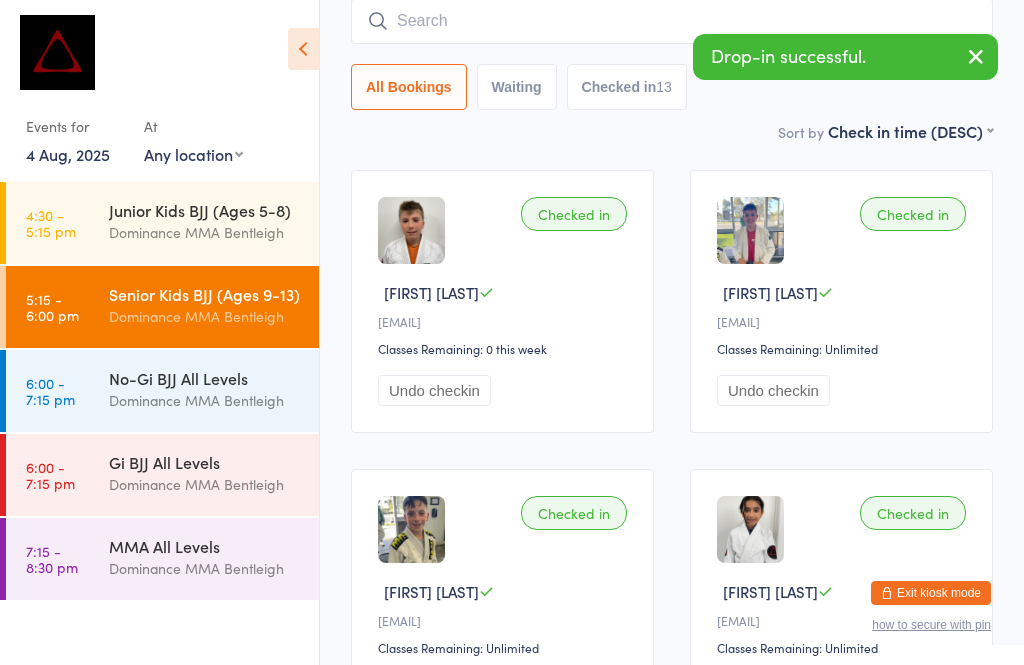 click at bounding box center [672, 21] 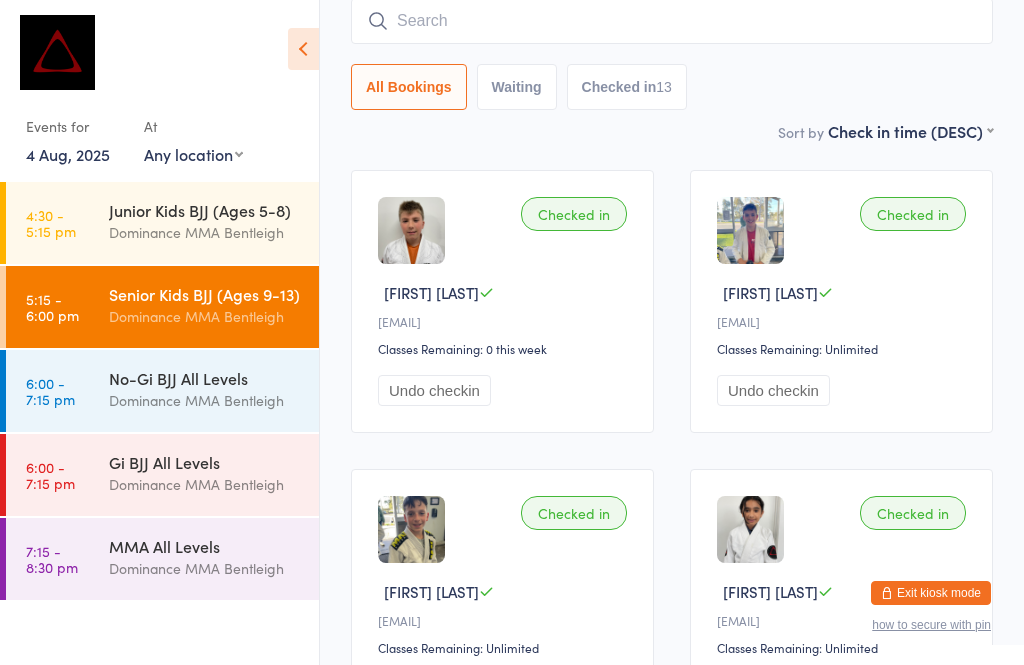 click at bounding box center [672, 21] 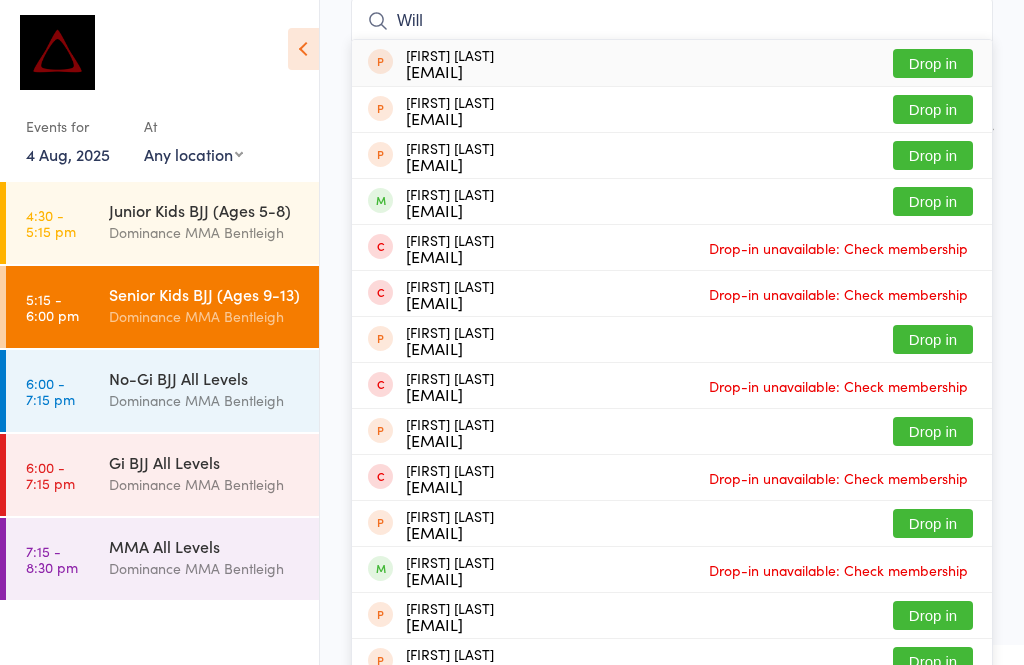 type on "Will" 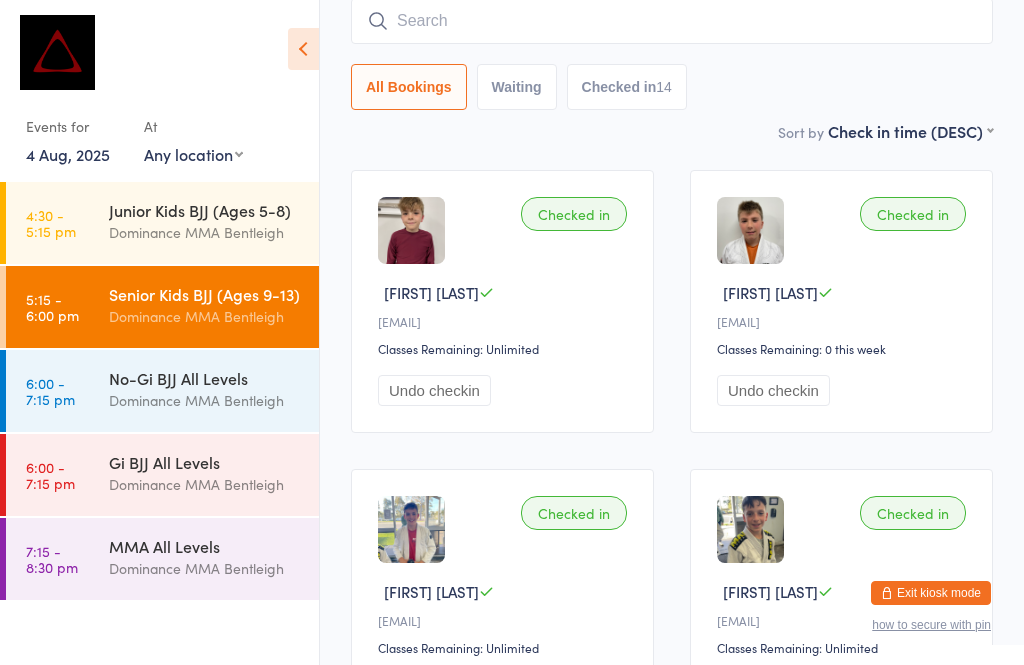 click at bounding box center [672, 21] 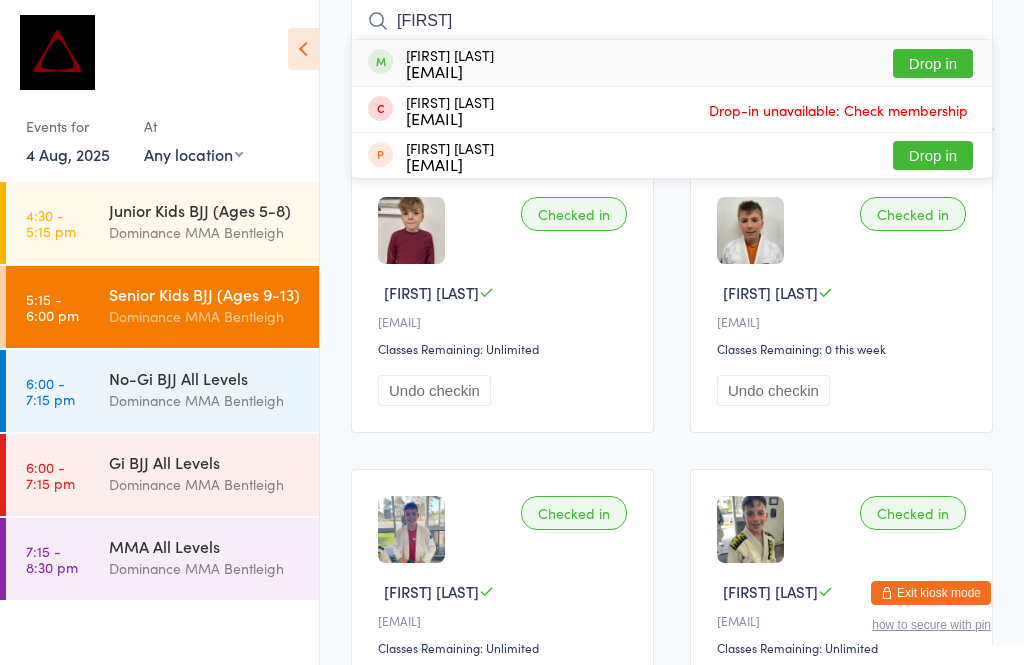 type on "[FIRST]" 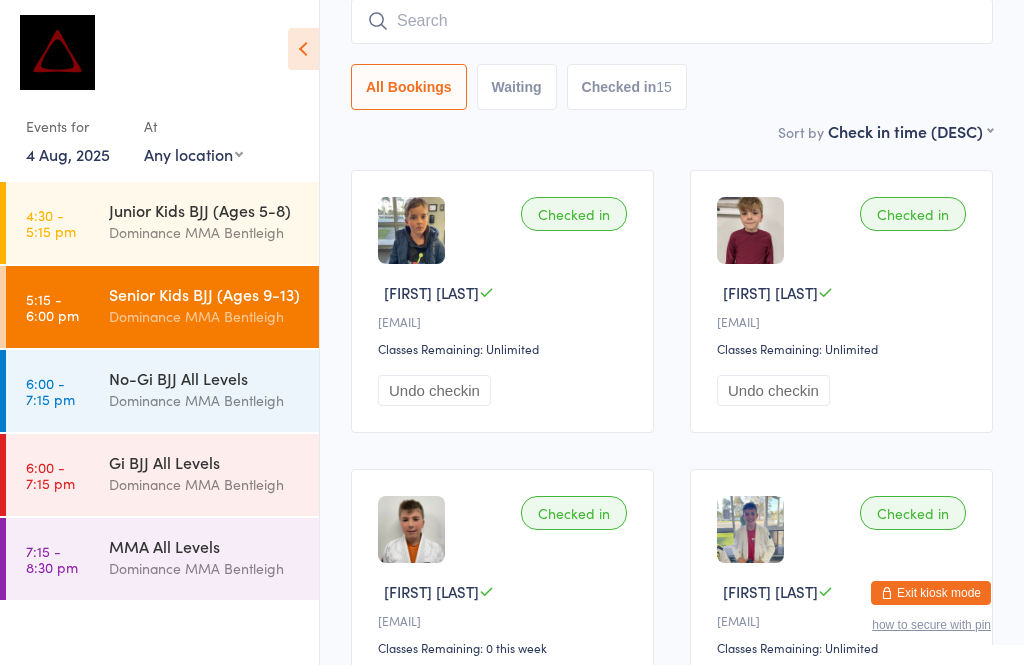 click at bounding box center [672, 21] 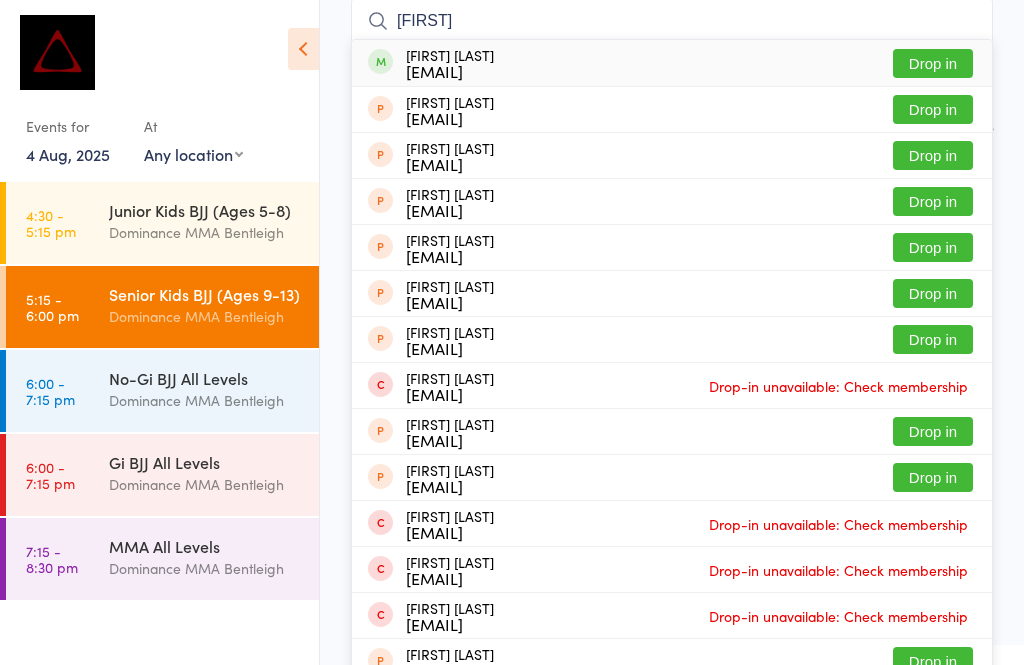 type on "[FIRST]" 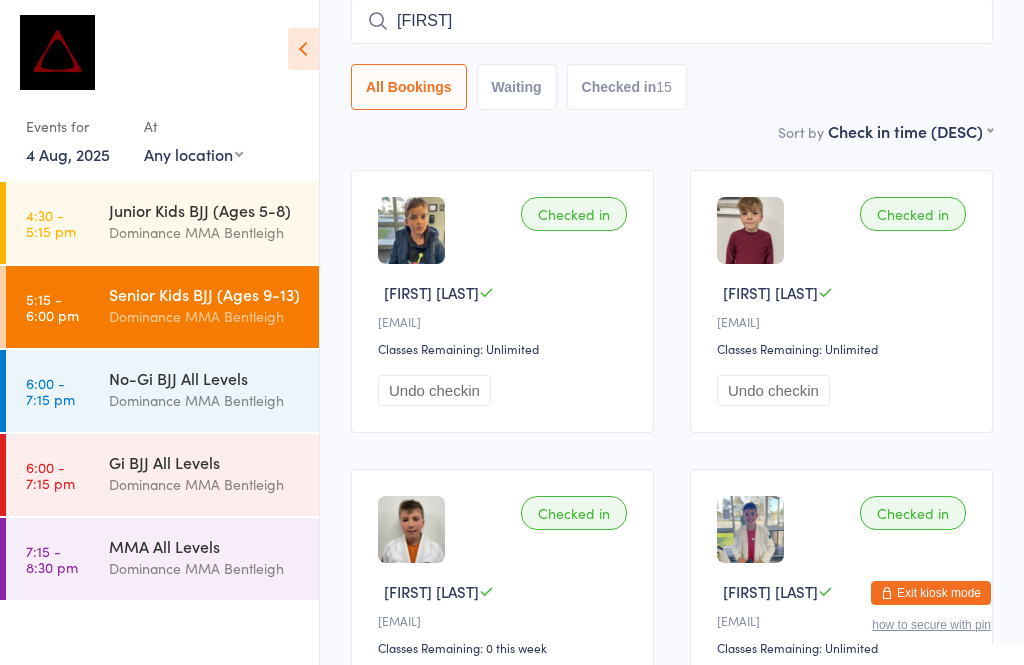 type 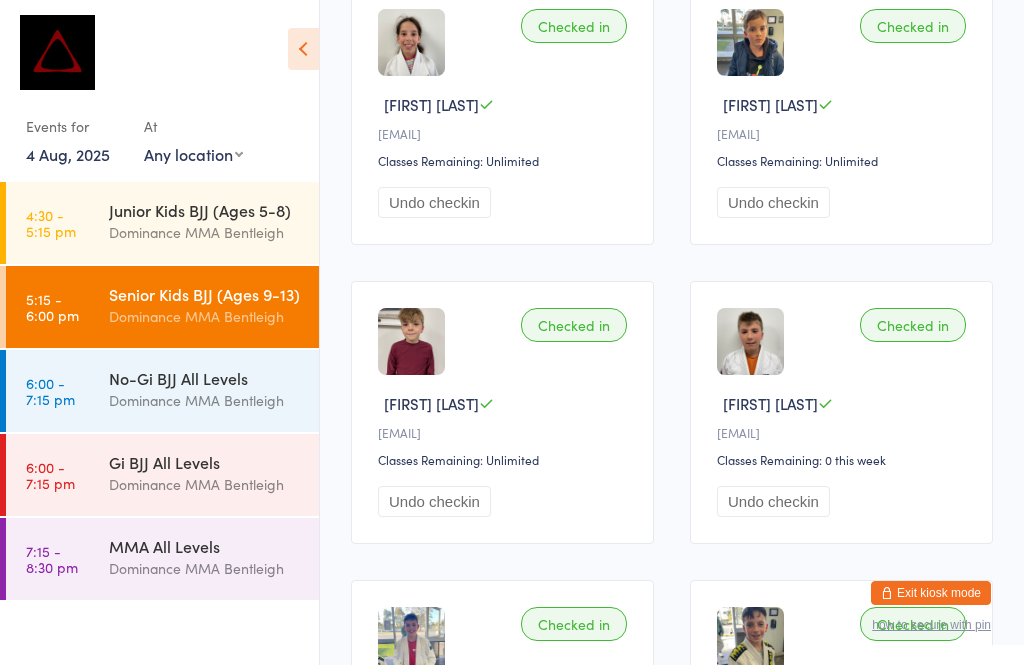 scroll, scrollTop: 368, scrollLeft: 0, axis: vertical 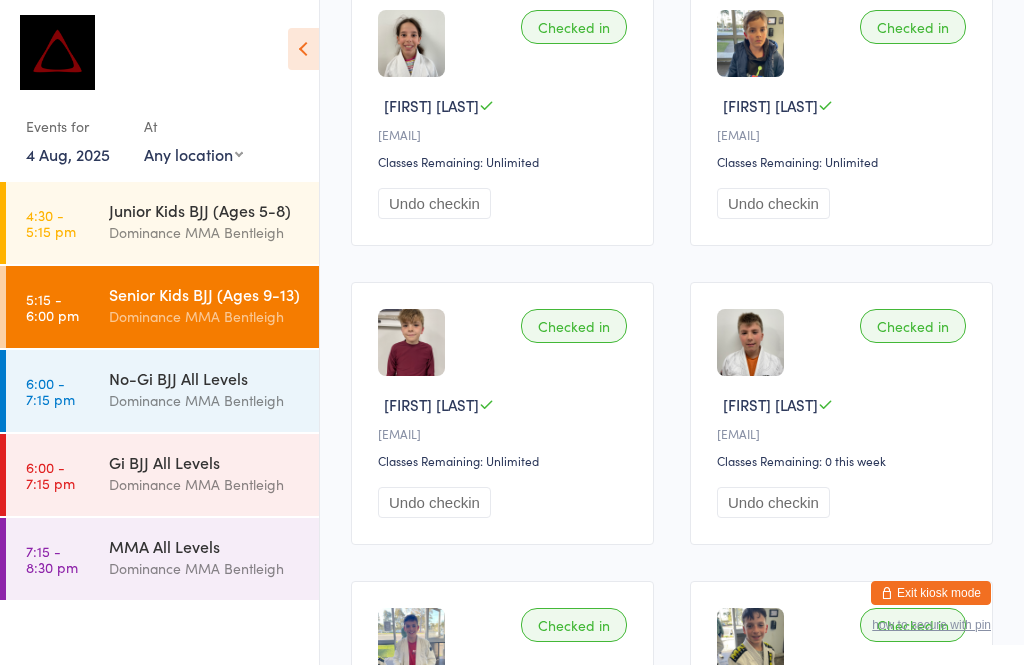 click on "Senior Kids BJJ (Ages 9-13)" at bounding box center (205, 294) 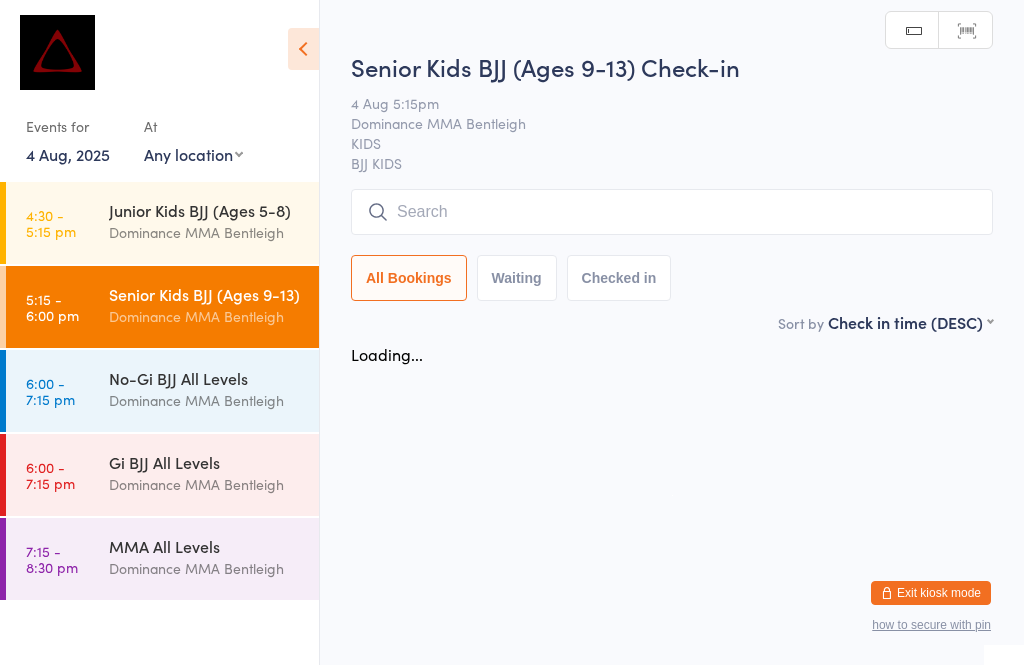 scroll, scrollTop: 0, scrollLeft: 0, axis: both 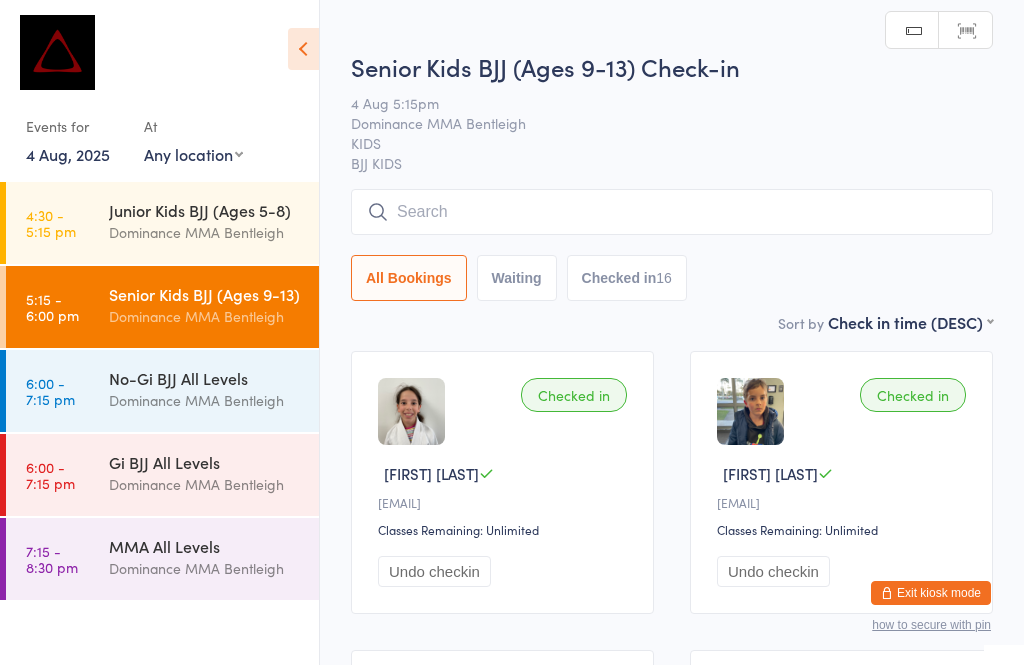 click at bounding box center [672, 212] 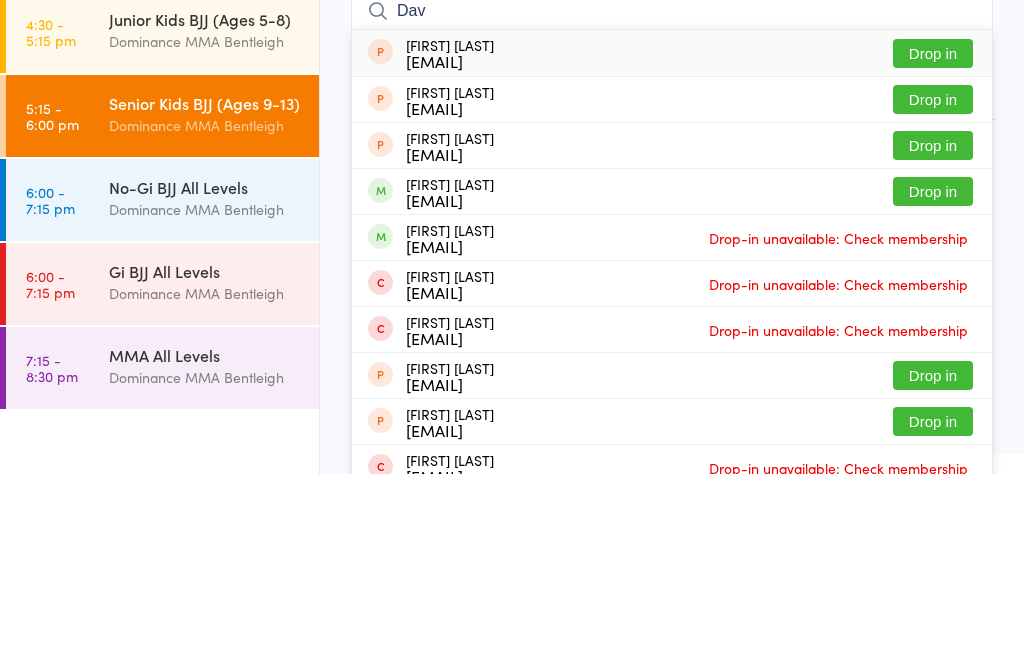 type on "Dav" 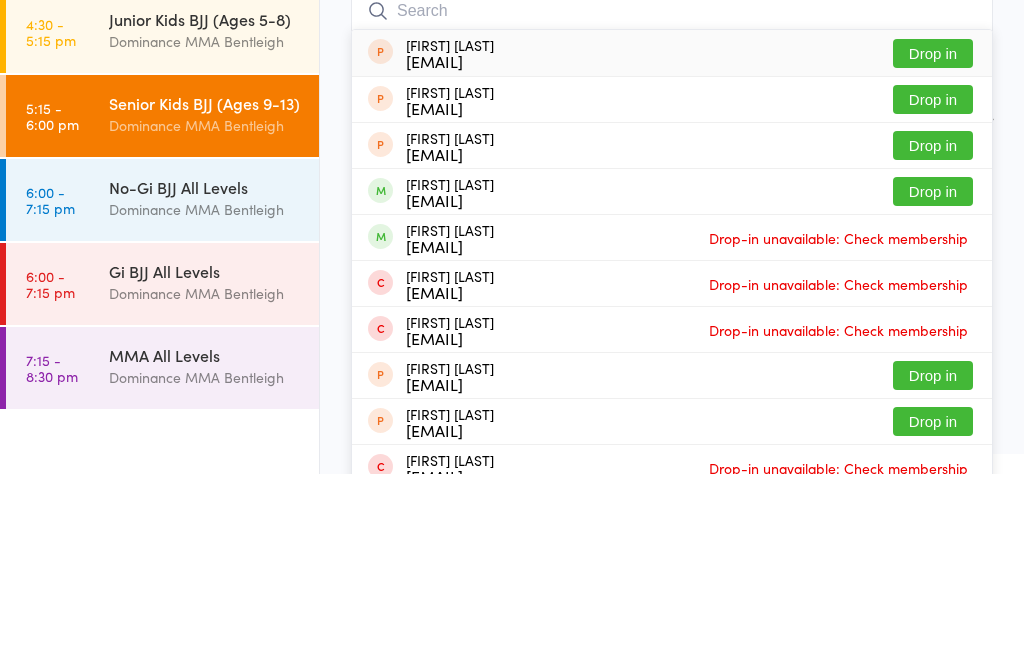 scroll, scrollTop: 191, scrollLeft: 0, axis: vertical 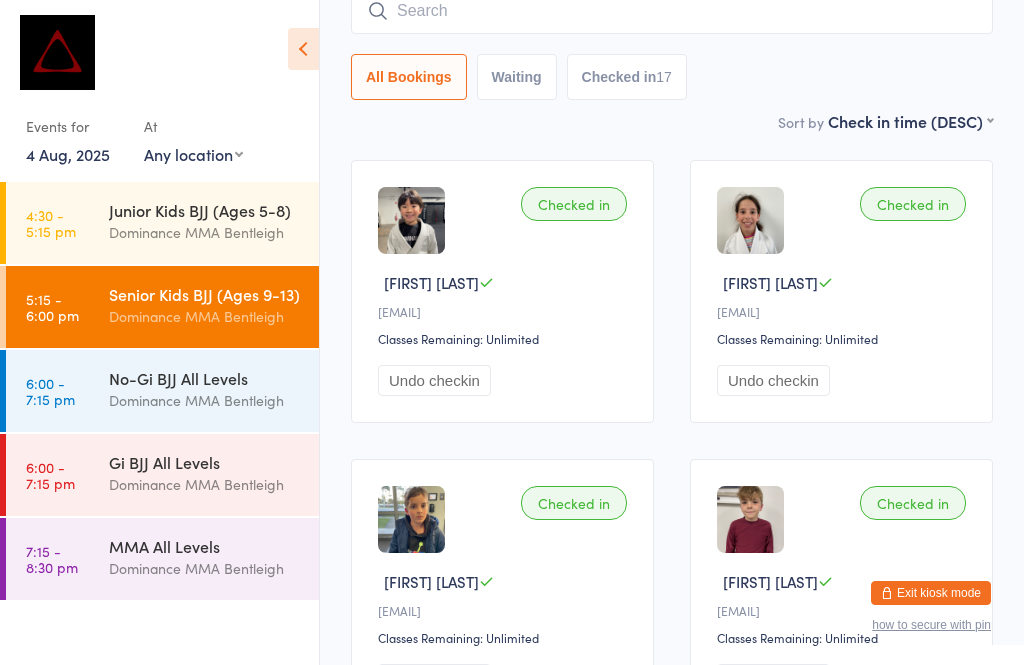 click on "6:00 - 7:15 pm No-Gi BJJ All Levels Dominance MMA [CITY]" at bounding box center (162, 391) 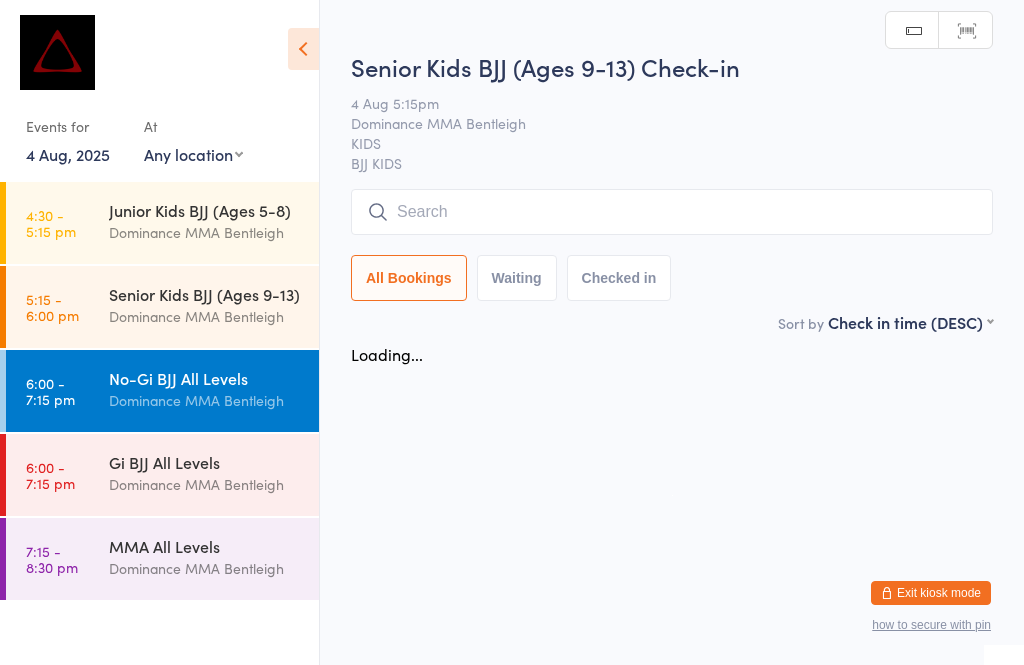 scroll, scrollTop: 0, scrollLeft: 0, axis: both 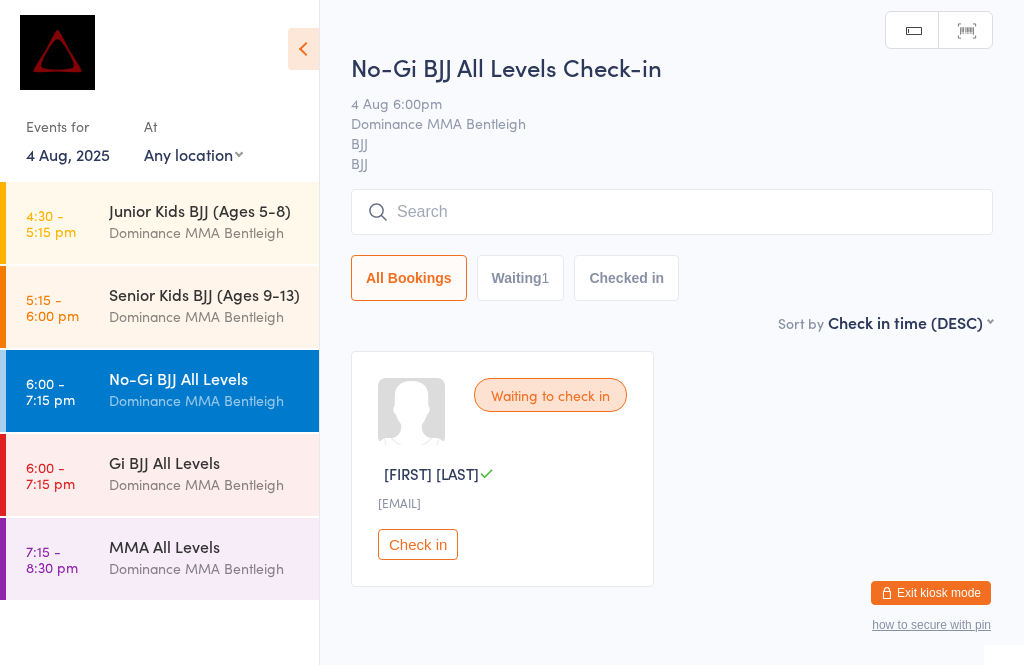 click at bounding box center [672, 212] 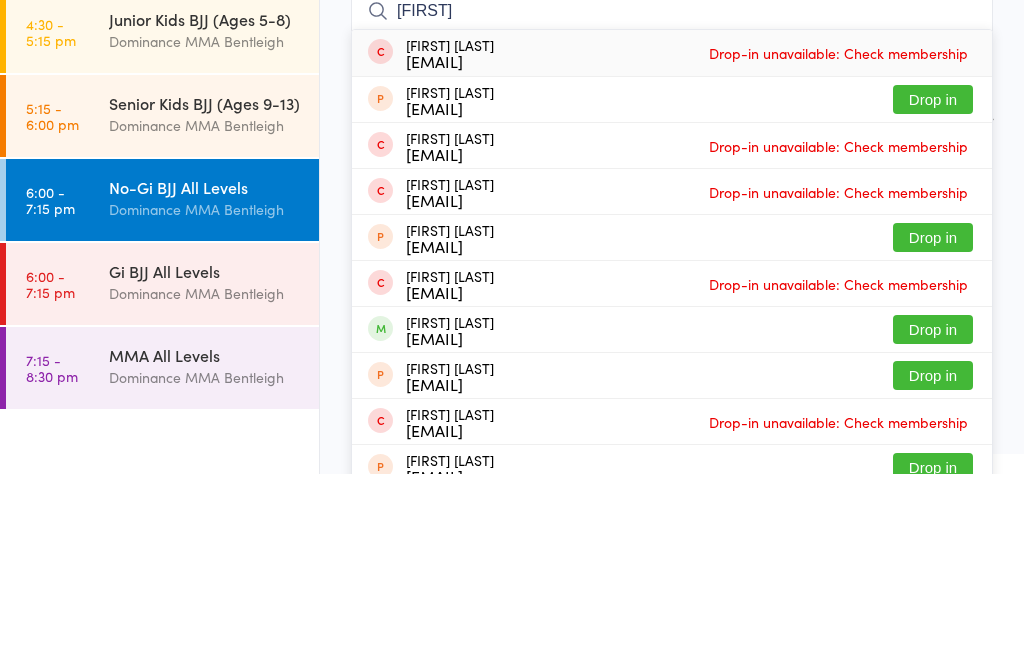 scroll, scrollTop: 191, scrollLeft: 0, axis: vertical 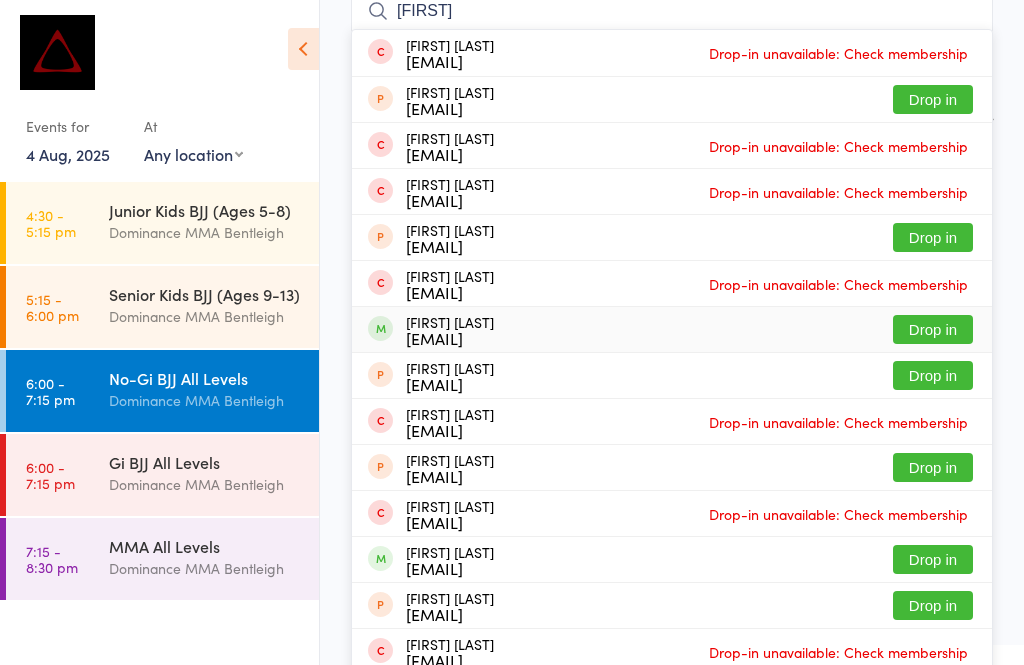type on "[FIRST]" 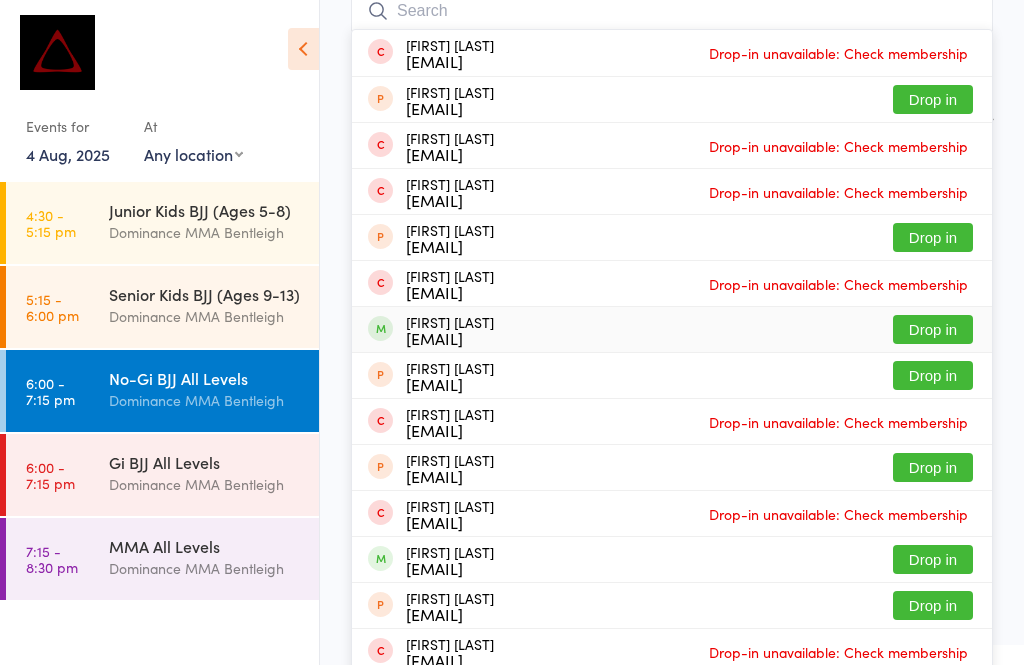 scroll, scrollTop: 85, scrollLeft: 0, axis: vertical 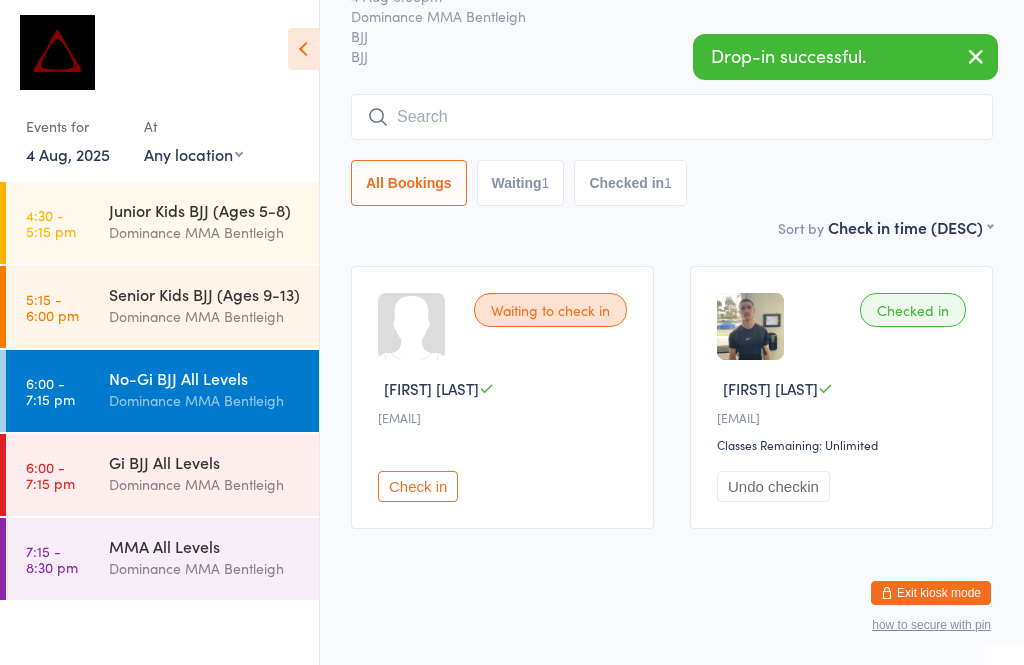 click on "MMA All Levels" at bounding box center (205, 546) 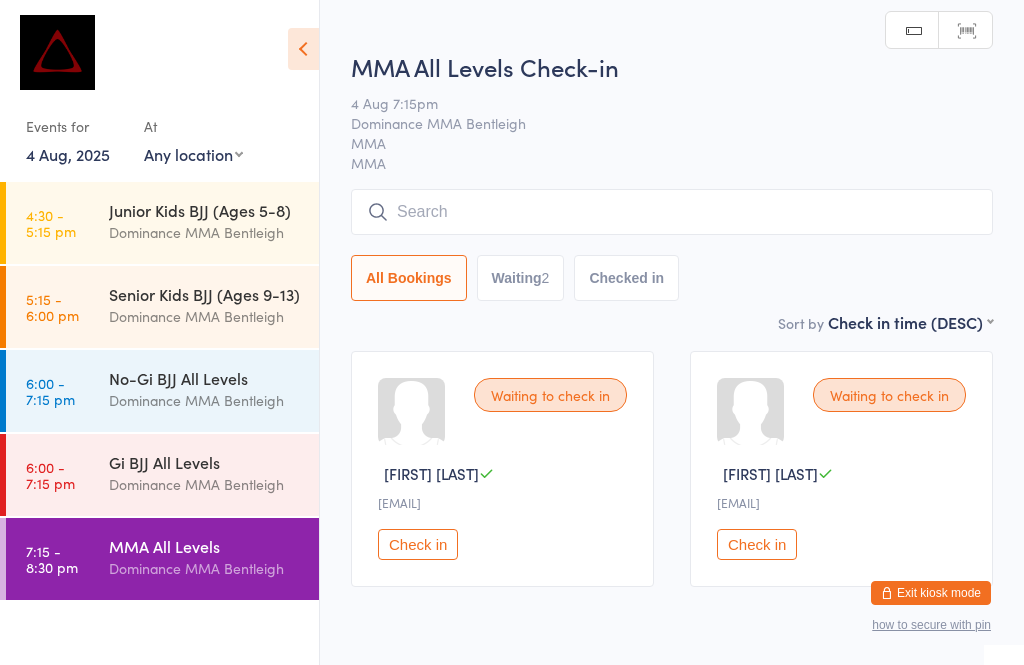 click at bounding box center (672, 212) 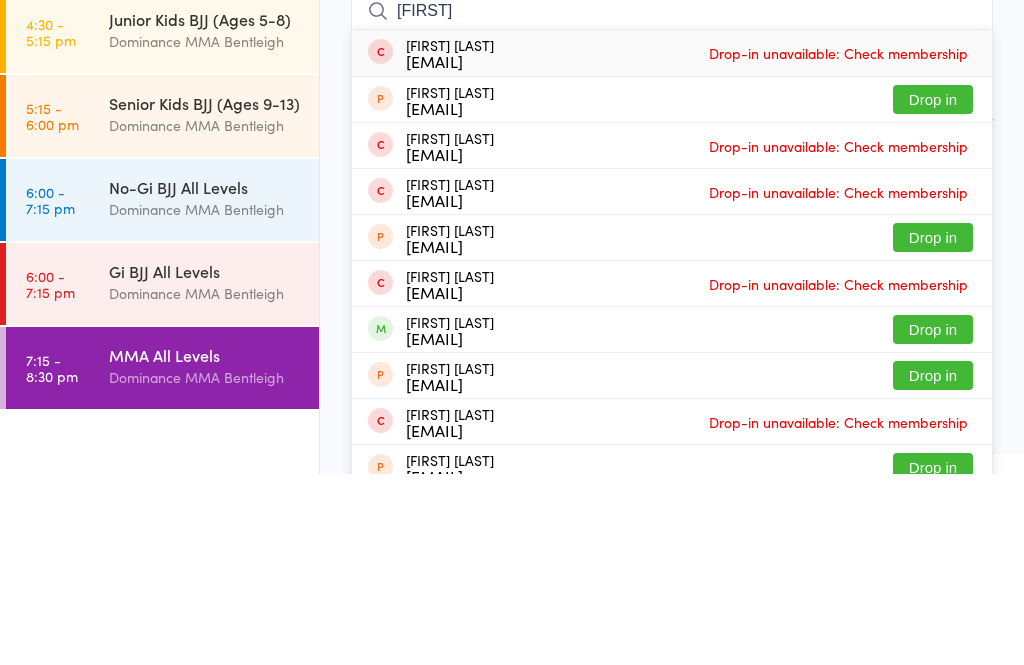 scroll, scrollTop: 191, scrollLeft: 0, axis: vertical 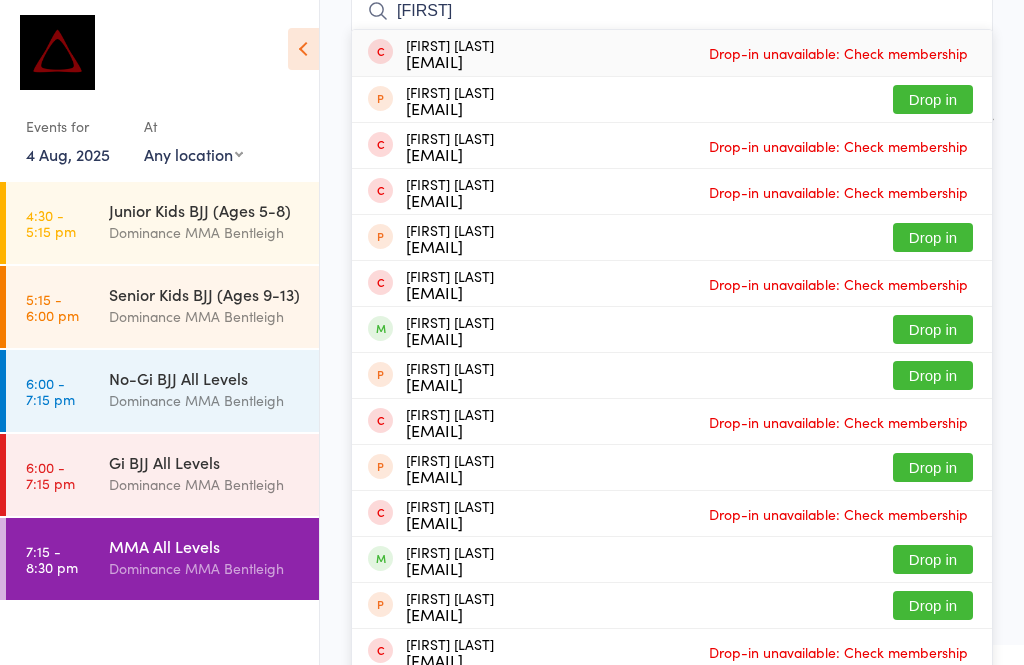 type on "[FIRST]" 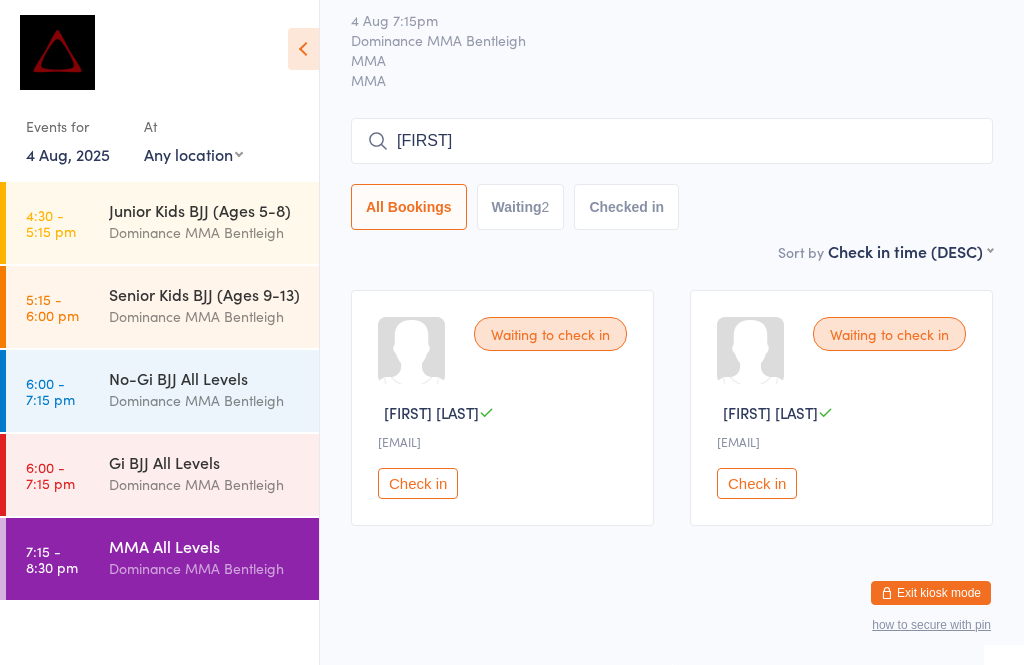 type 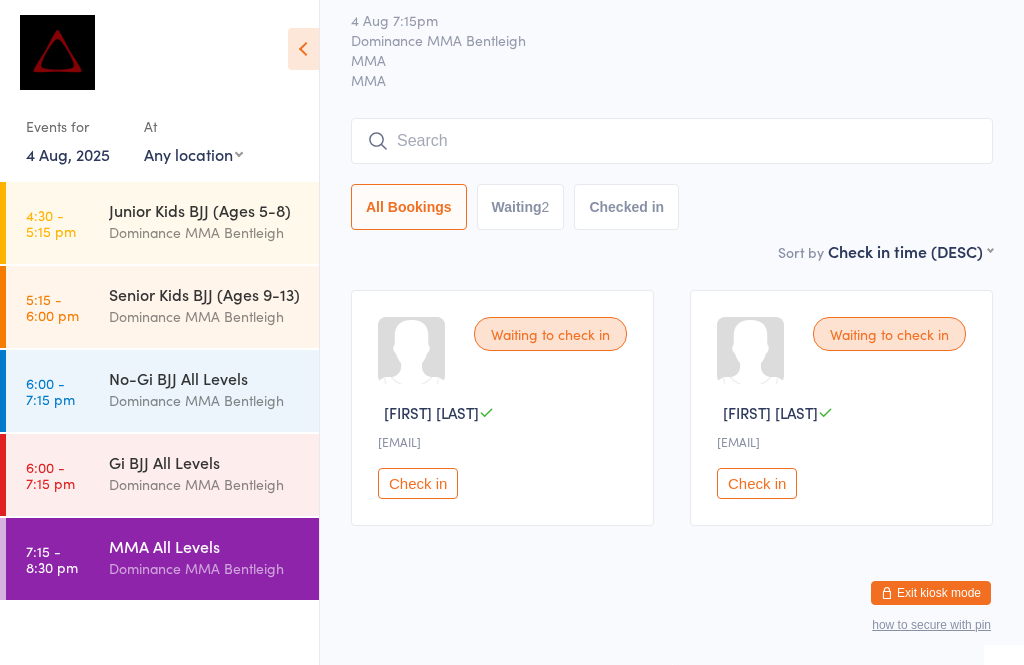 scroll, scrollTop: 85, scrollLeft: 0, axis: vertical 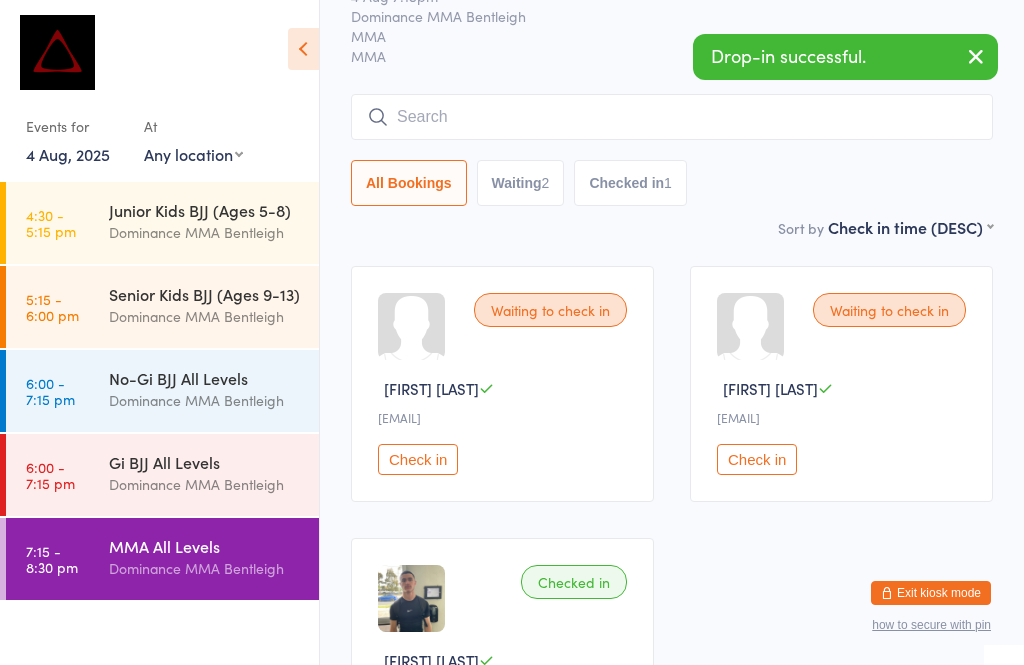 click on "No-Gi BJJ All Levels" at bounding box center [205, 378] 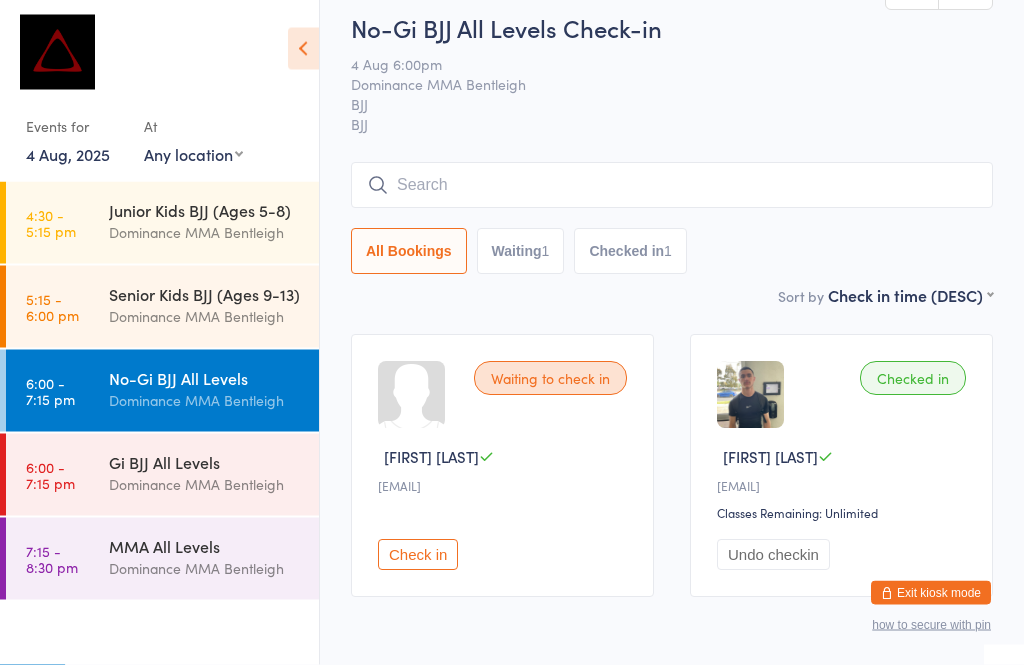 scroll, scrollTop: 18, scrollLeft: 0, axis: vertical 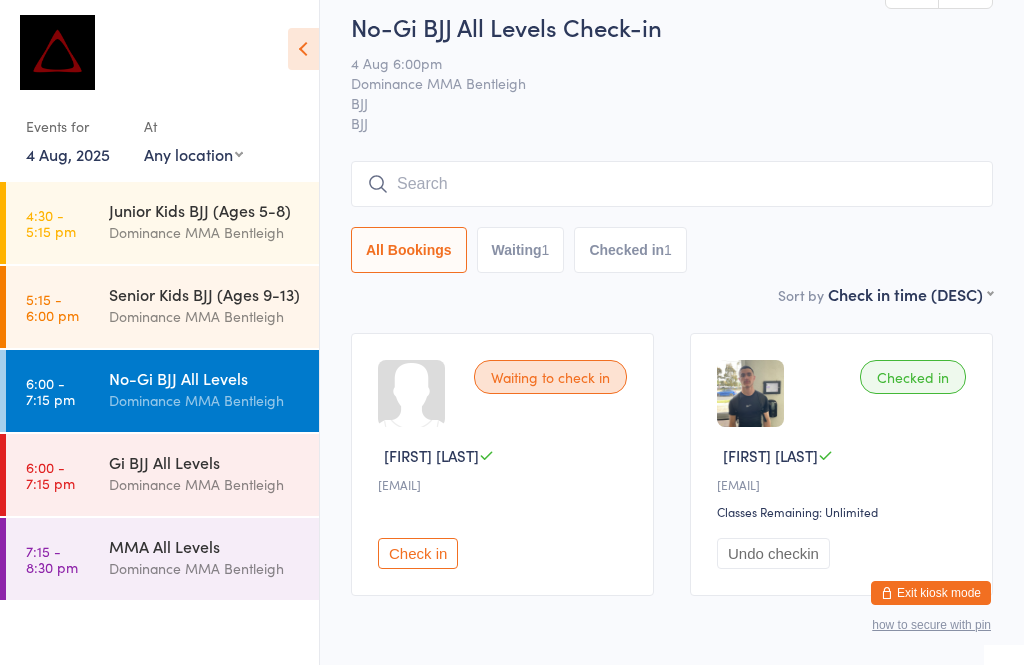 click on "Junior Kids BJJ (Ages 5-8)" at bounding box center [205, 210] 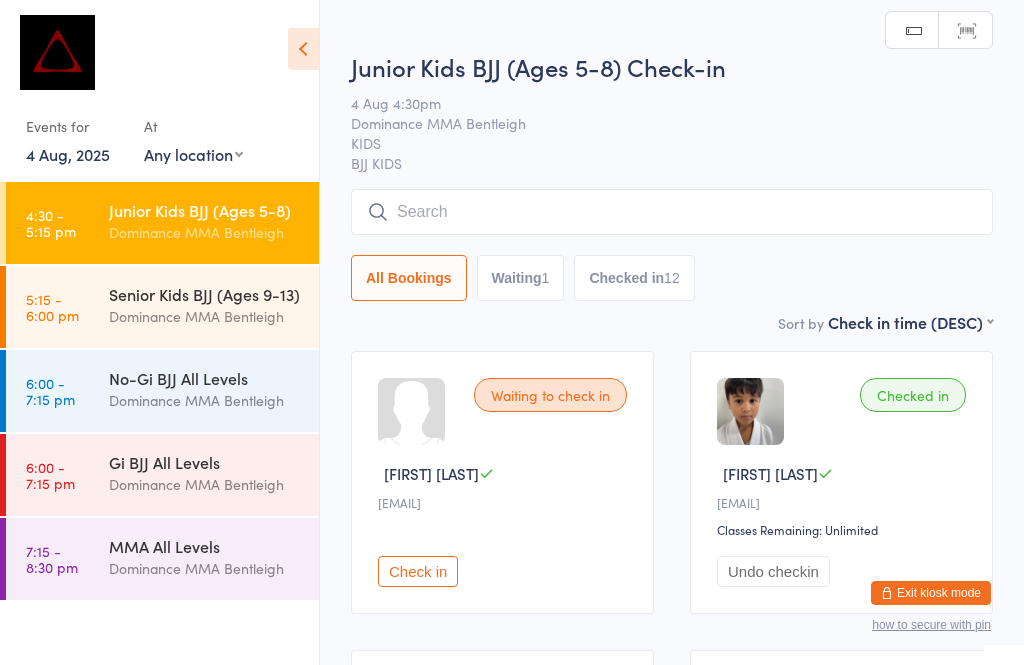 click on "All Bookings Waiting  1 Checked in  12" at bounding box center [672, 245] 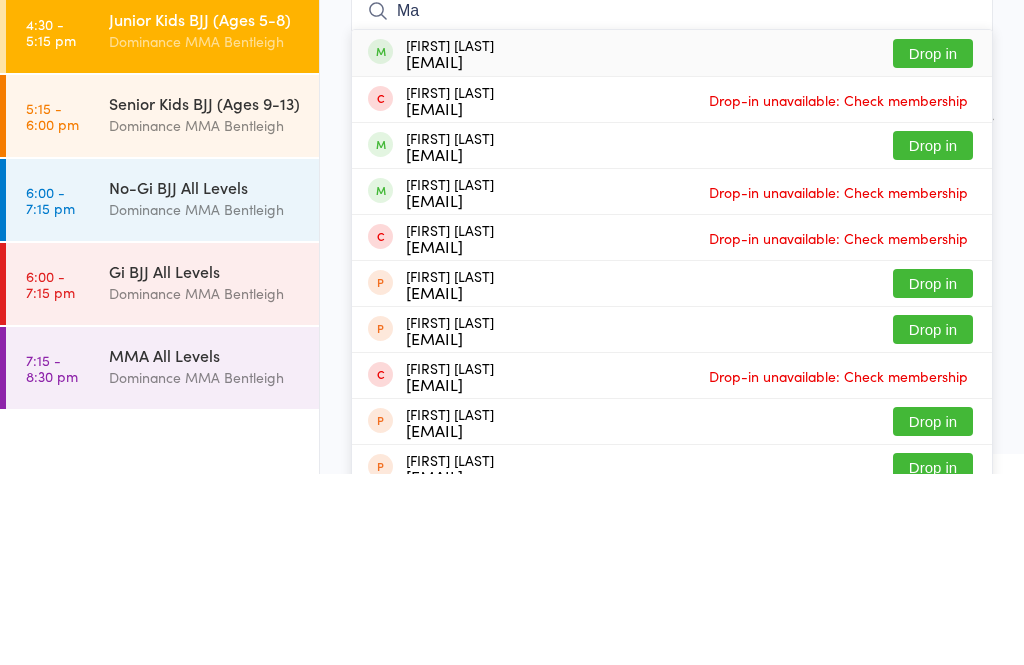 type on "M" 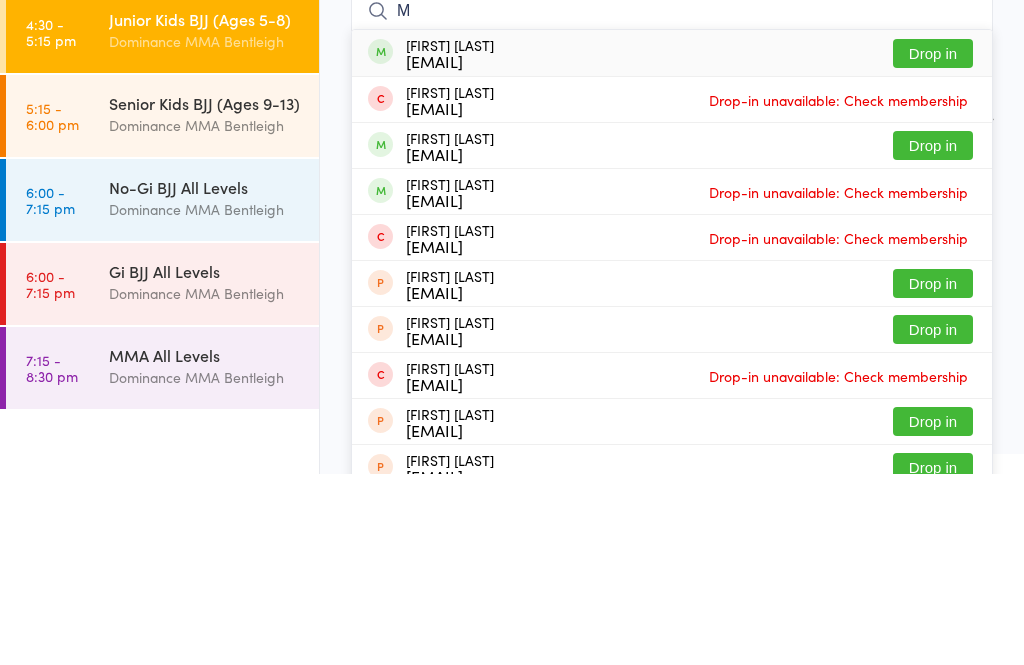 type 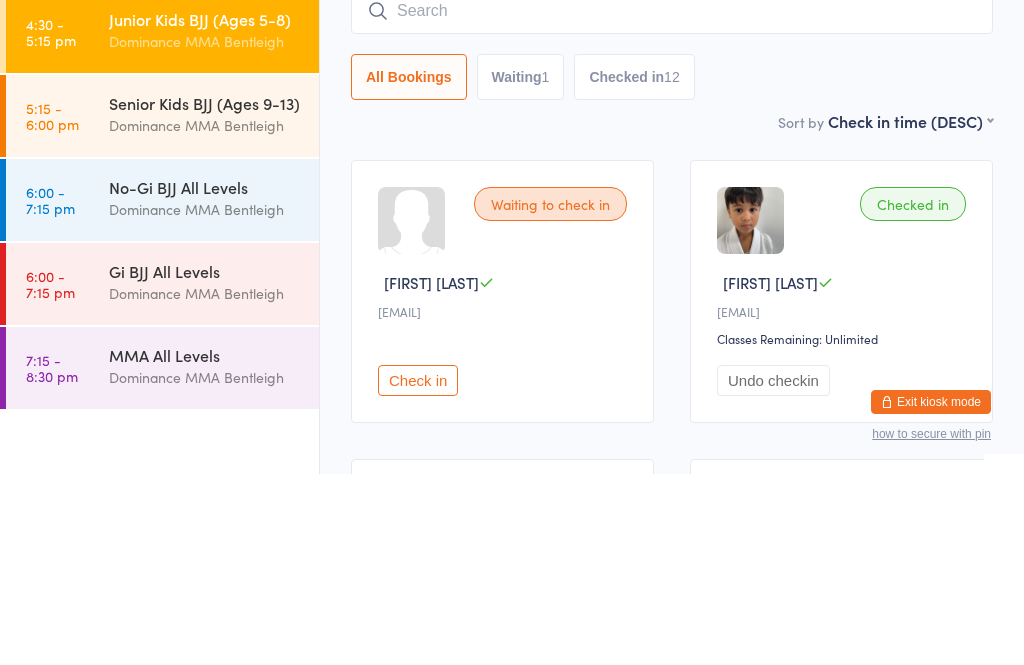 scroll, scrollTop: 191, scrollLeft: 0, axis: vertical 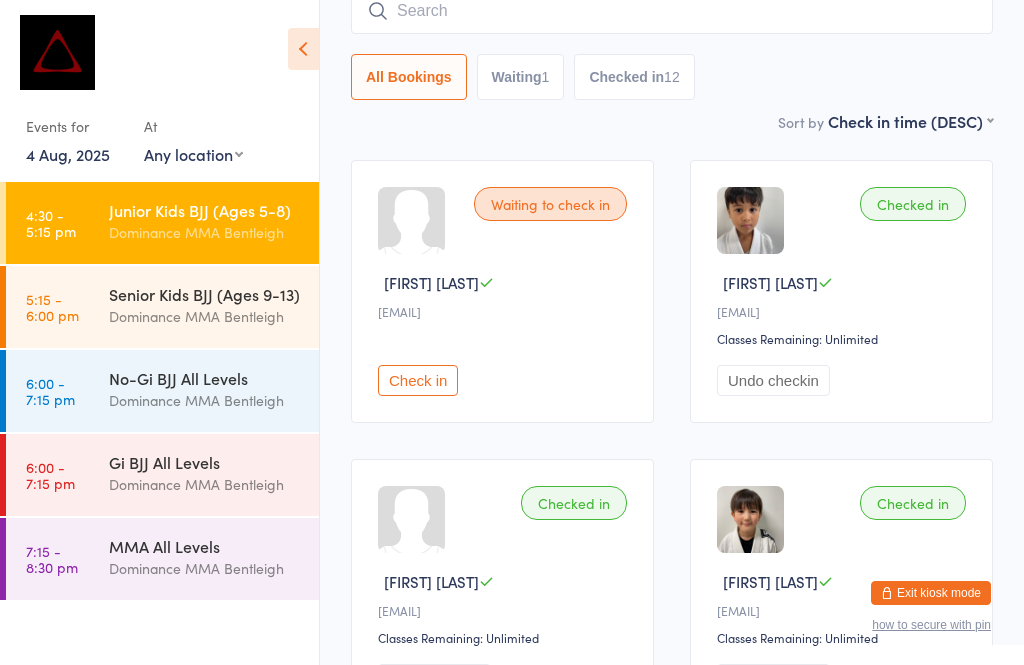 click on "Dominance MMA Bentleigh" at bounding box center [205, 484] 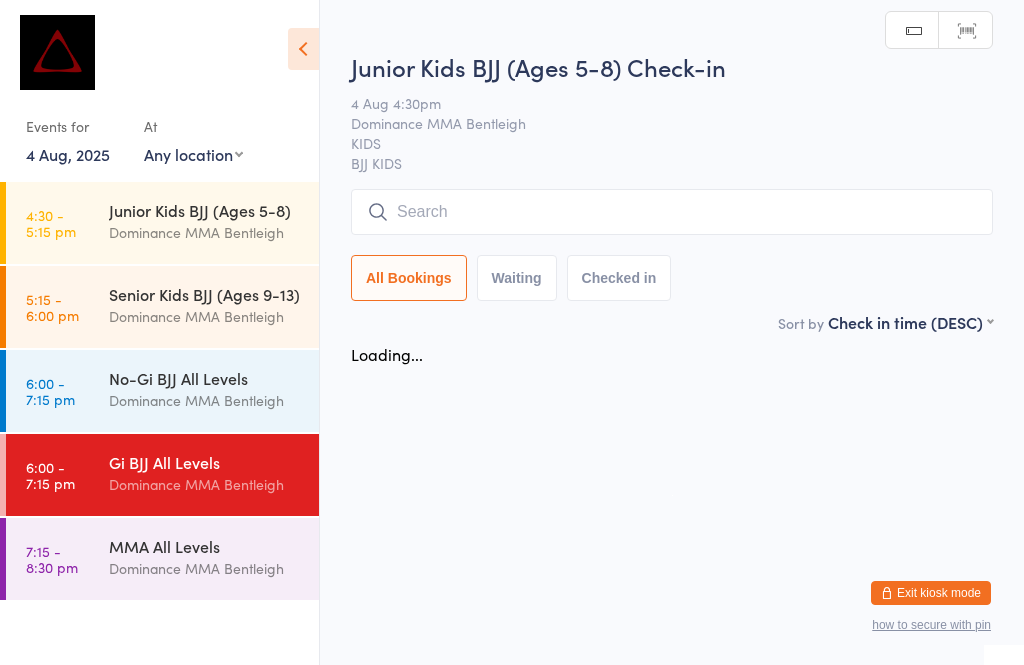 scroll, scrollTop: 0, scrollLeft: 0, axis: both 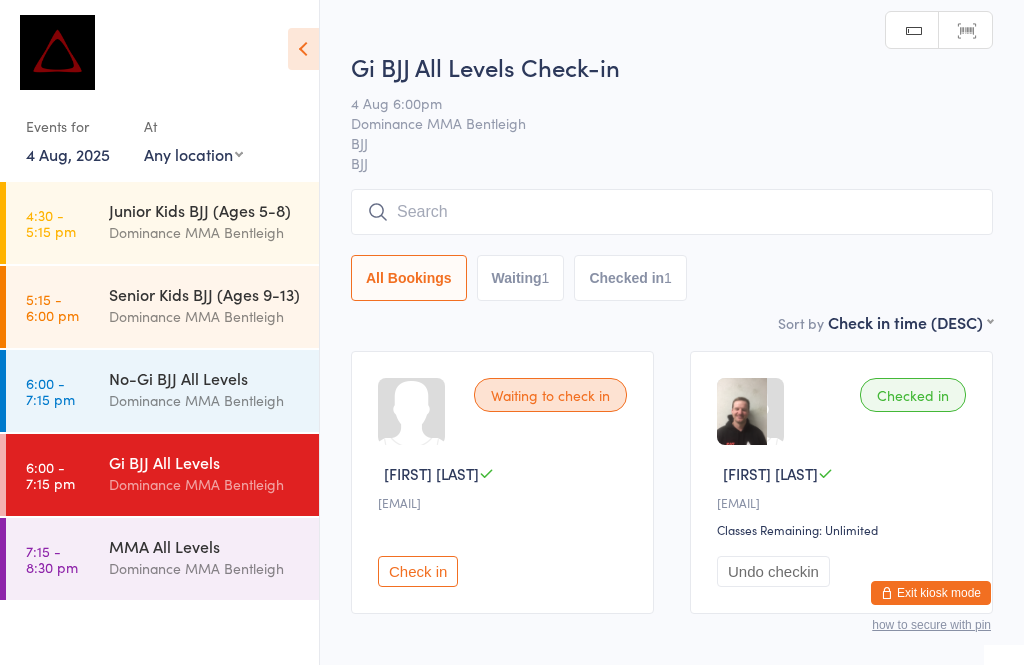 click at bounding box center [672, 212] 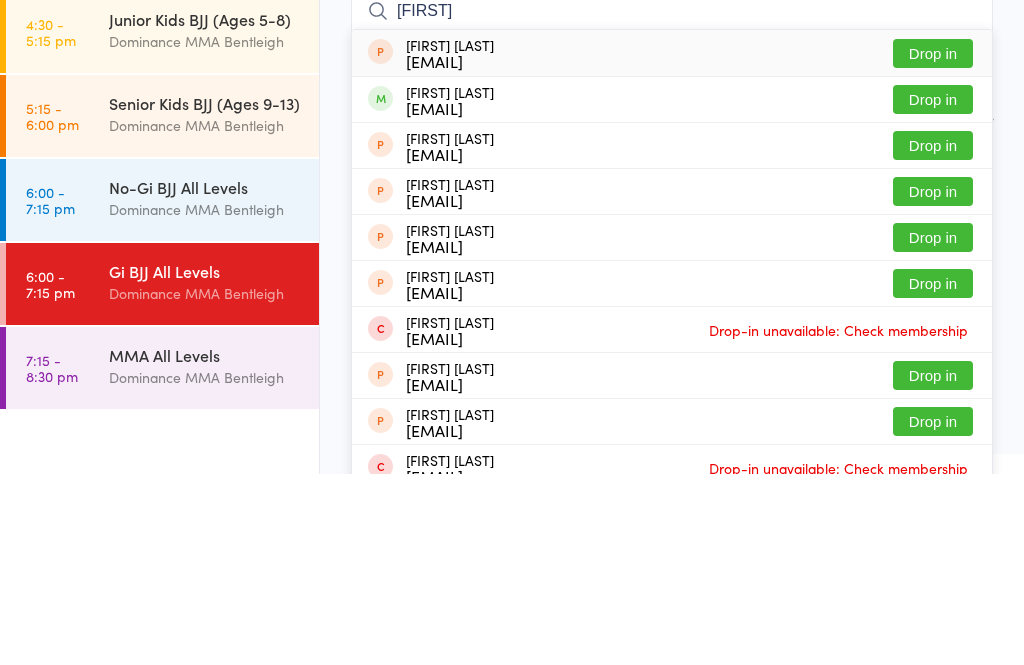 type on "[FIRST]" 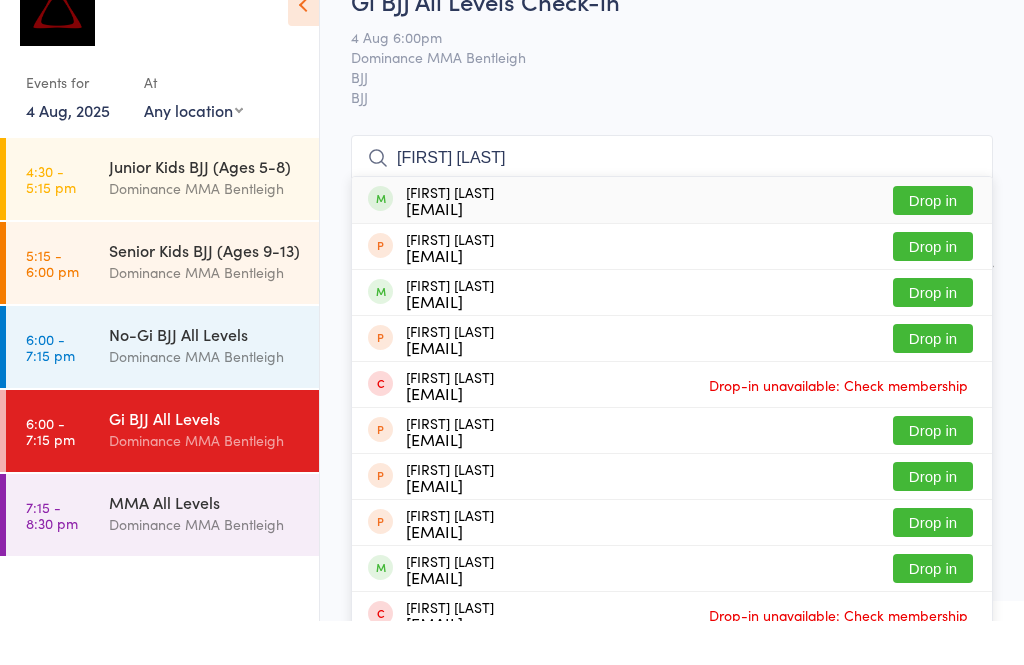 type on "[FIRST] [LAST]" 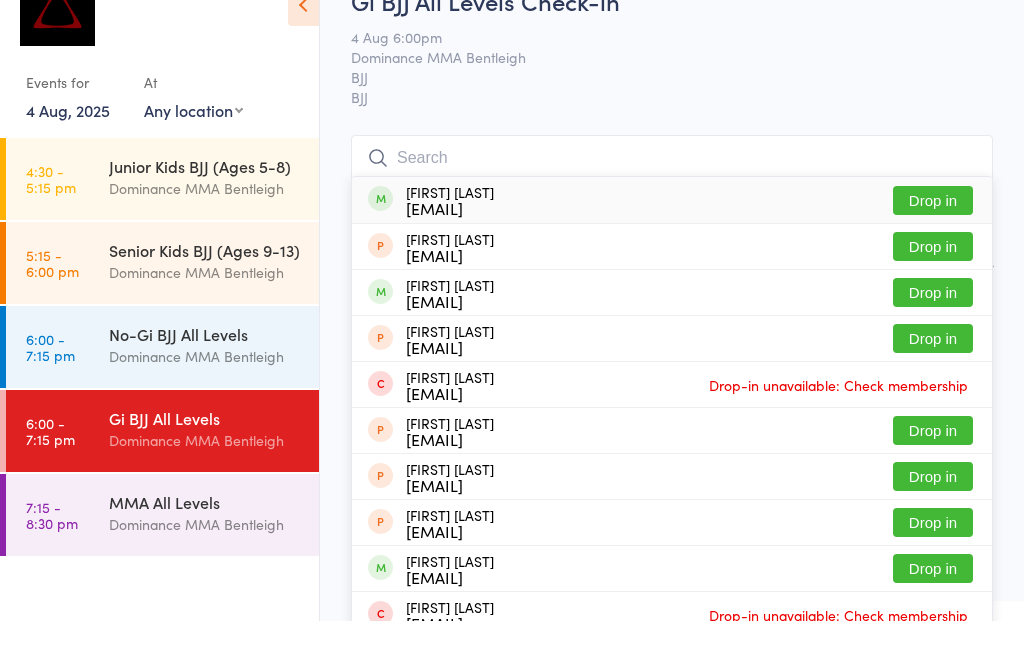 scroll, scrollTop: 44, scrollLeft: 0, axis: vertical 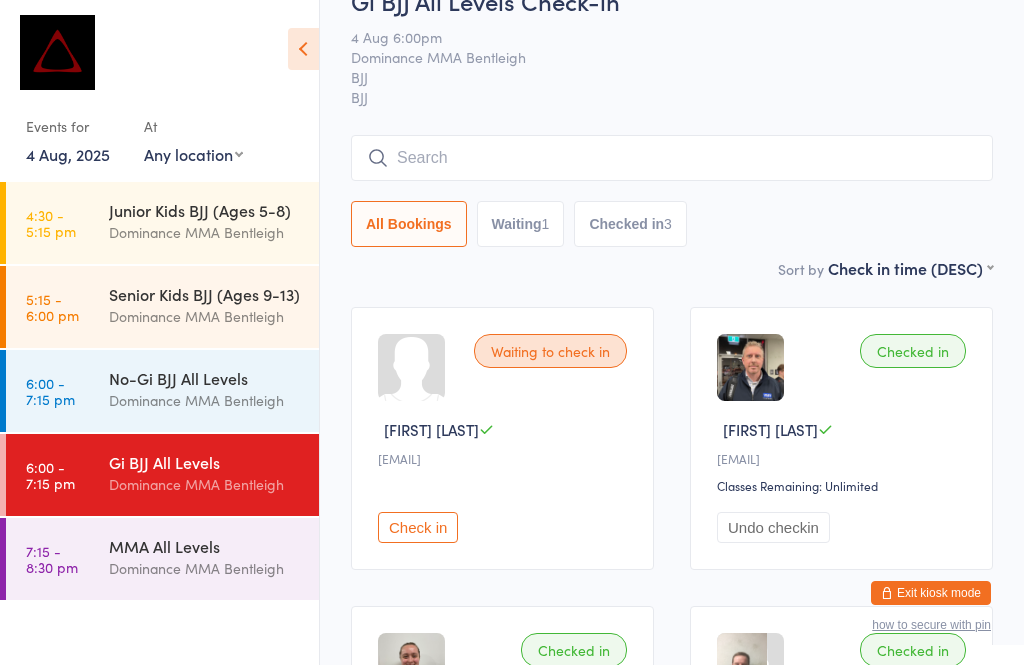 click at bounding box center [672, 158] 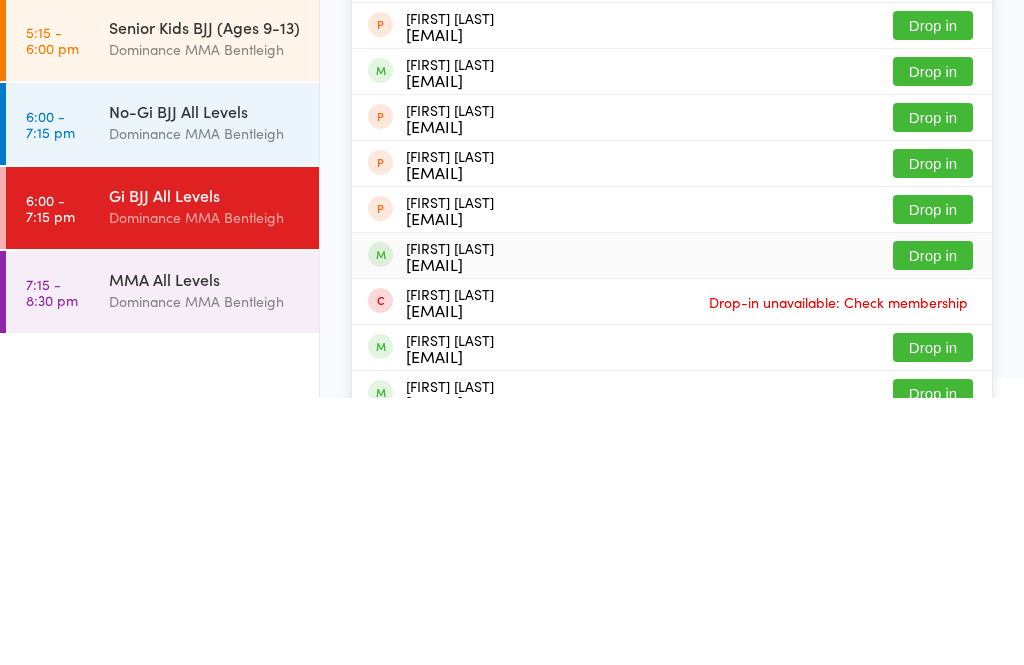 type on "[FIRST]" 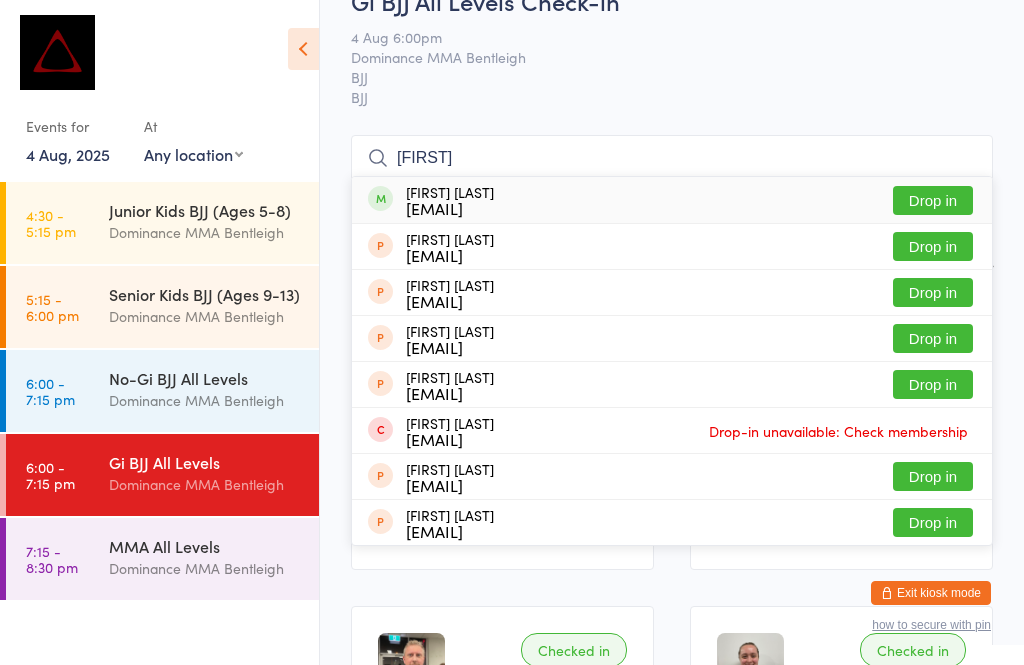 type on "[FIRST]" 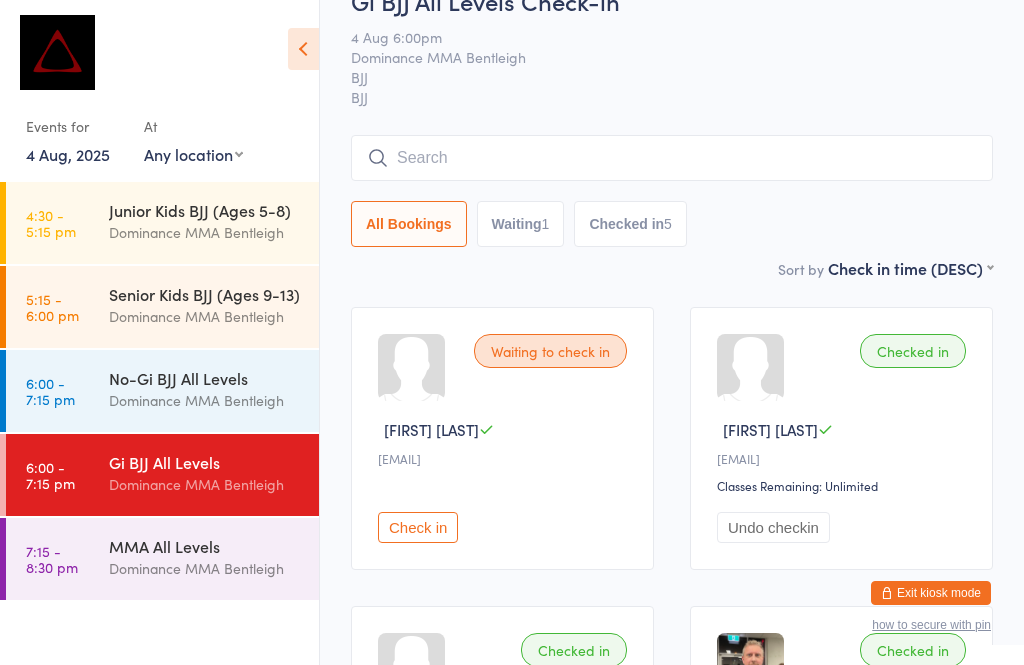click at bounding box center [672, 158] 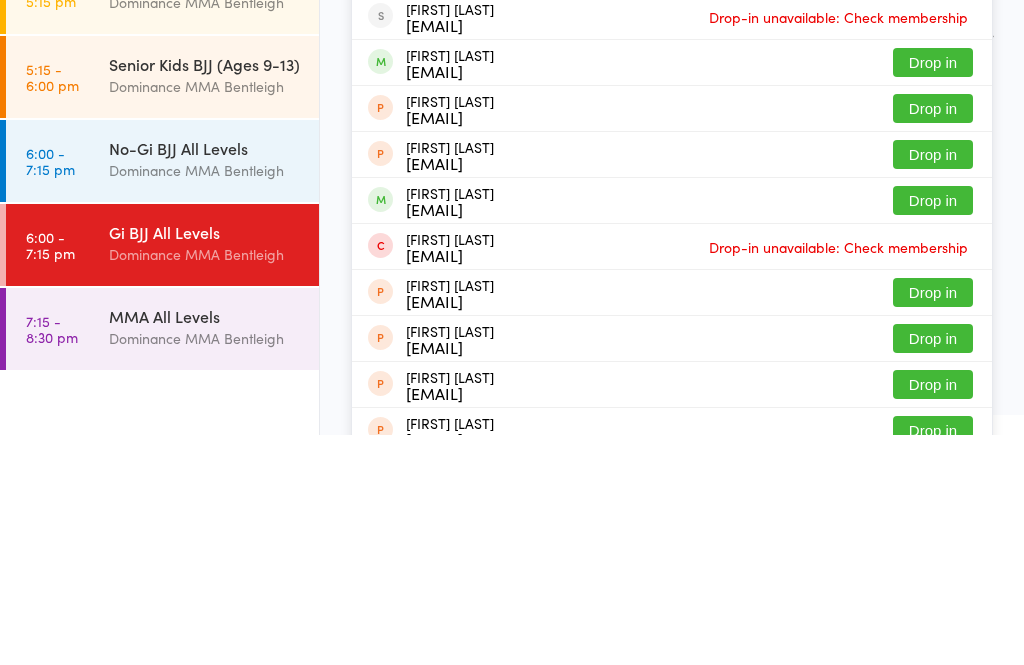 type on "Noah" 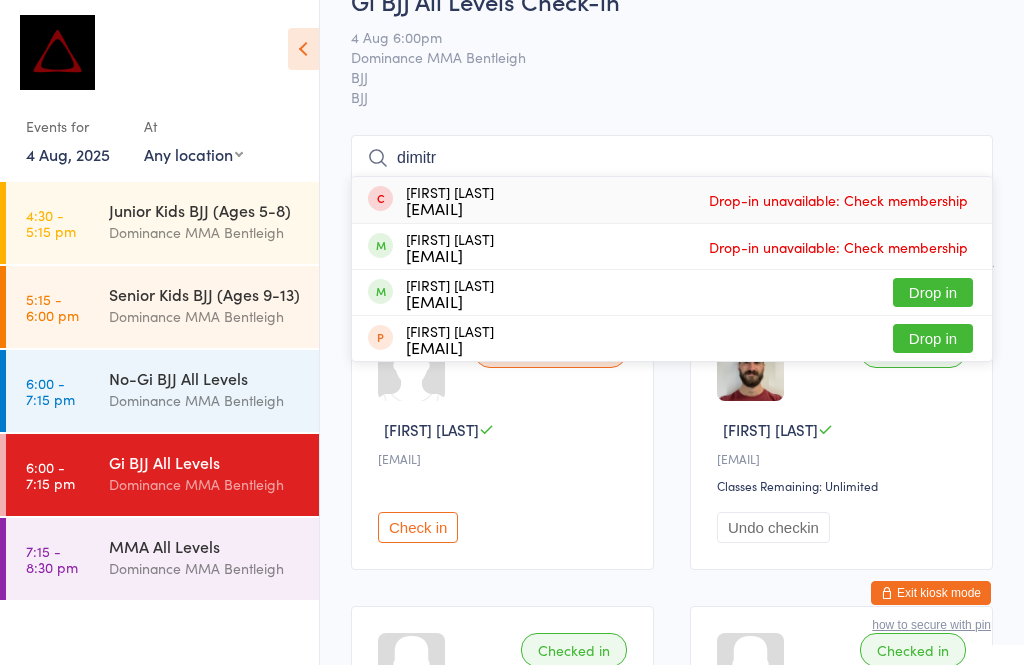 type on "dimitr" 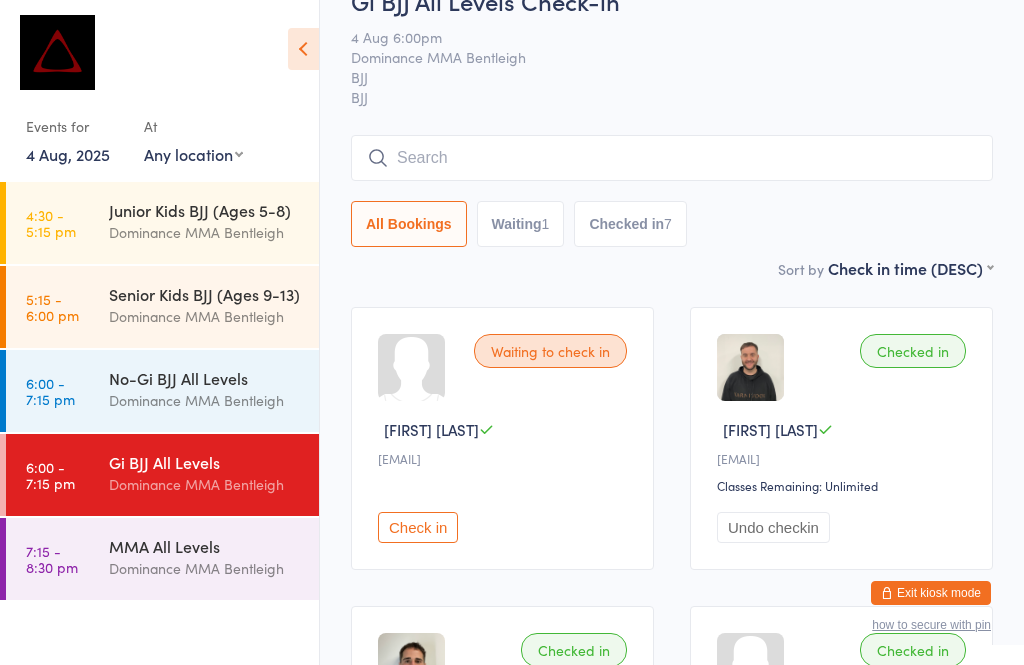 click at bounding box center [672, 158] 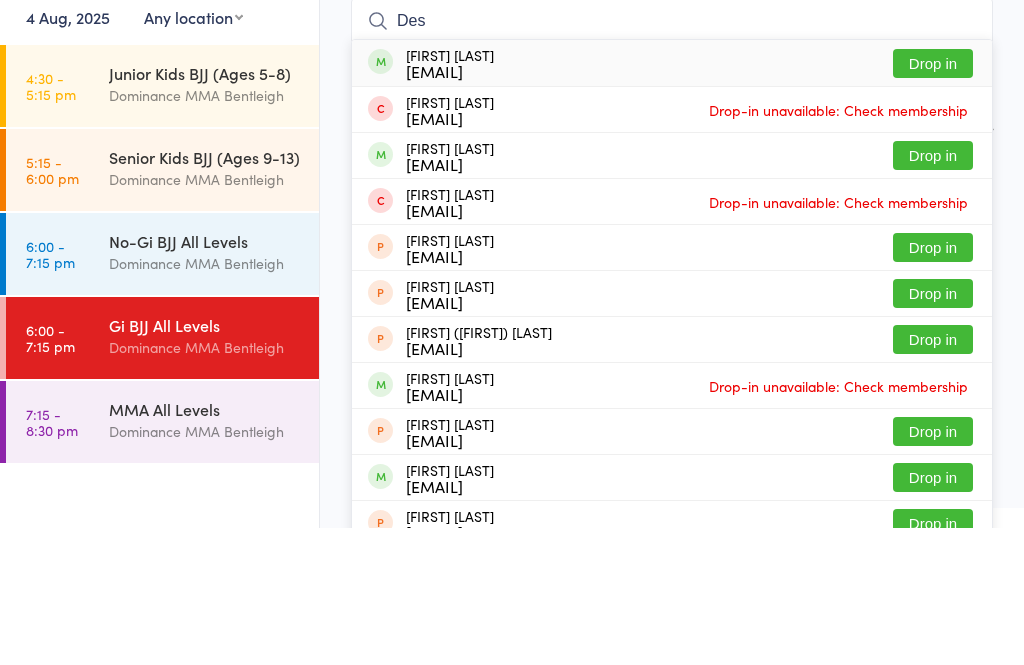 type on "Des" 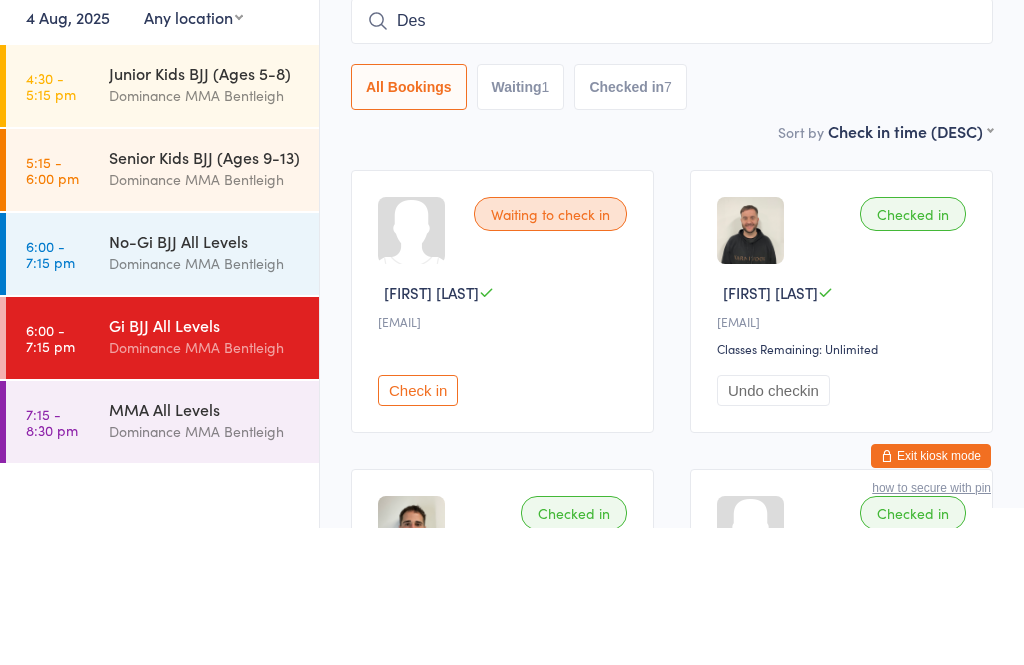 type 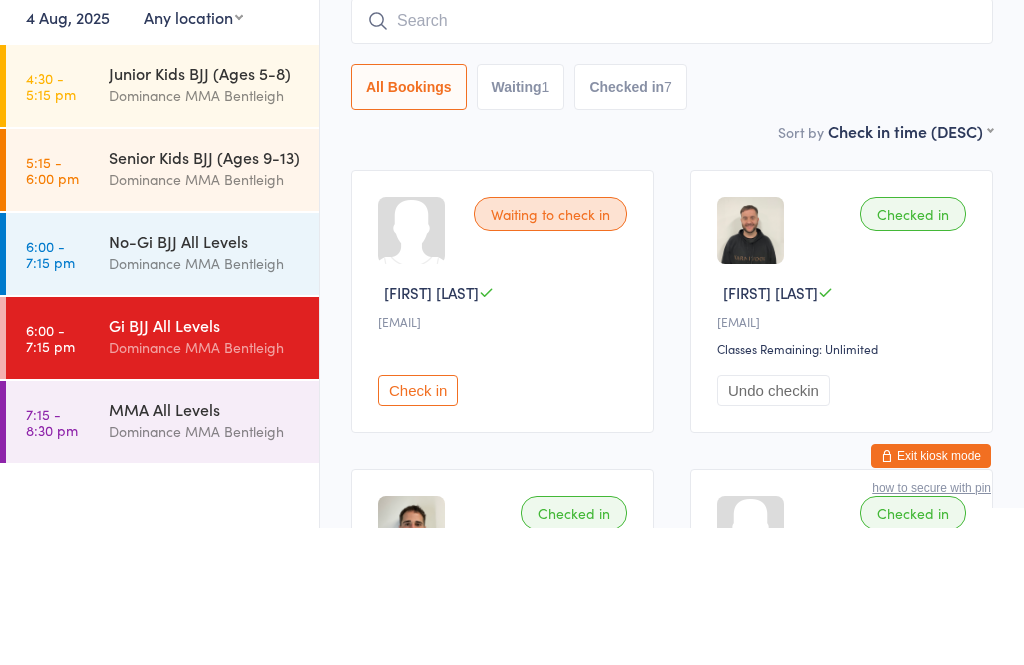 scroll, scrollTop: 181, scrollLeft: 0, axis: vertical 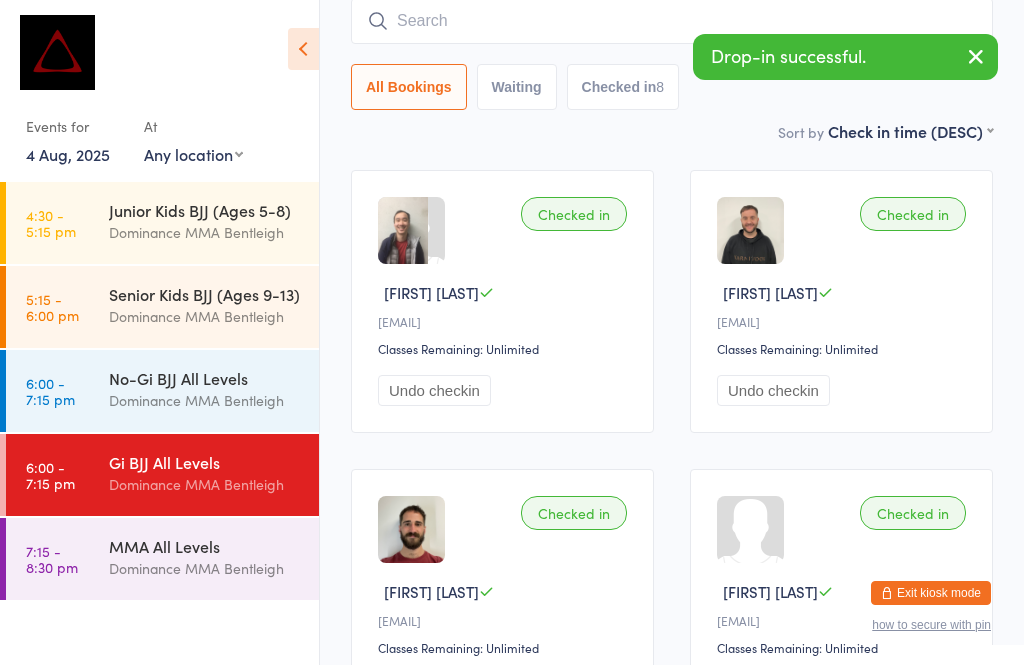 click on "Dominance MMA Bentleigh" at bounding box center (205, 400) 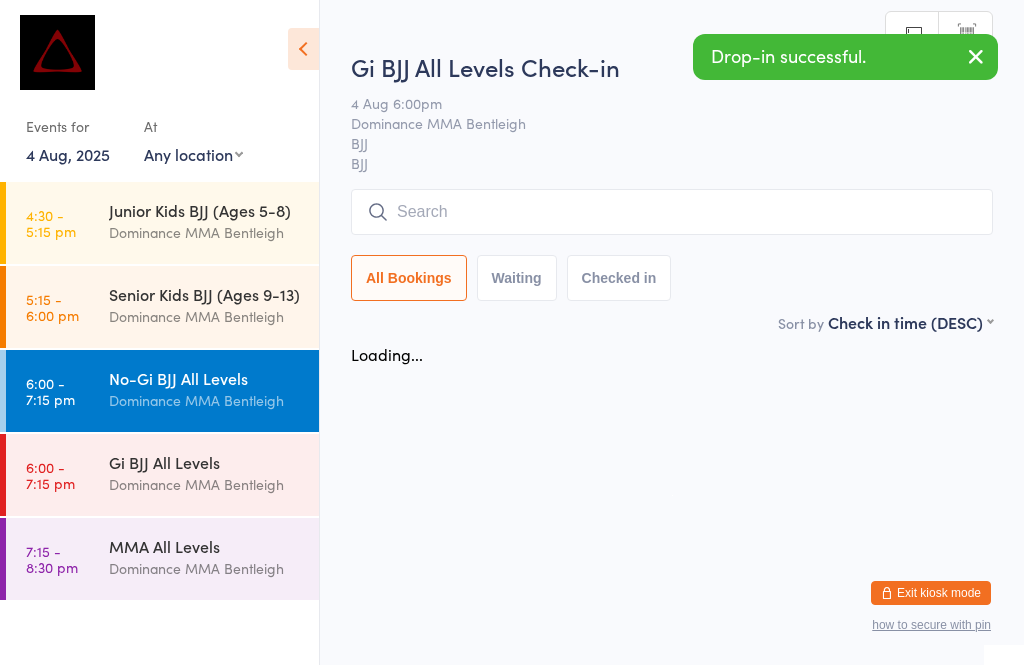 scroll, scrollTop: 0, scrollLeft: 0, axis: both 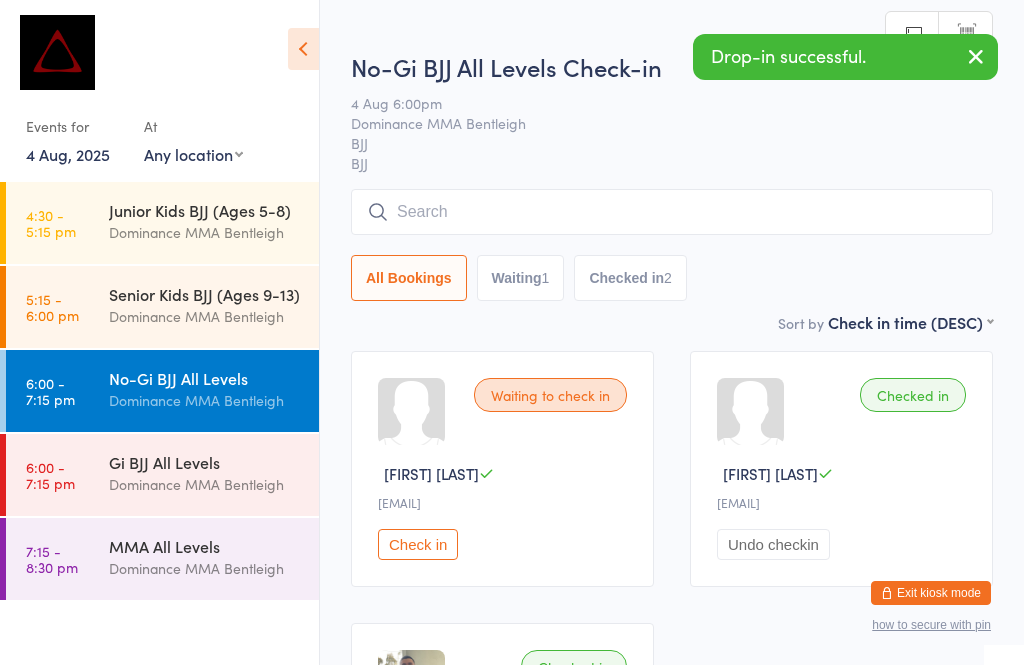 click at bounding box center (672, 212) 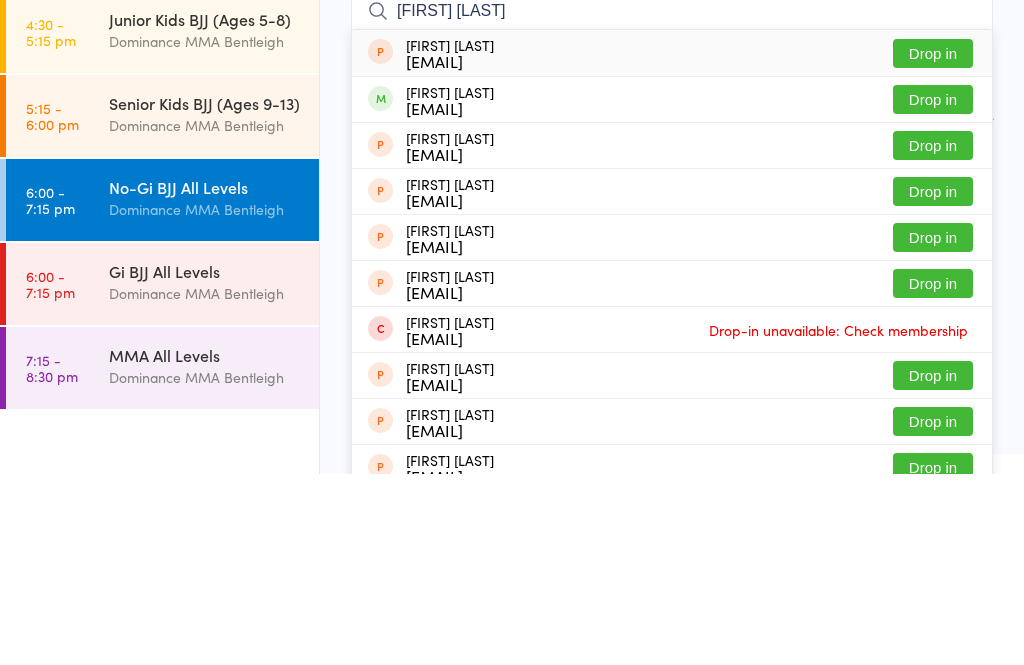 type on "[FIRST] [LAST]" 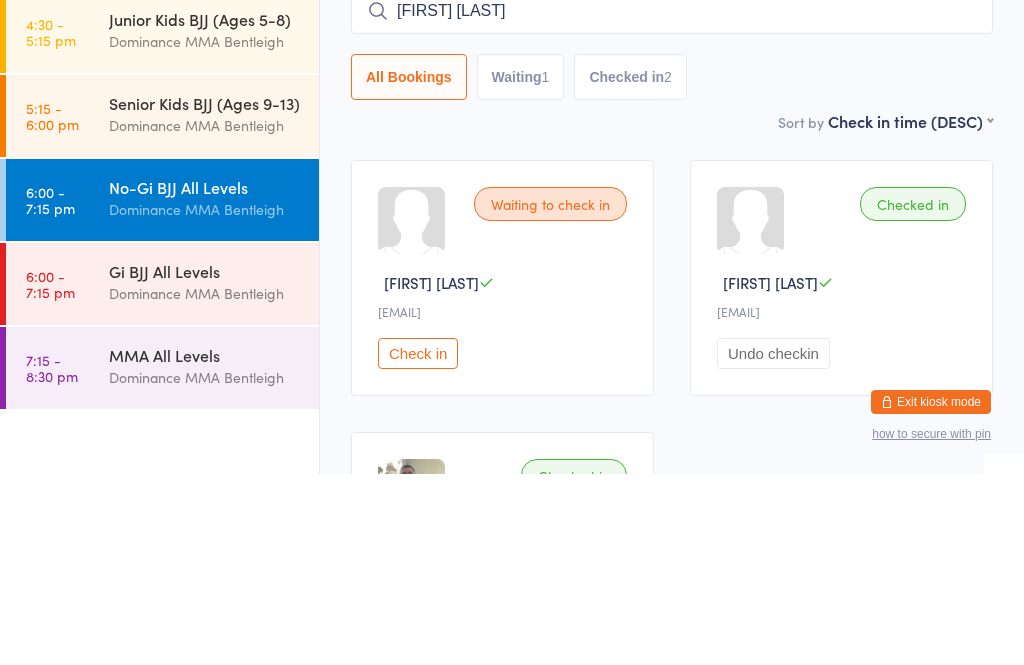 type 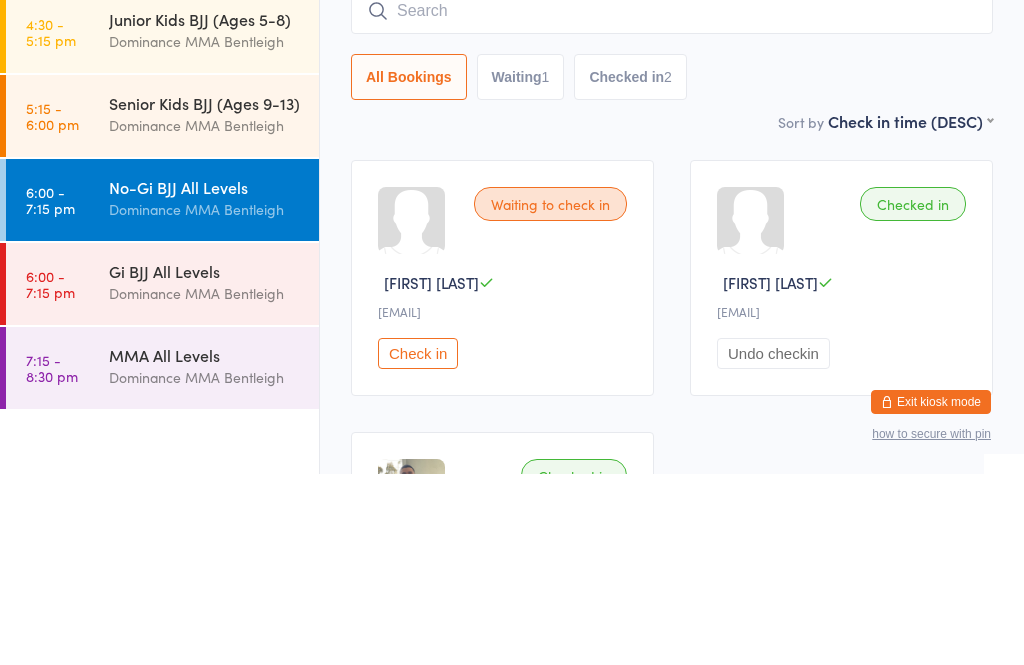 scroll, scrollTop: 191, scrollLeft: 0, axis: vertical 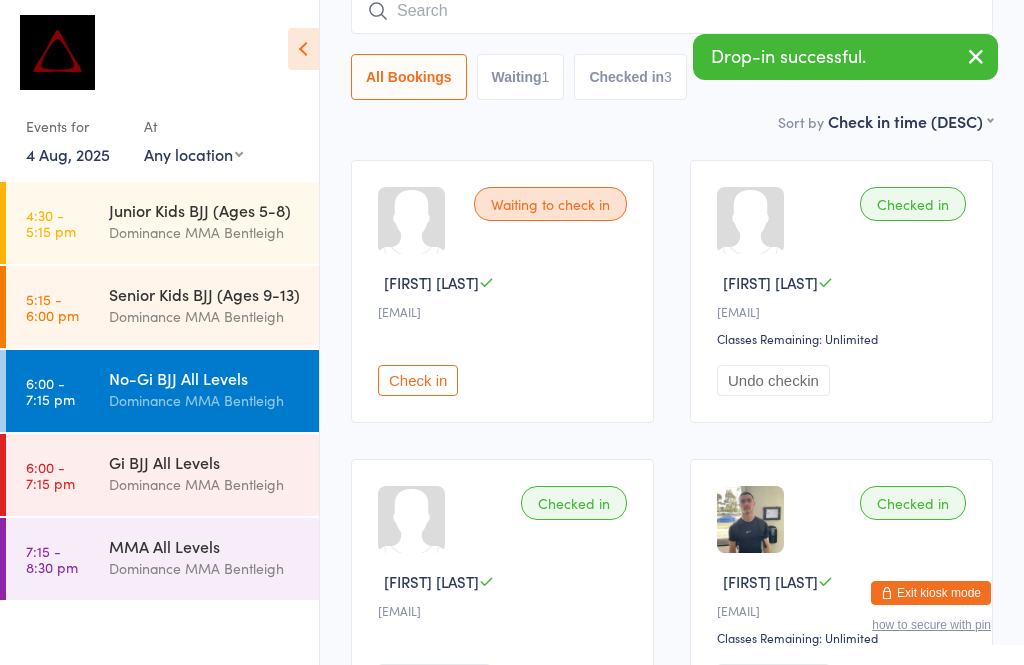 click on "Gi BJJ All Levels" at bounding box center [205, 462] 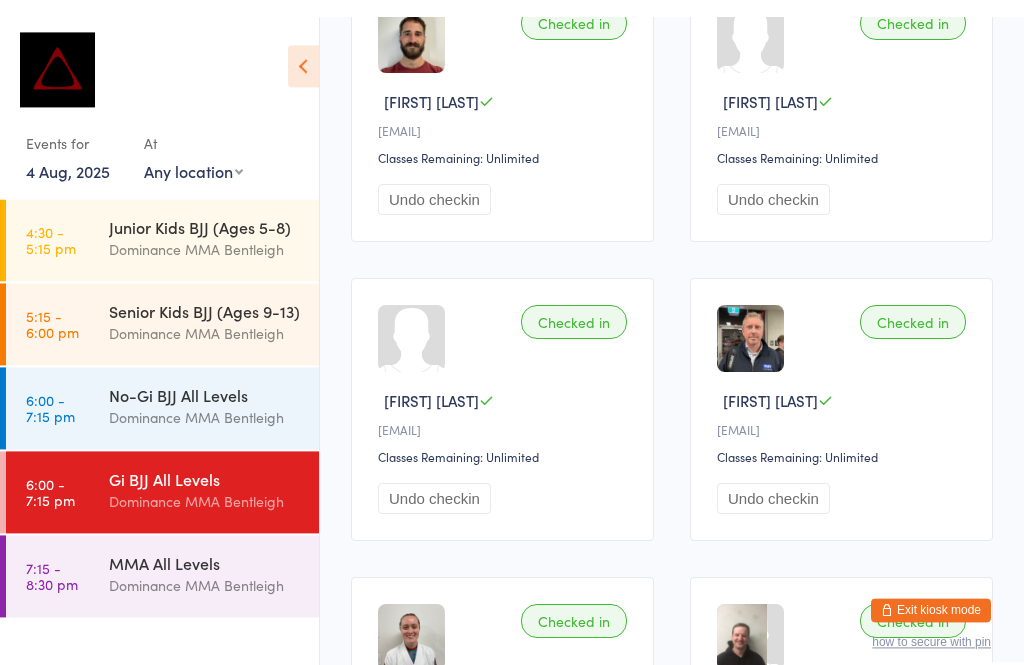 scroll, scrollTop: 0, scrollLeft: 0, axis: both 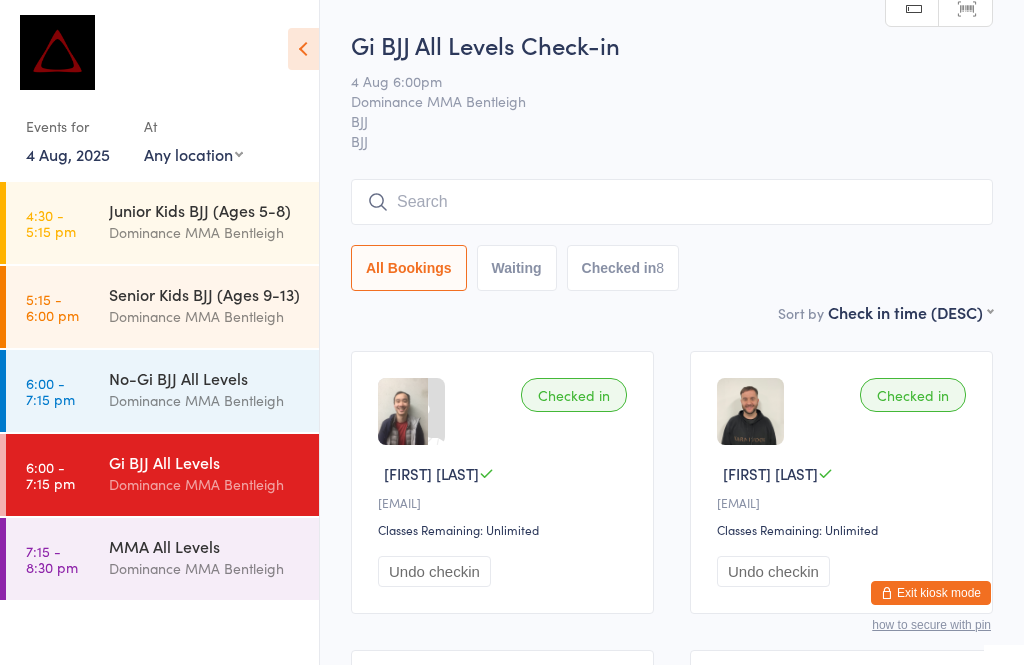 click at bounding box center [672, 202] 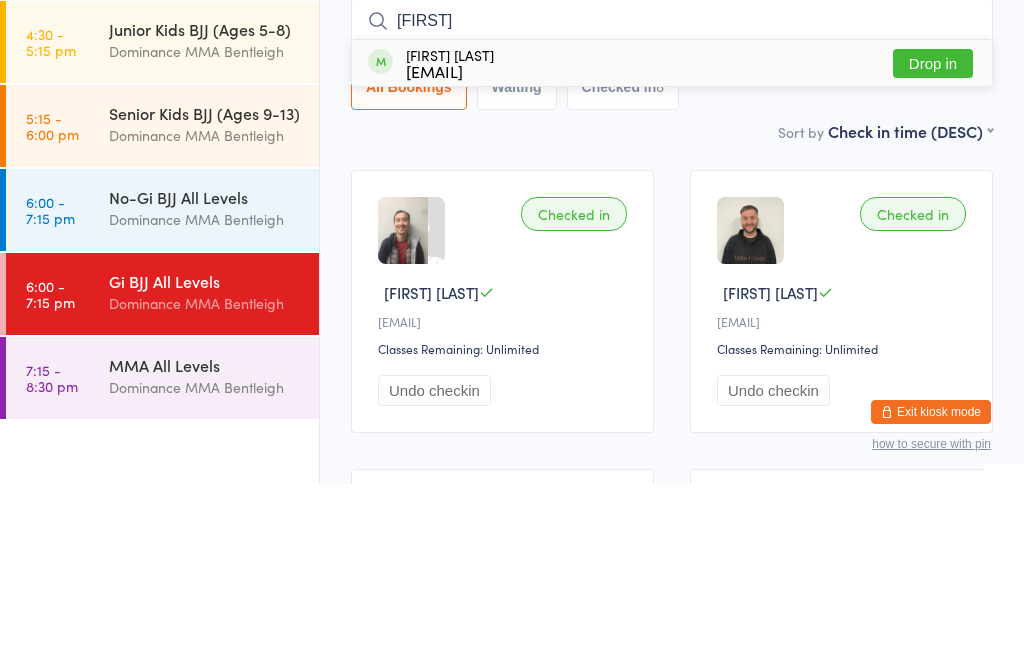 type on "[FIRST]" 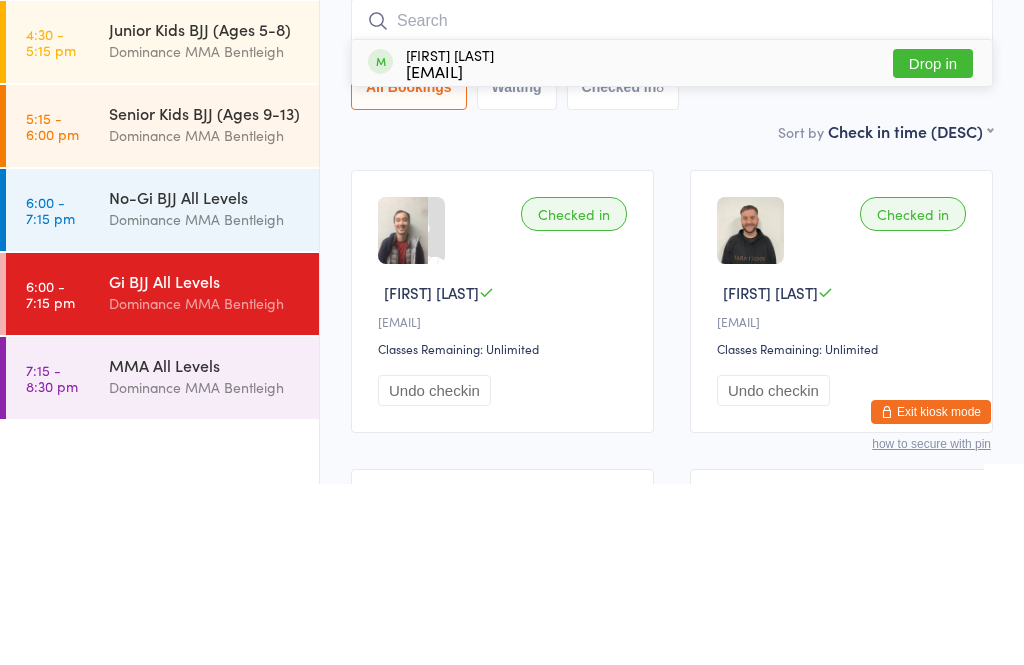 scroll, scrollTop: 181, scrollLeft: 0, axis: vertical 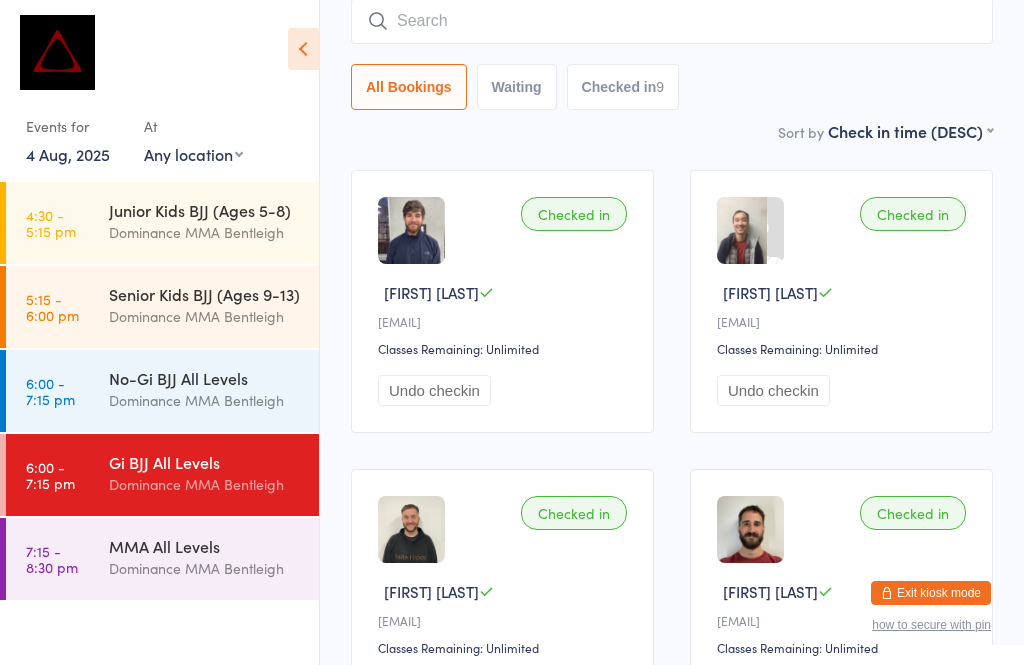 click at bounding box center [672, 21] 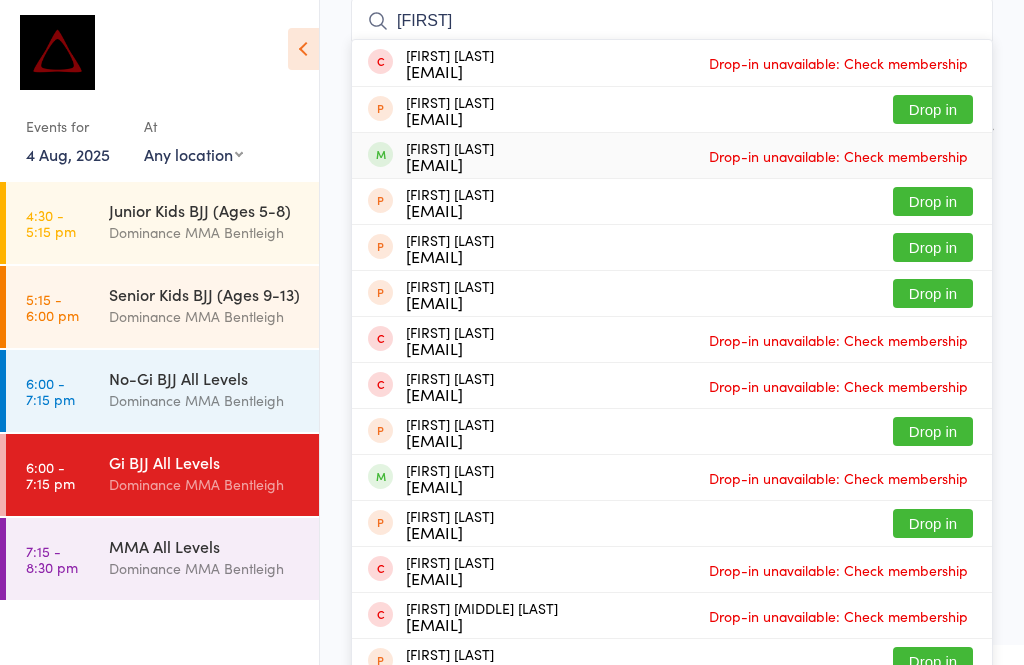 type on "[FIRST]" 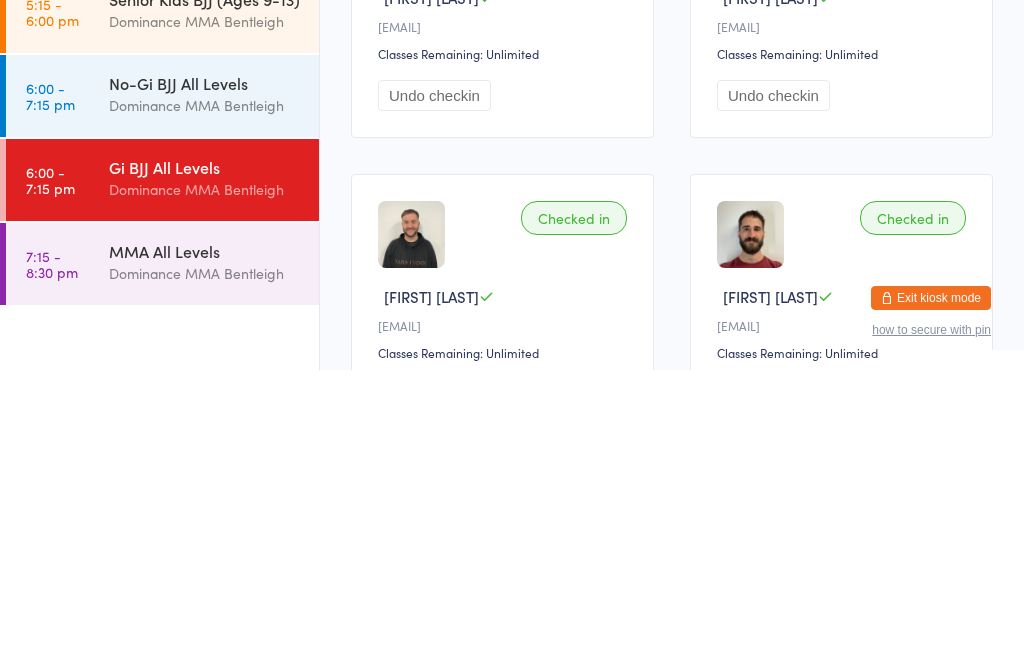 click on "Dominance MMA Bentleigh" at bounding box center (205, 400) 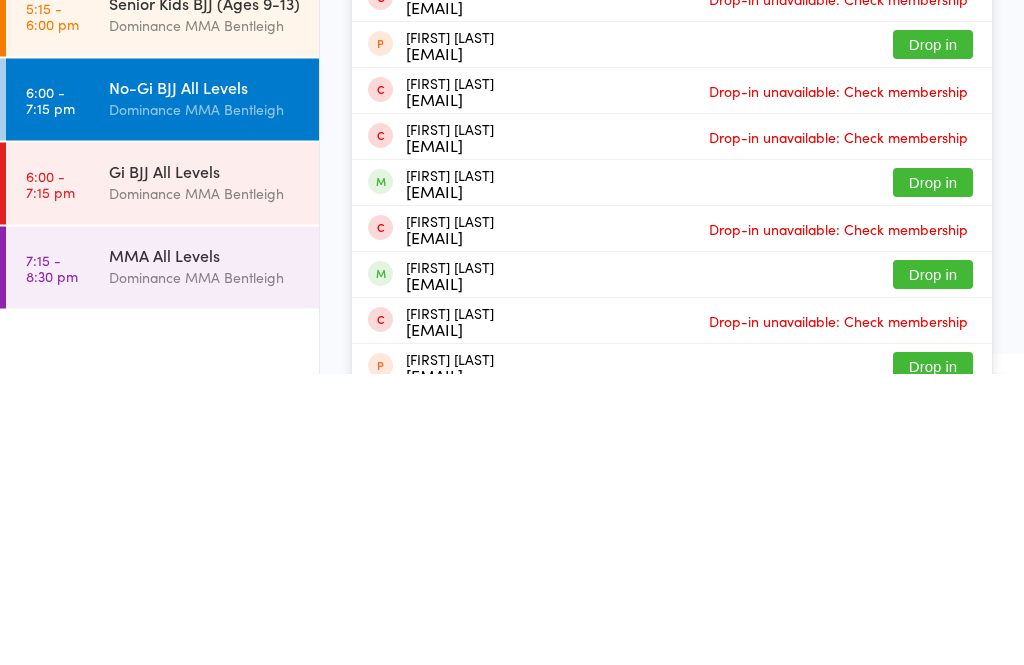 scroll, scrollTop: 109, scrollLeft: 0, axis: vertical 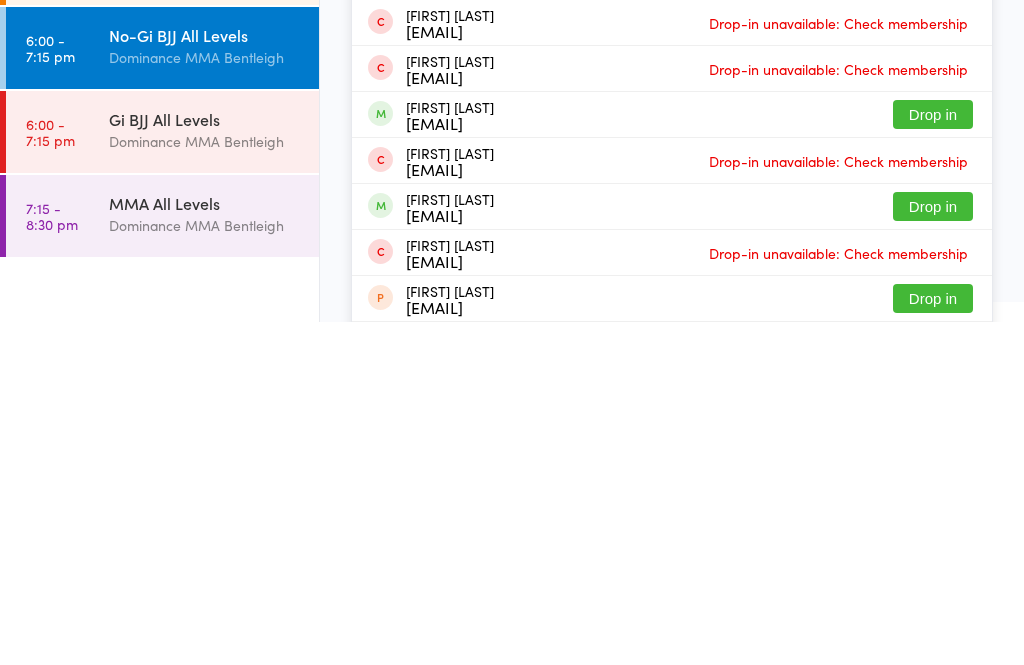 type on "[FIRST]" 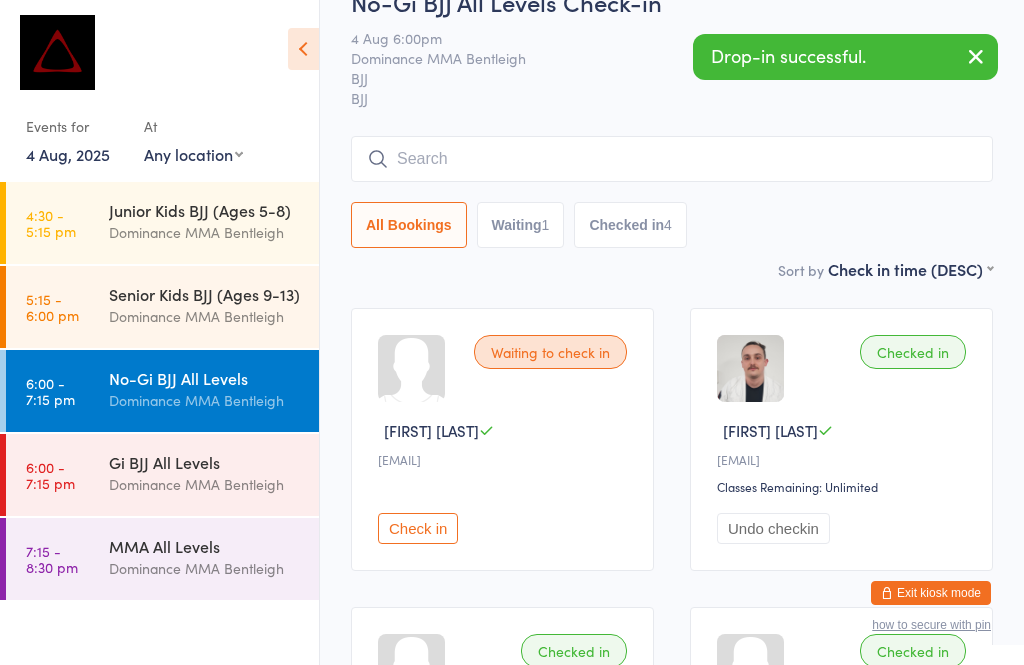 scroll, scrollTop: 25, scrollLeft: 0, axis: vertical 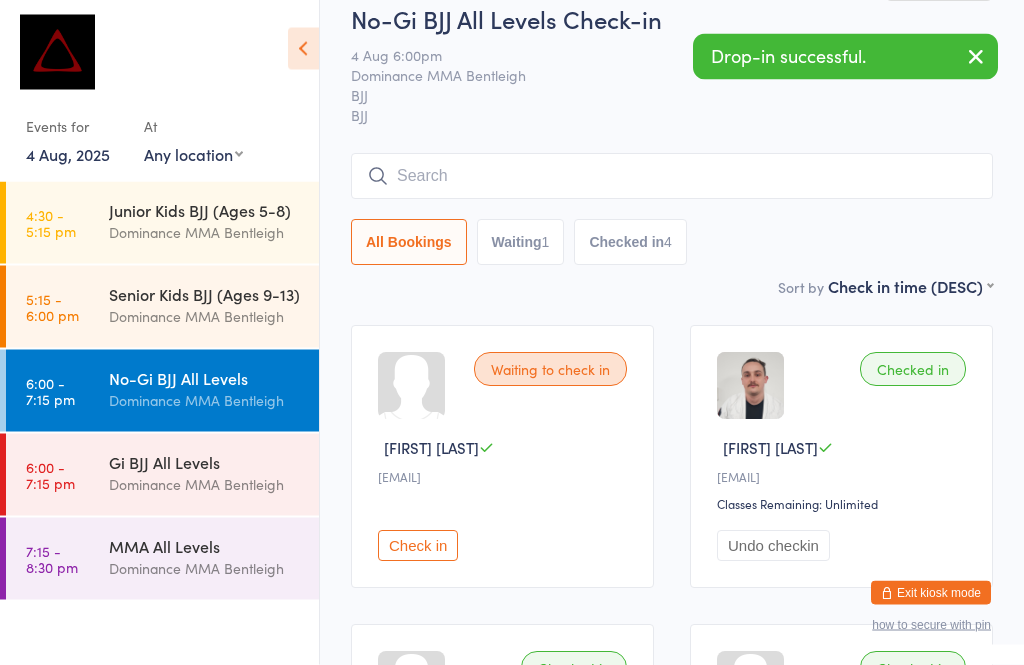 click at bounding box center (672, 177) 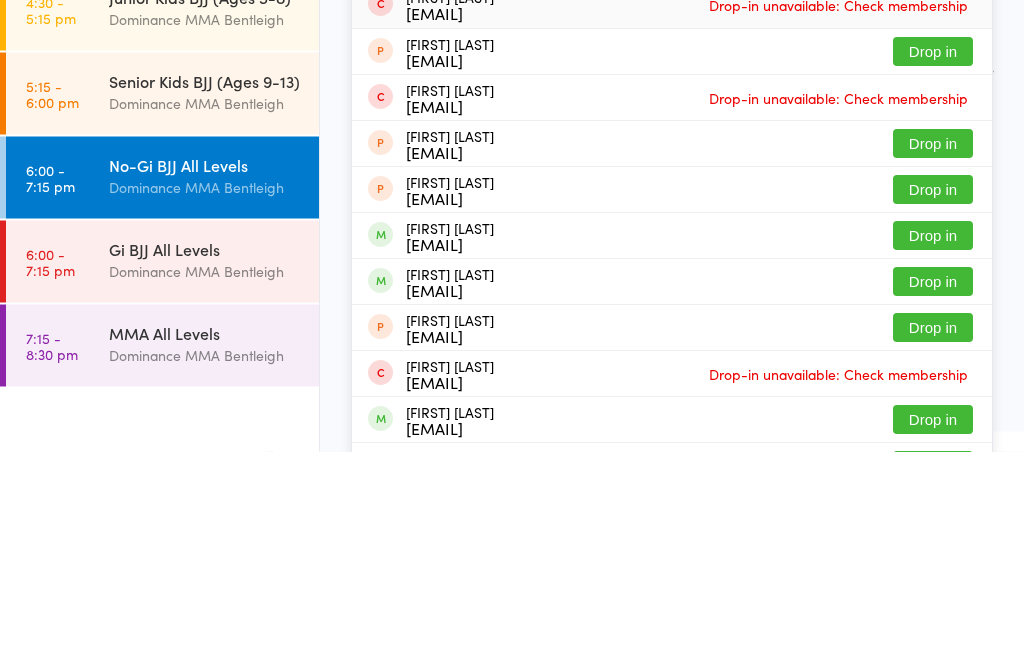 type on "[FIRST]" 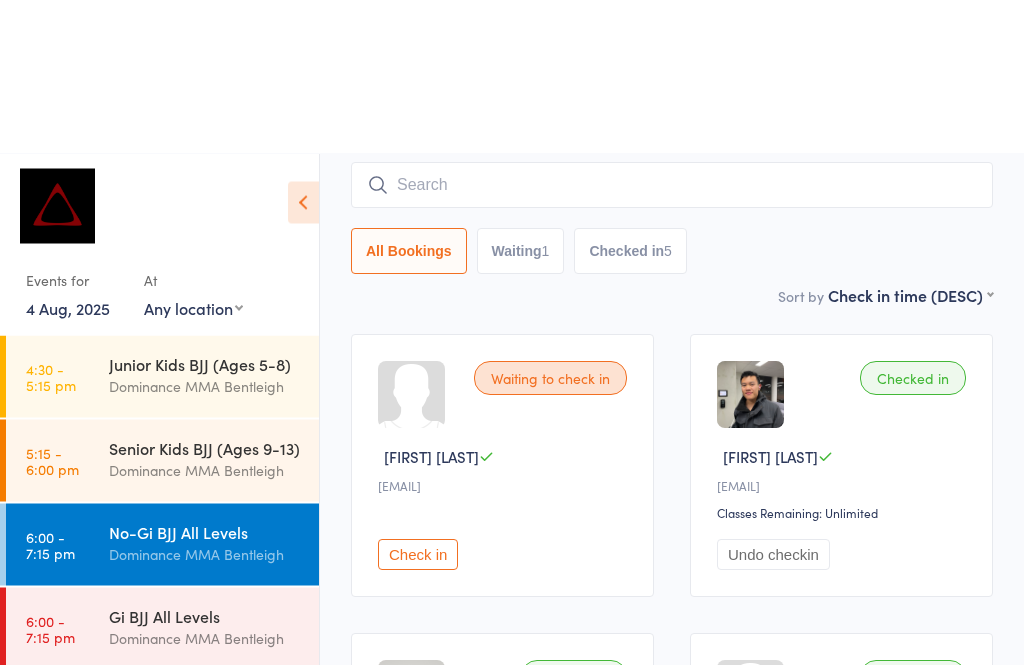 scroll, scrollTop: 0, scrollLeft: 0, axis: both 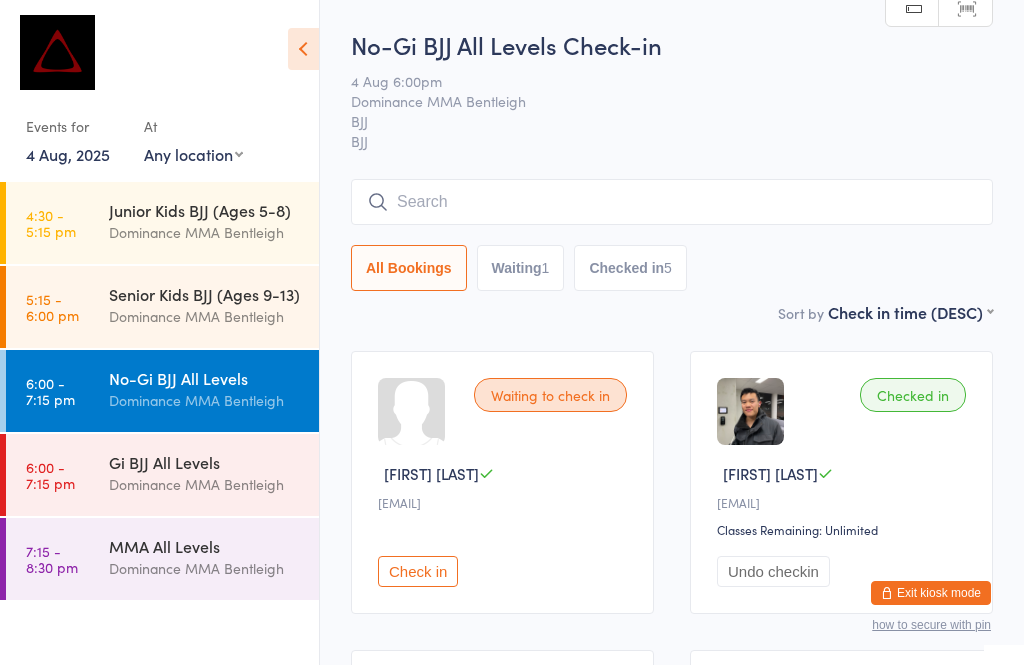 click at bounding box center [672, 202] 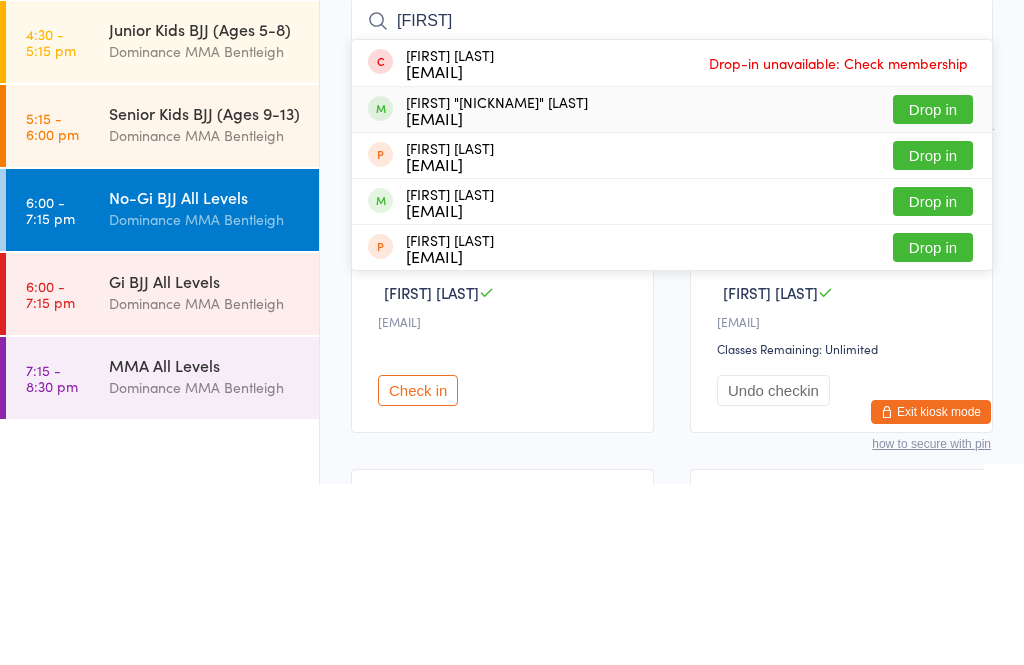 type on "[FIRST]" 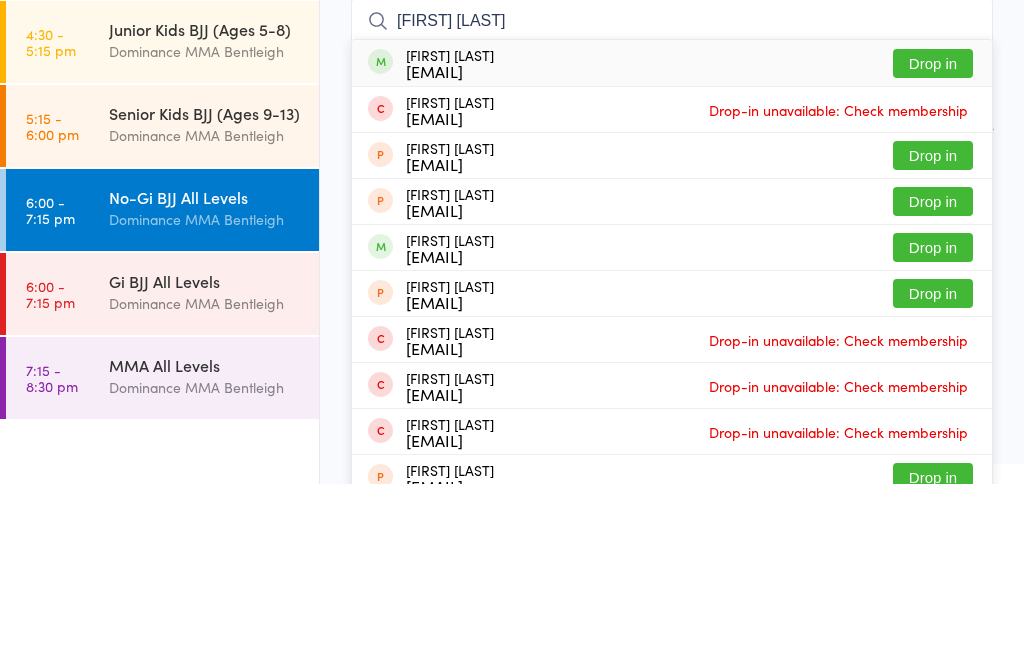 type on "[FIRST] [LAST]" 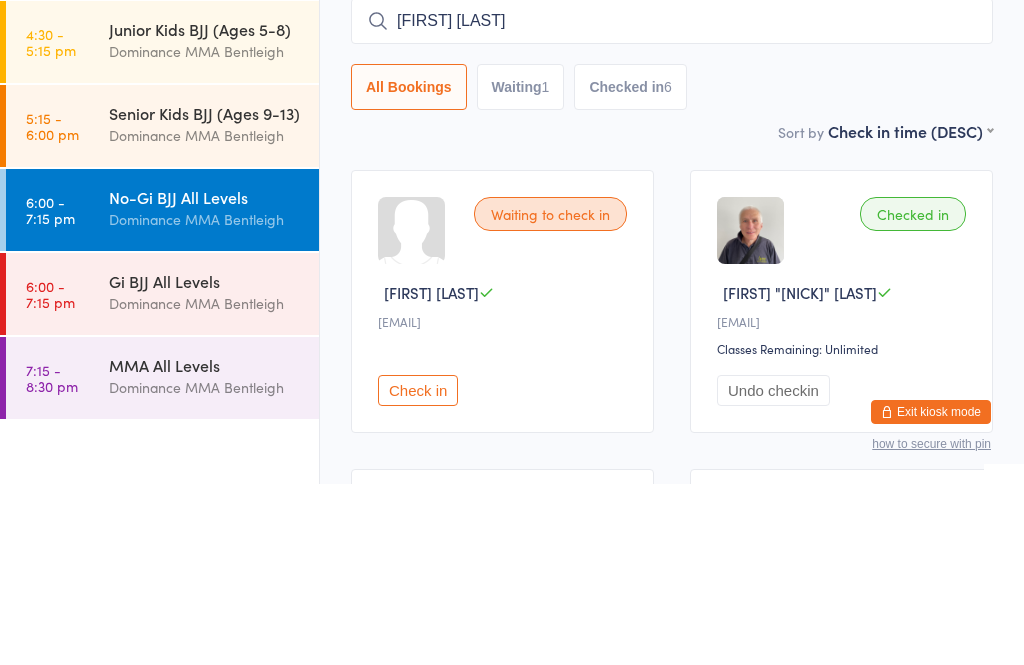 type 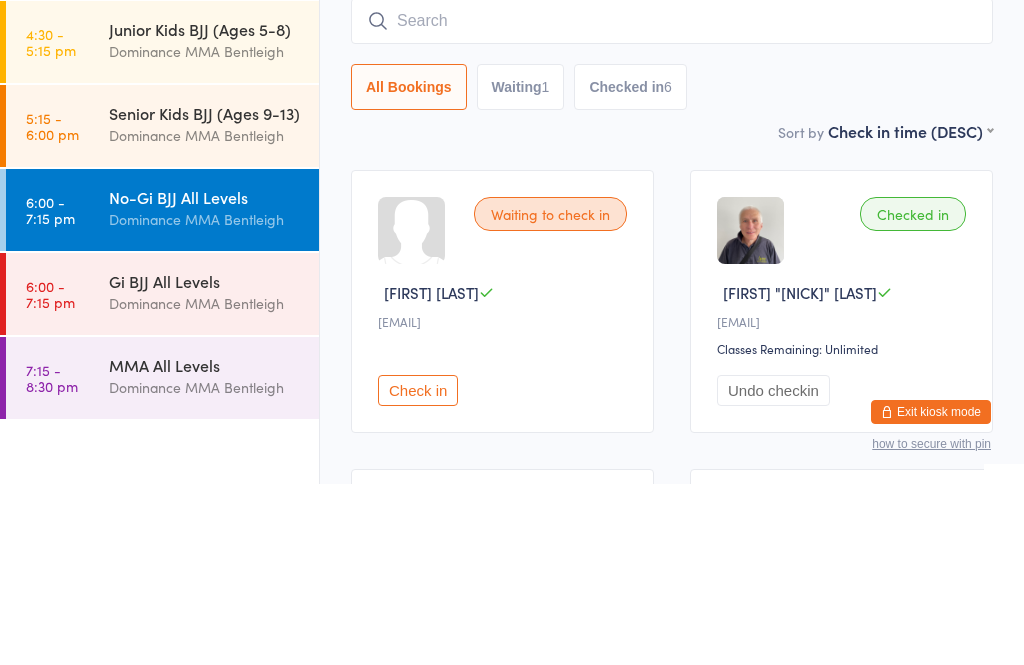 scroll, scrollTop: 181, scrollLeft: 0, axis: vertical 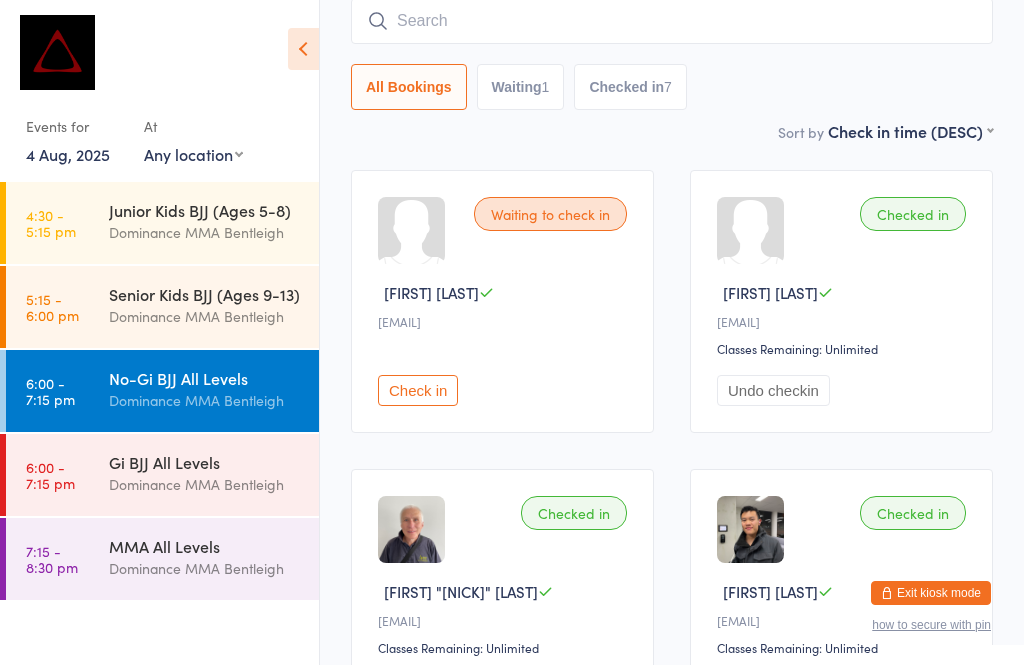 click on "Dominance MMA Bentleigh" at bounding box center (205, 484) 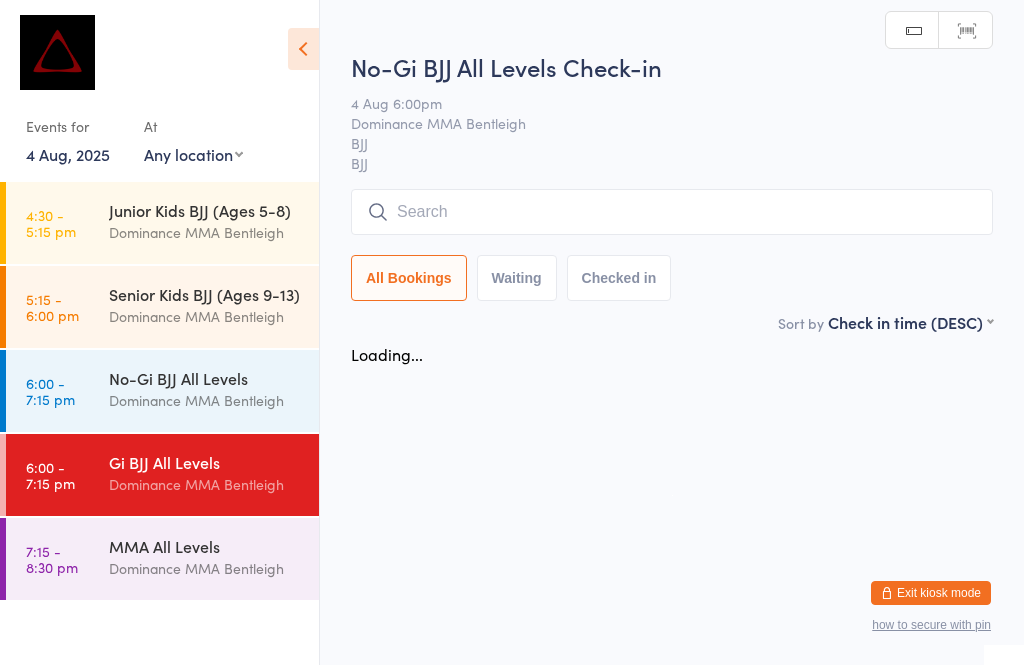 scroll, scrollTop: 0, scrollLeft: 0, axis: both 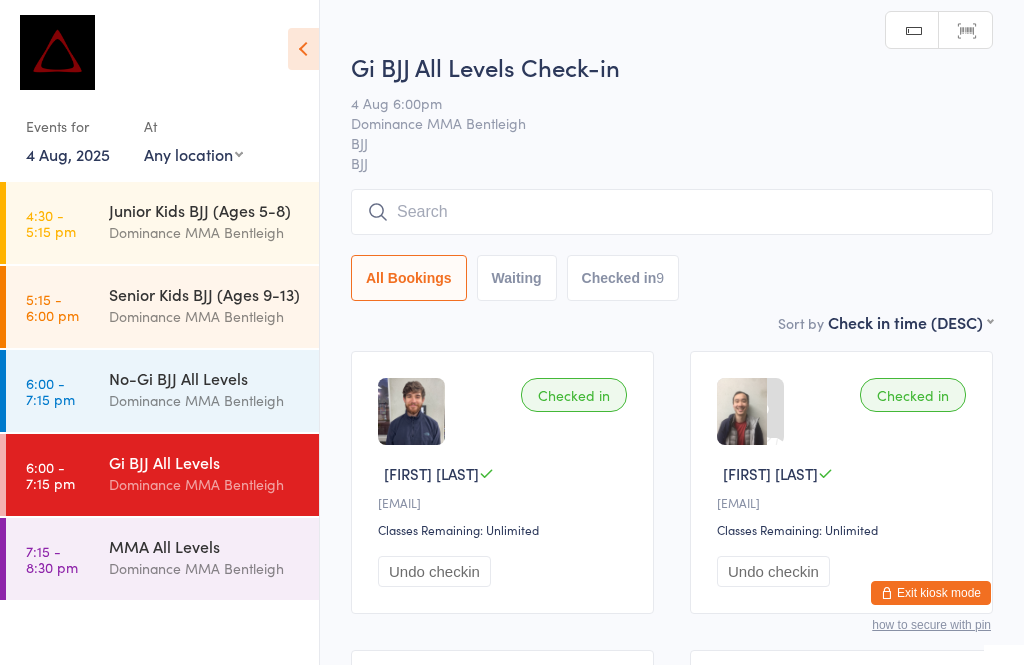 click at bounding box center (672, 212) 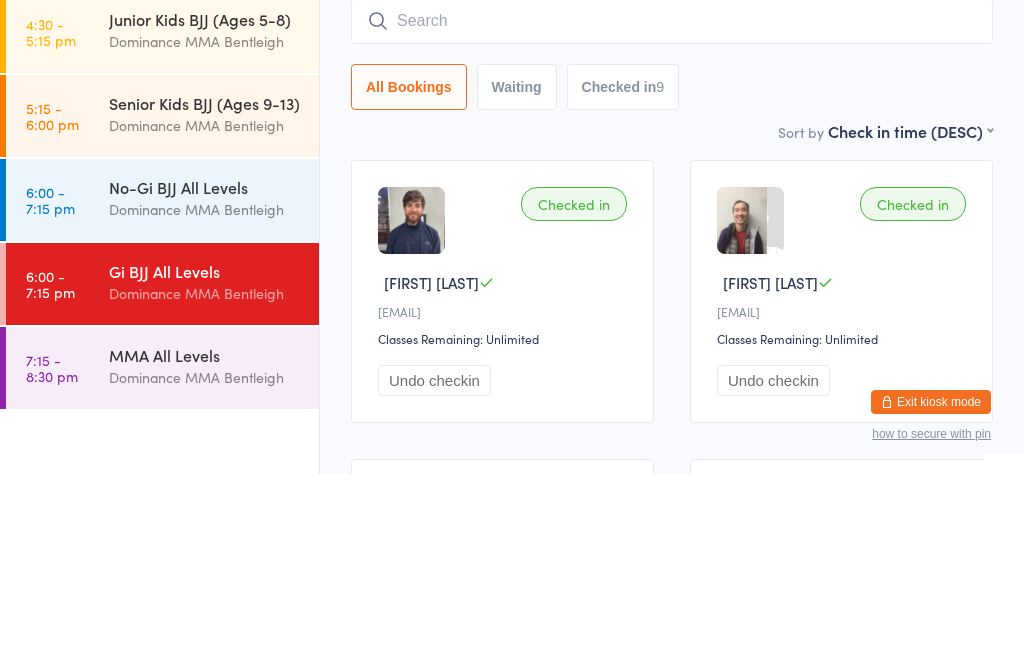 click on "Dominance MMA Bentleigh" at bounding box center [205, 400] 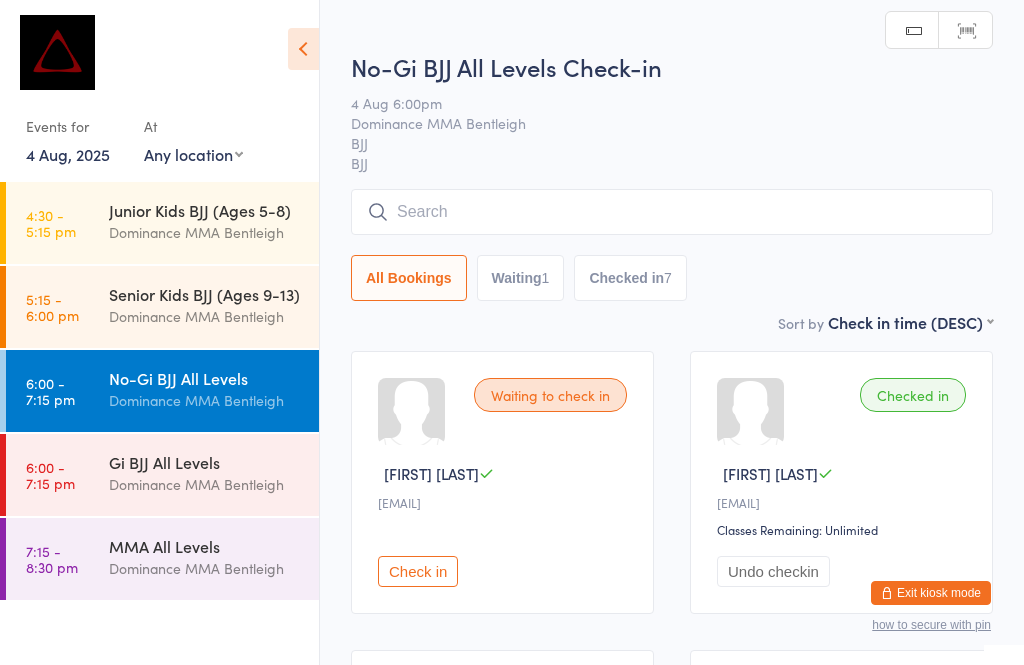 click at bounding box center (672, 212) 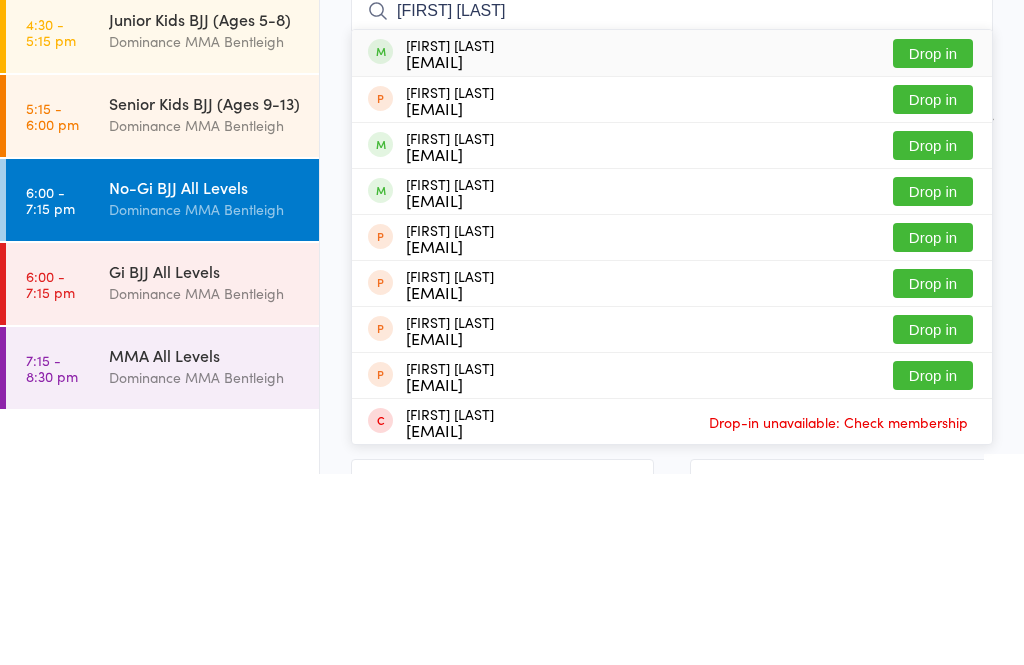 type on "[FIRST] [LAST]" 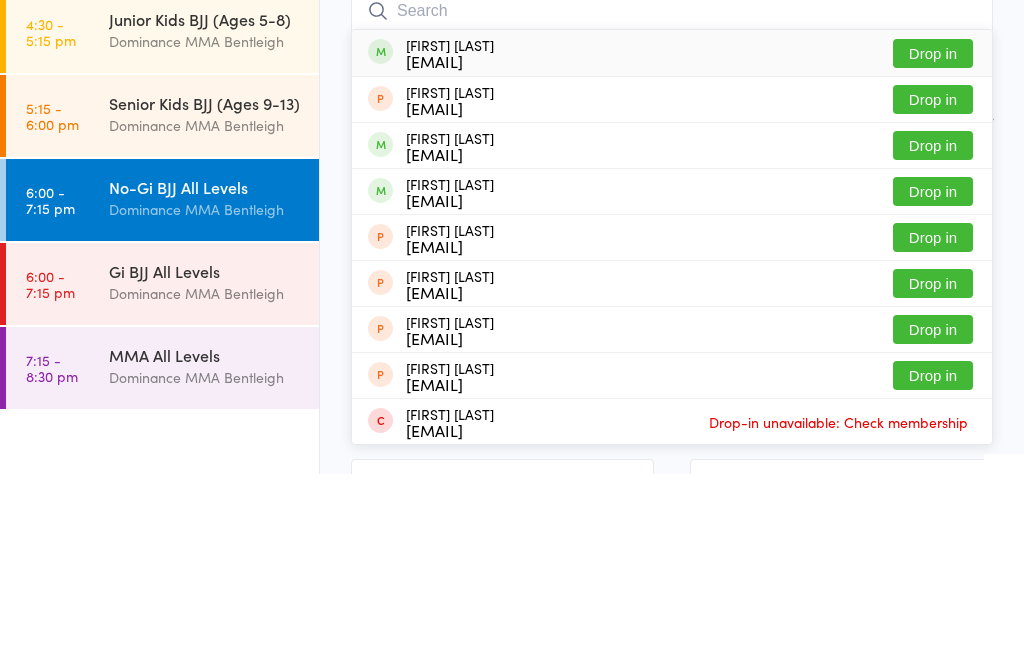 scroll, scrollTop: 191, scrollLeft: 0, axis: vertical 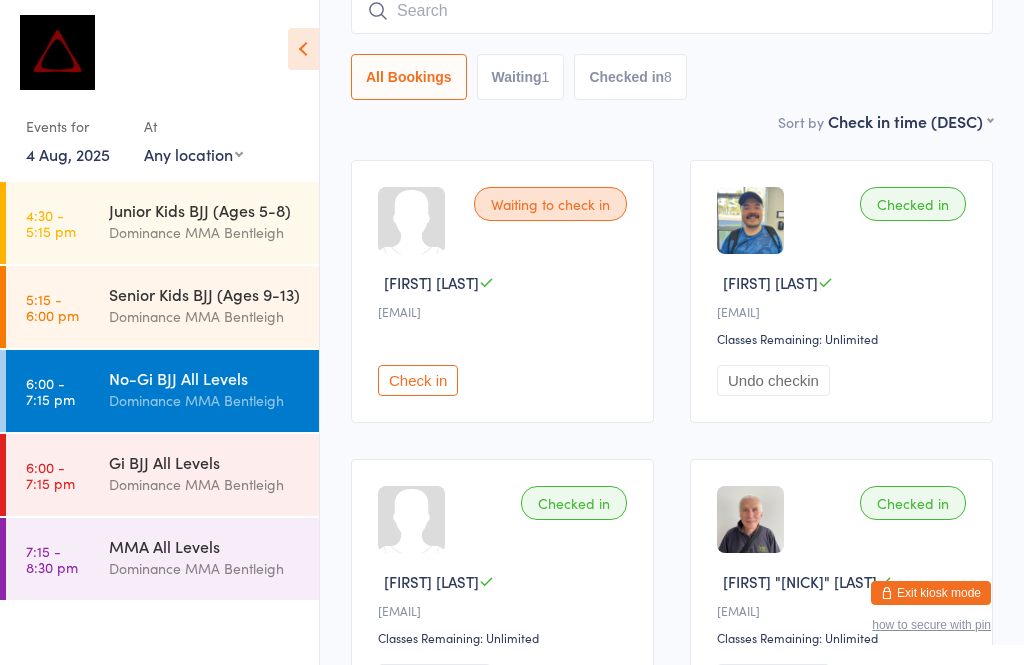 click on "All Bookings Waiting  1 Checked in  8" at bounding box center [672, 44] 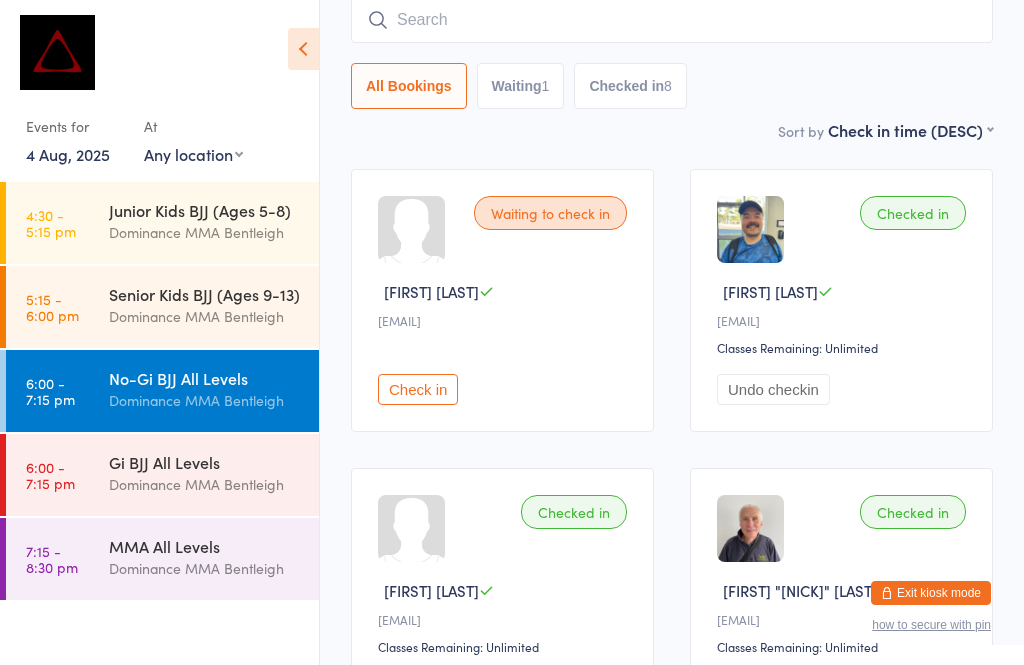 scroll, scrollTop: 181, scrollLeft: 0, axis: vertical 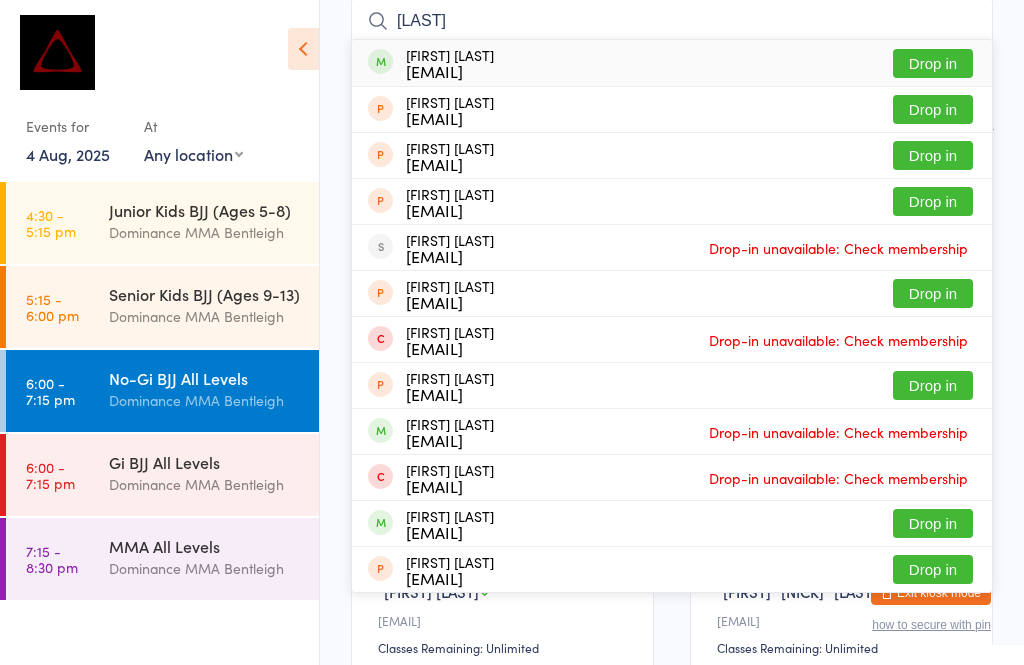 type on "[LAST]" 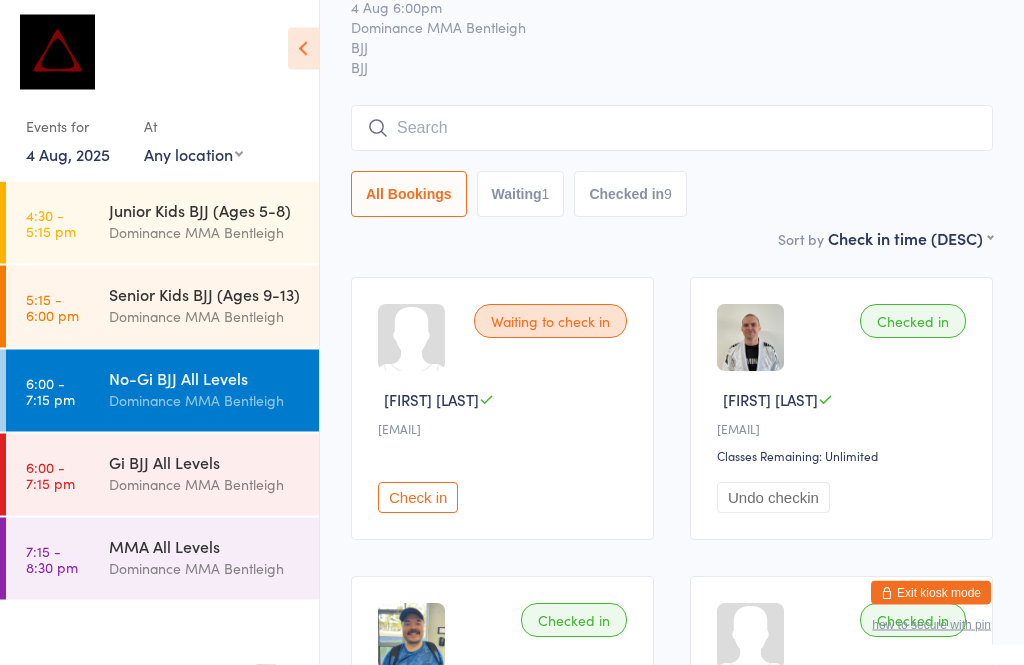 scroll, scrollTop: 81, scrollLeft: 0, axis: vertical 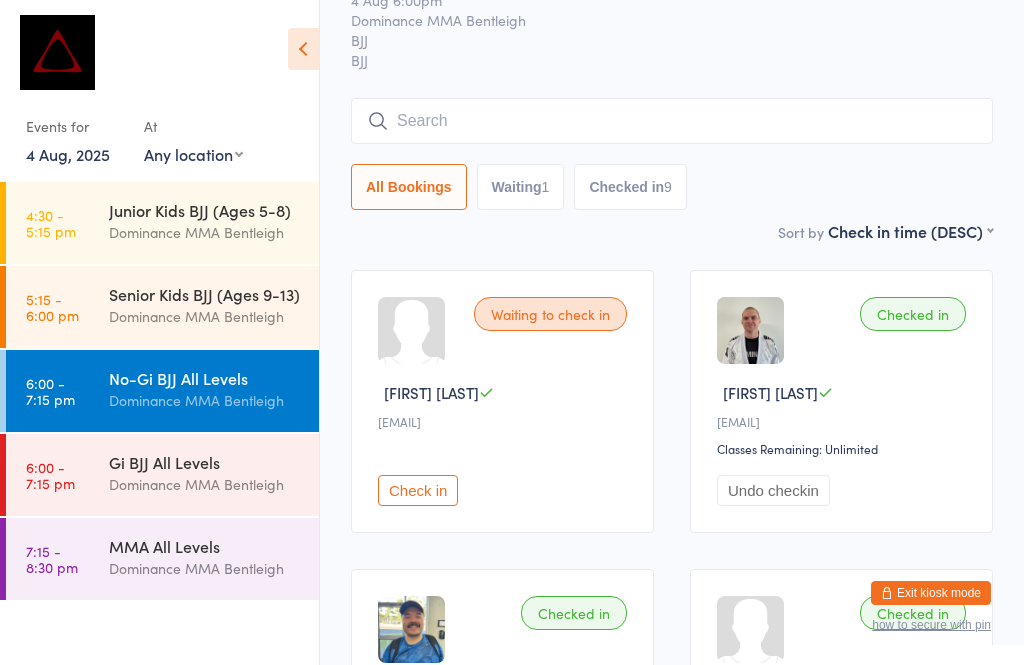 click at bounding box center (672, 121) 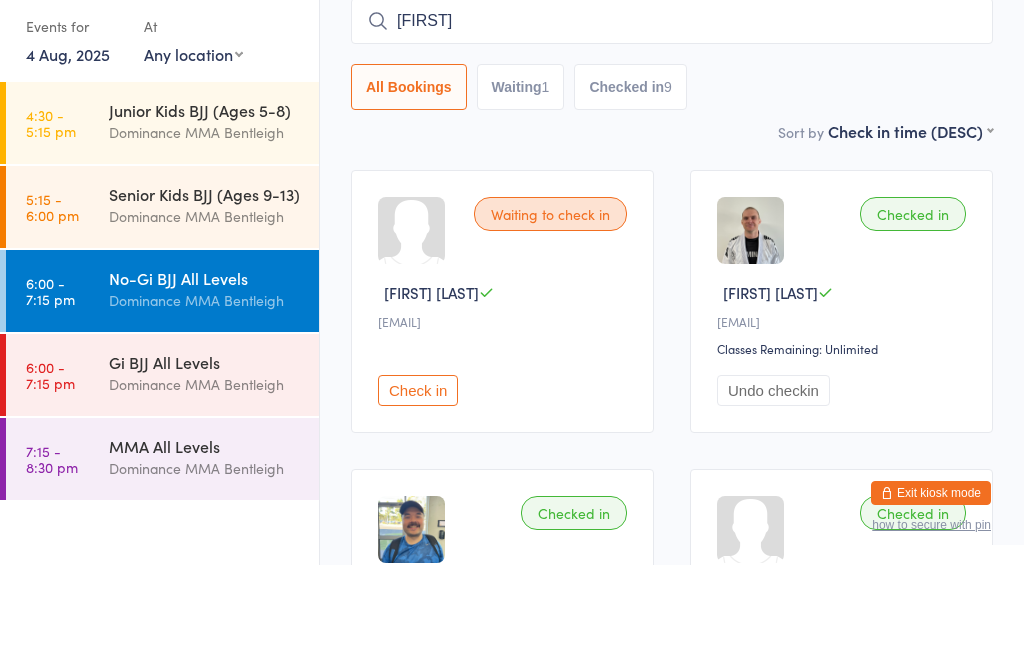 type on "[FIRST]" 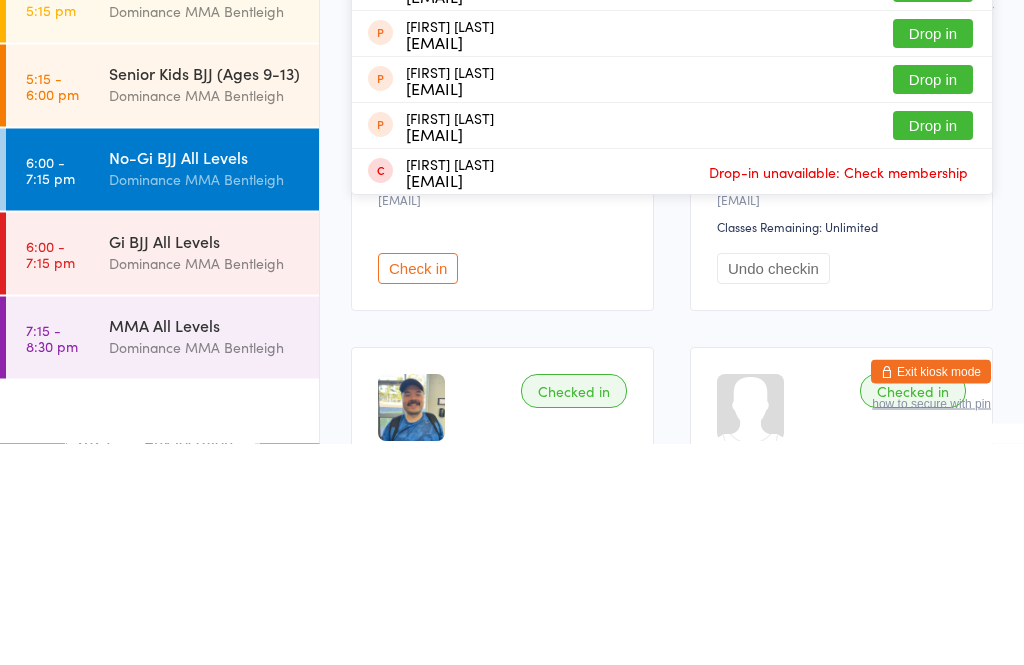 click on "Gi BJJ All Levels" at bounding box center (205, 462) 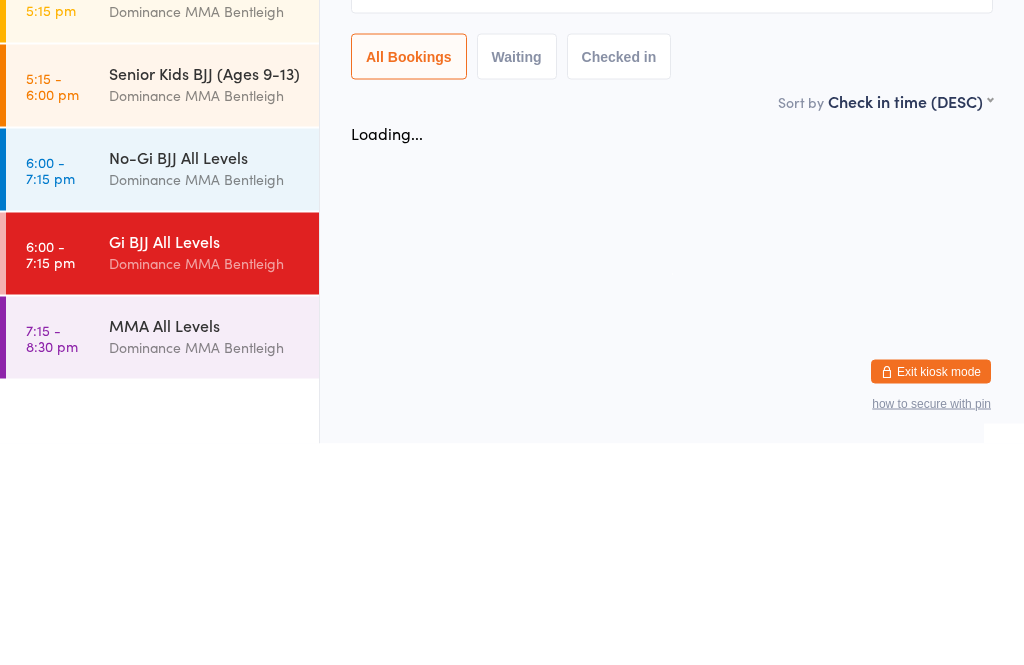 scroll, scrollTop: 0, scrollLeft: 0, axis: both 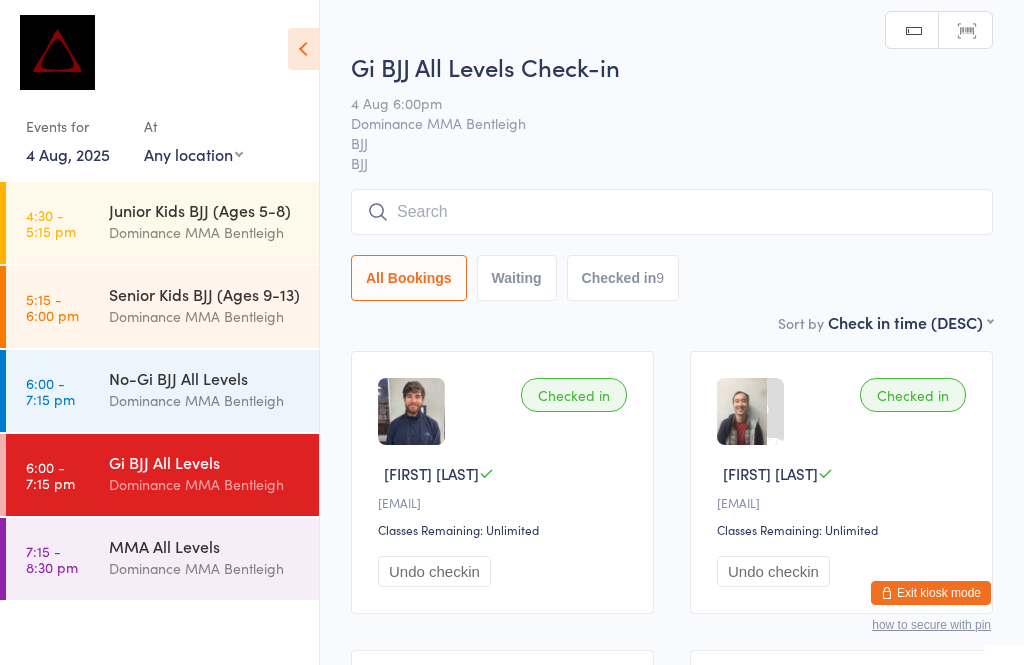 click at bounding box center [672, 212] 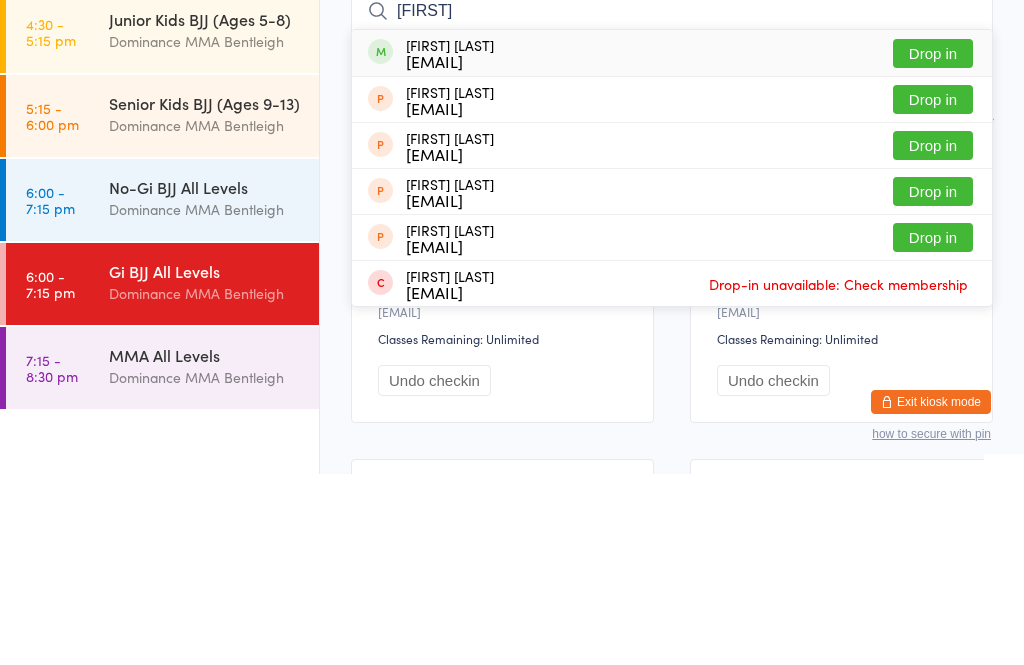 type on "[FIRST]" 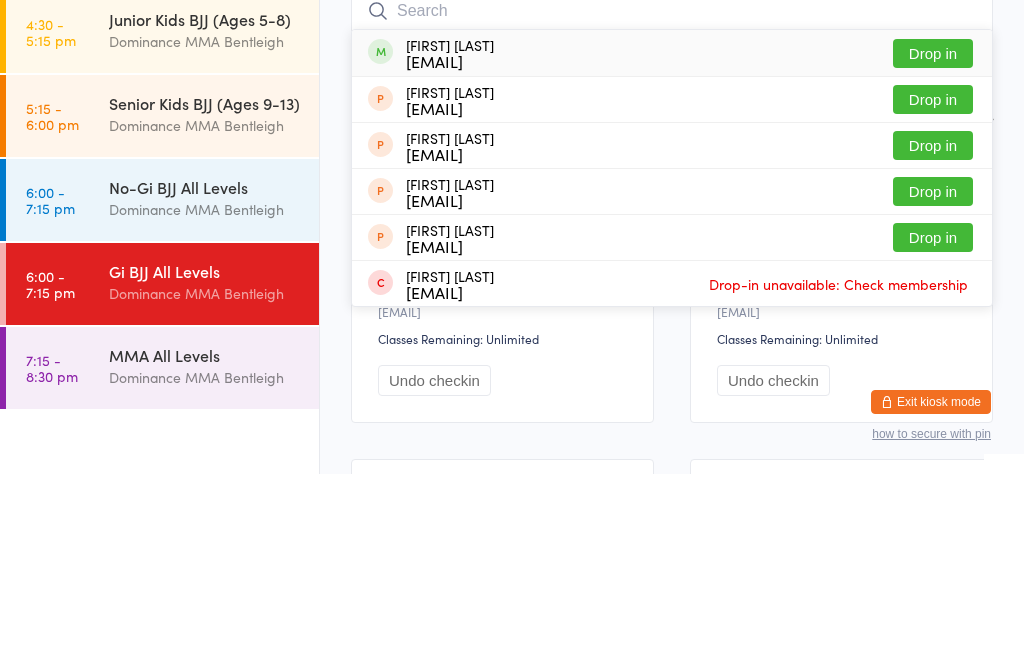 scroll, scrollTop: 191, scrollLeft: 0, axis: vertical 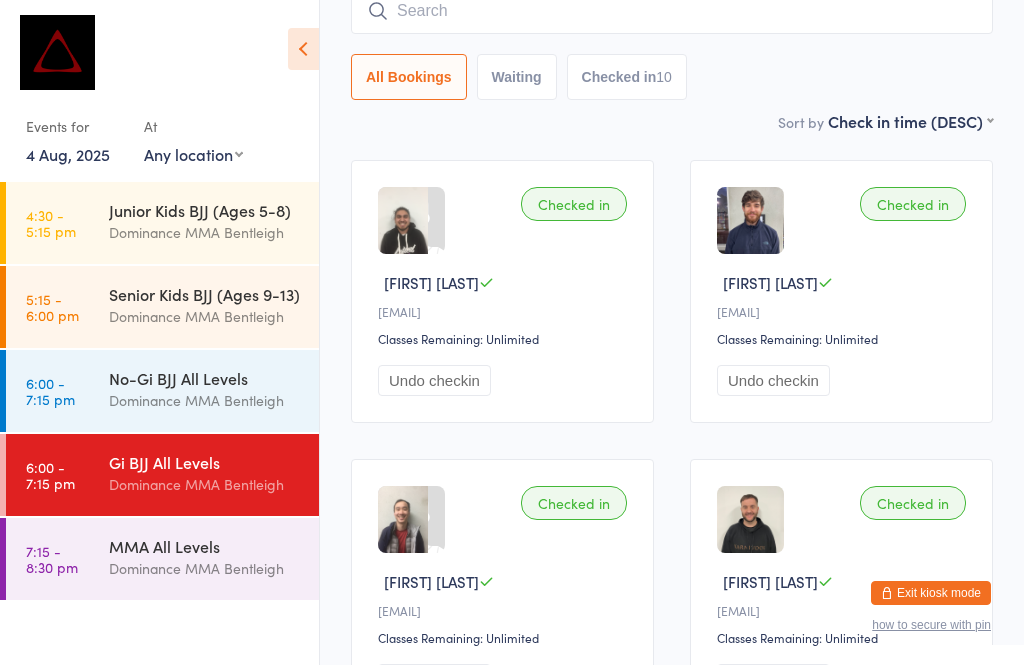 click on "Checked in  10" at bounding box center (627, 77) 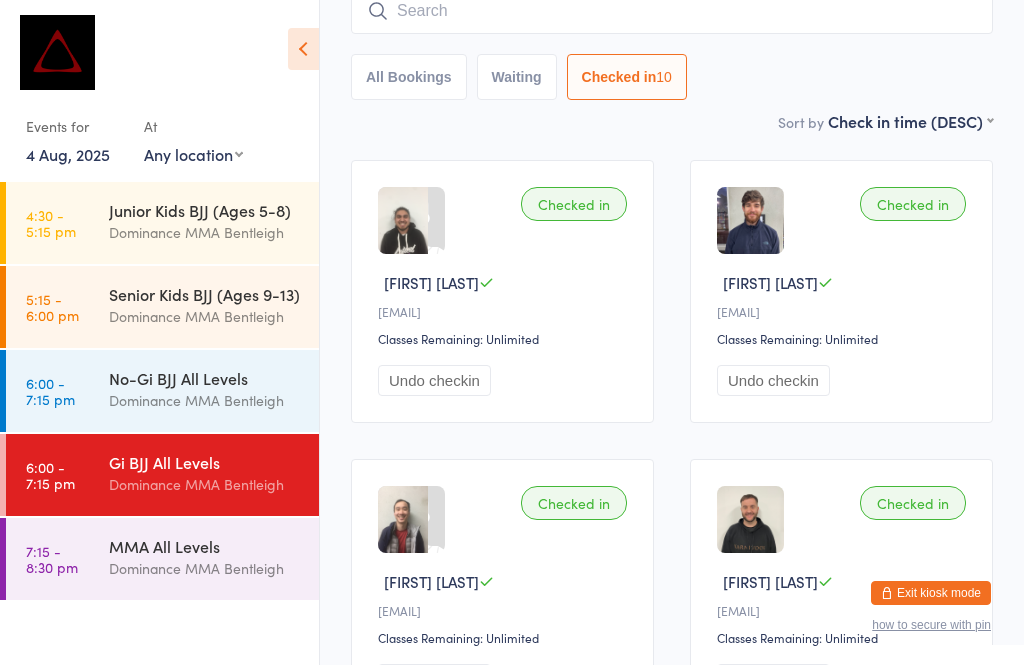 click at bounding box center (672, 11) 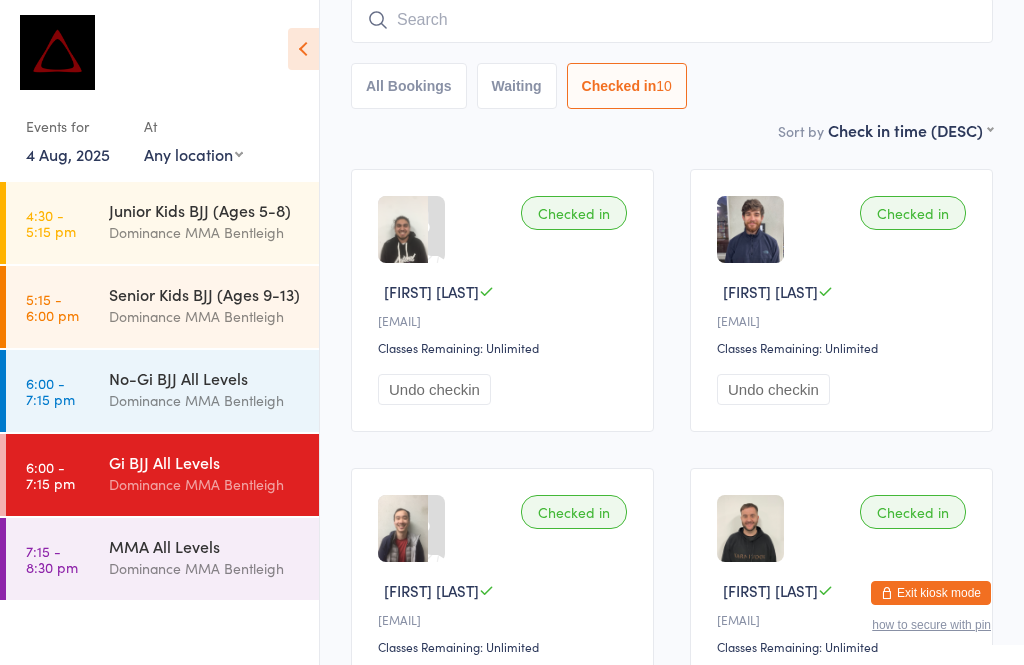 scroll, scrollTop: 181, scrollLeft: 0, axis: vertical 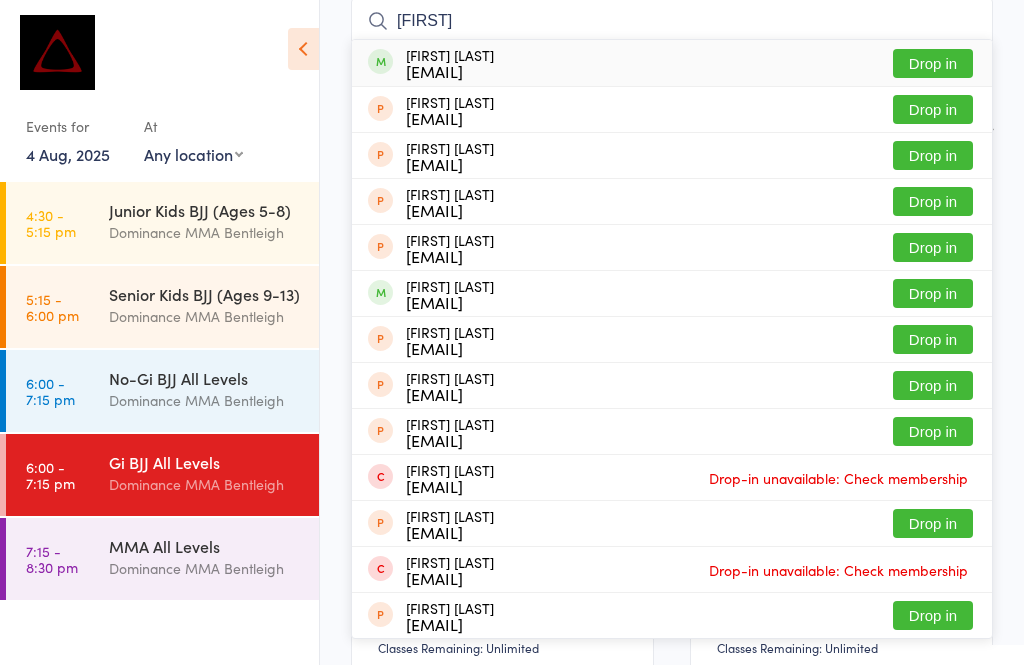 type on "[FIRST]" 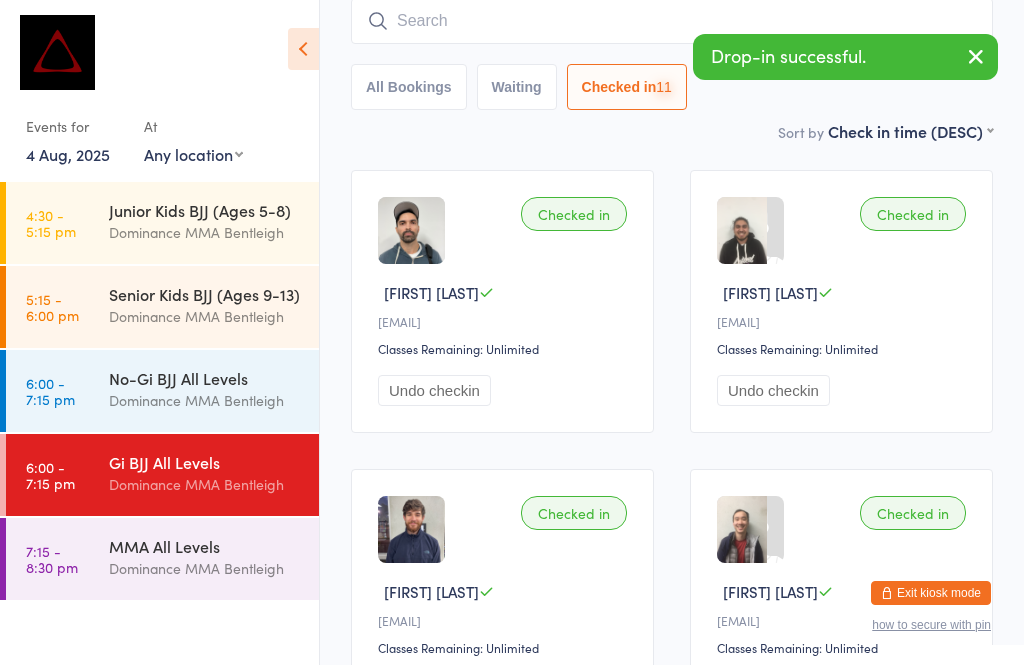 click on "All Bookings" at bounding box center (409, 87) 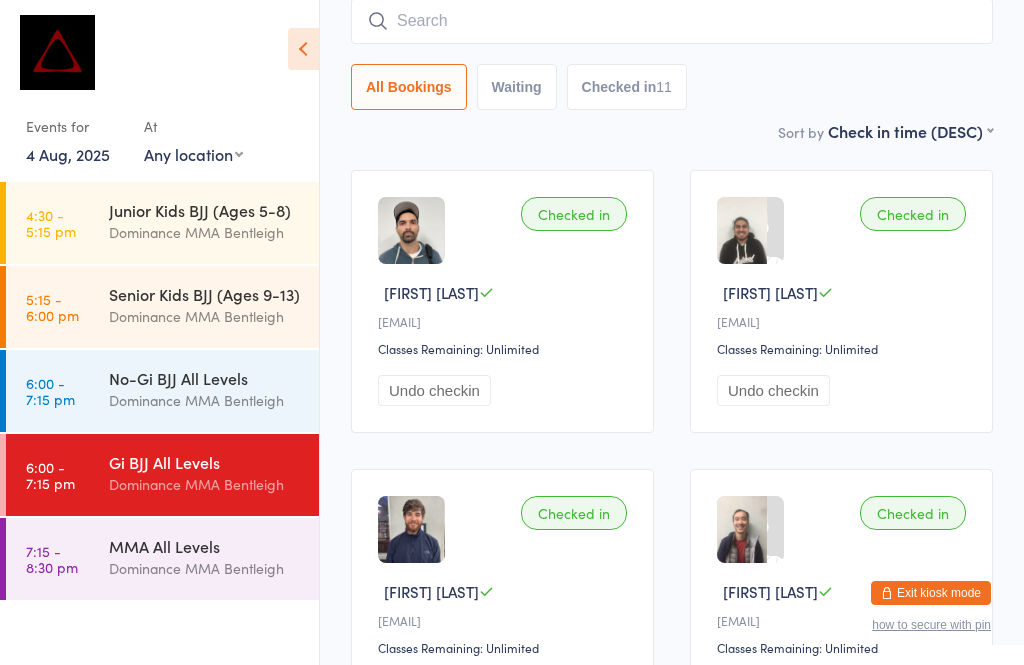 click on "MMA All Levels Dominance MMA [CITY]" at bounding box center [214, 557] 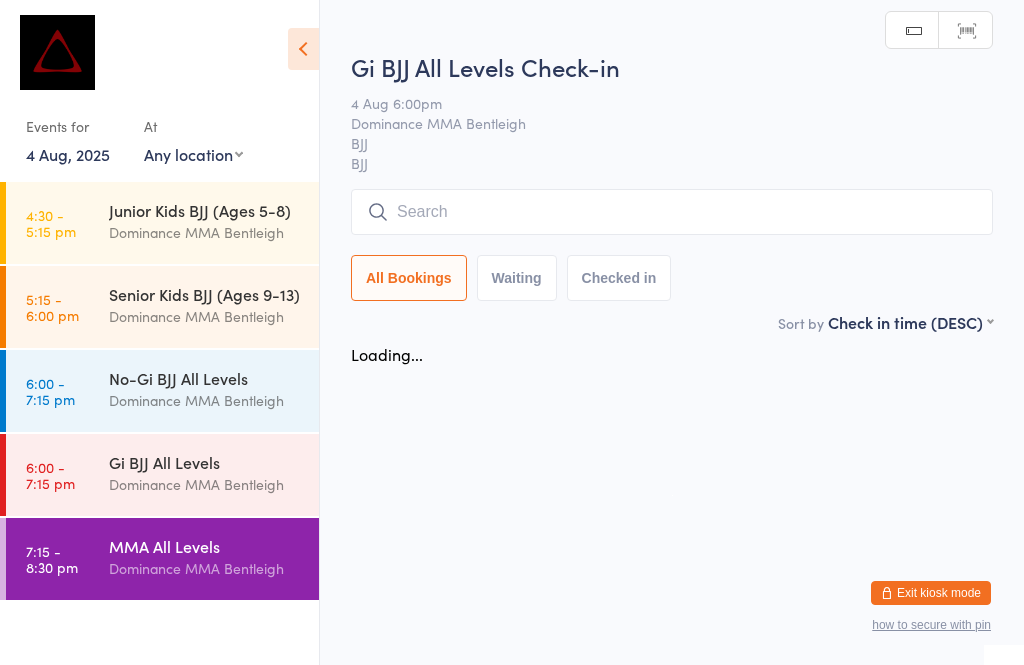 click on "Dominance MMA Bentleigh" at bounding box center [205, 400] 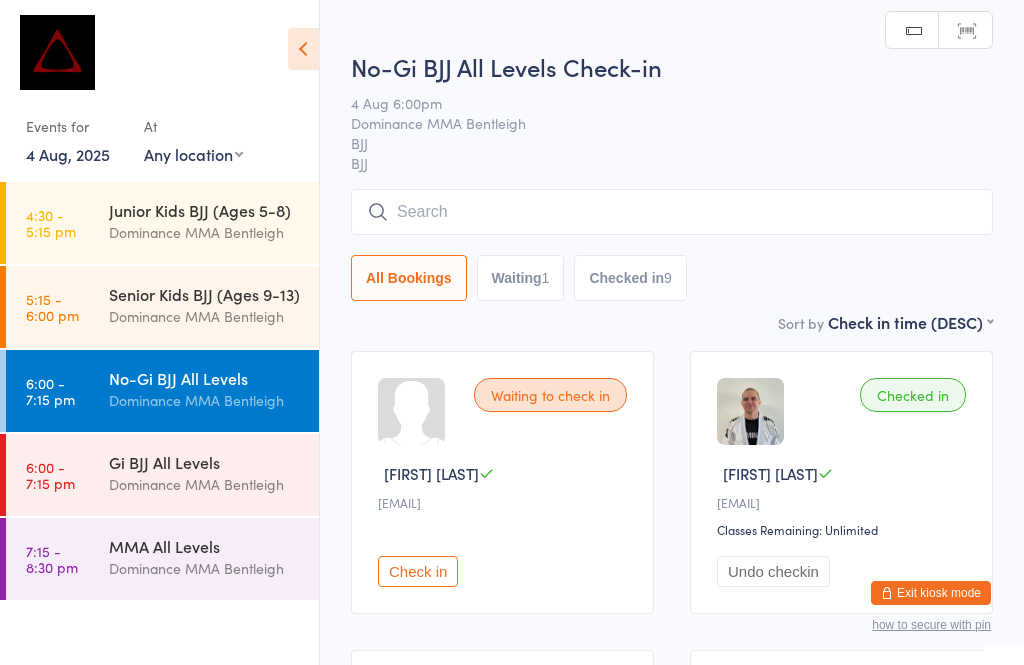 click at bounding box center (672, 212) 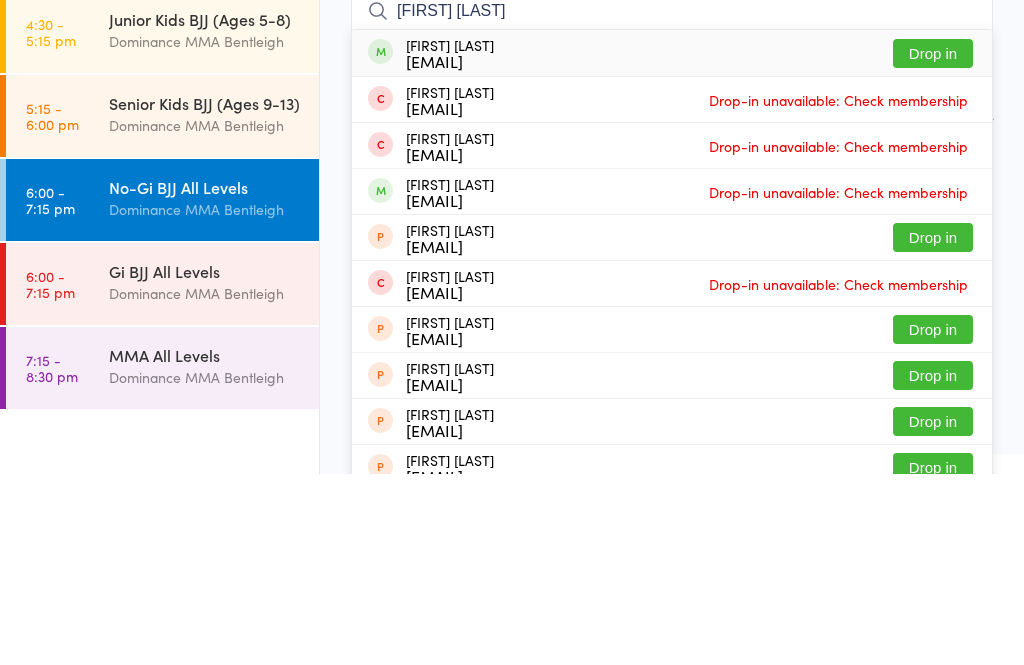 type on "[FIRST] [LAST]" 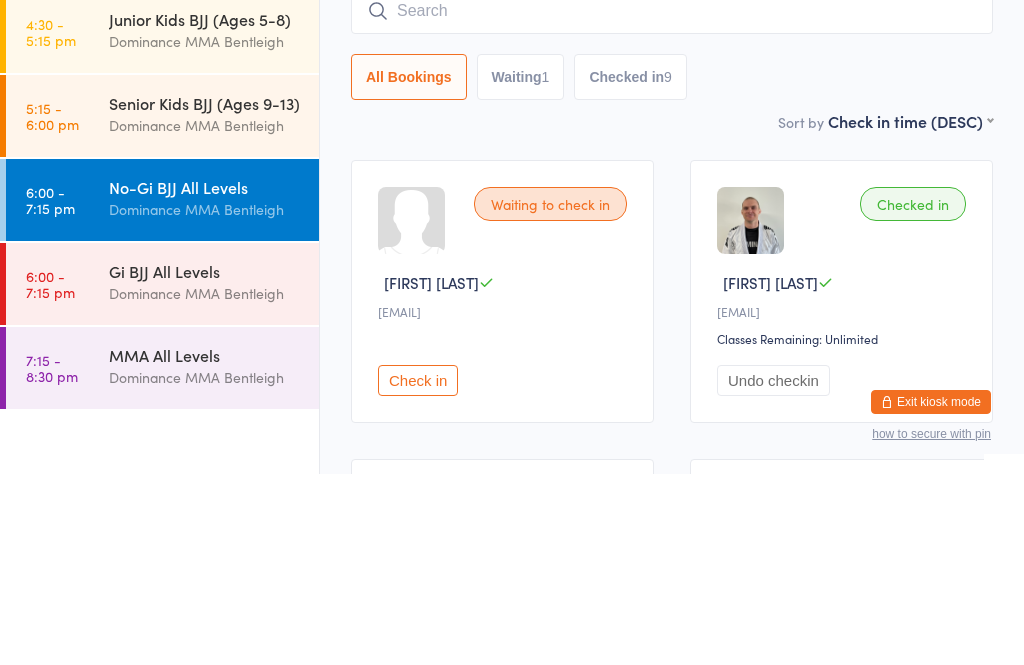 scroll, scrollTop: 191, scrollLeft: 0, axis: vertical 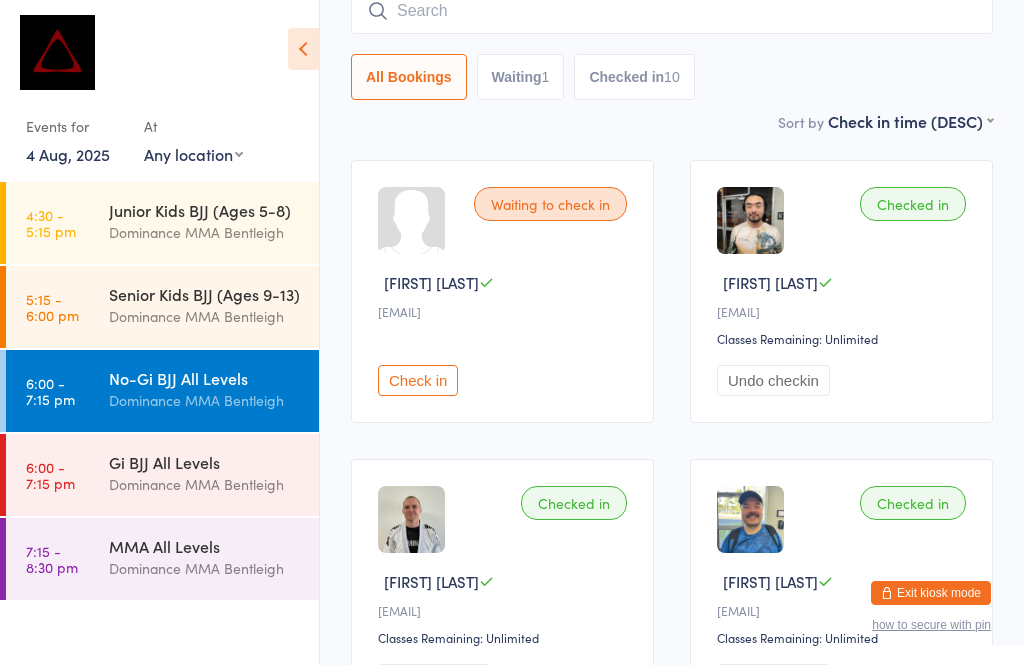click at bounding box center (672, 11) 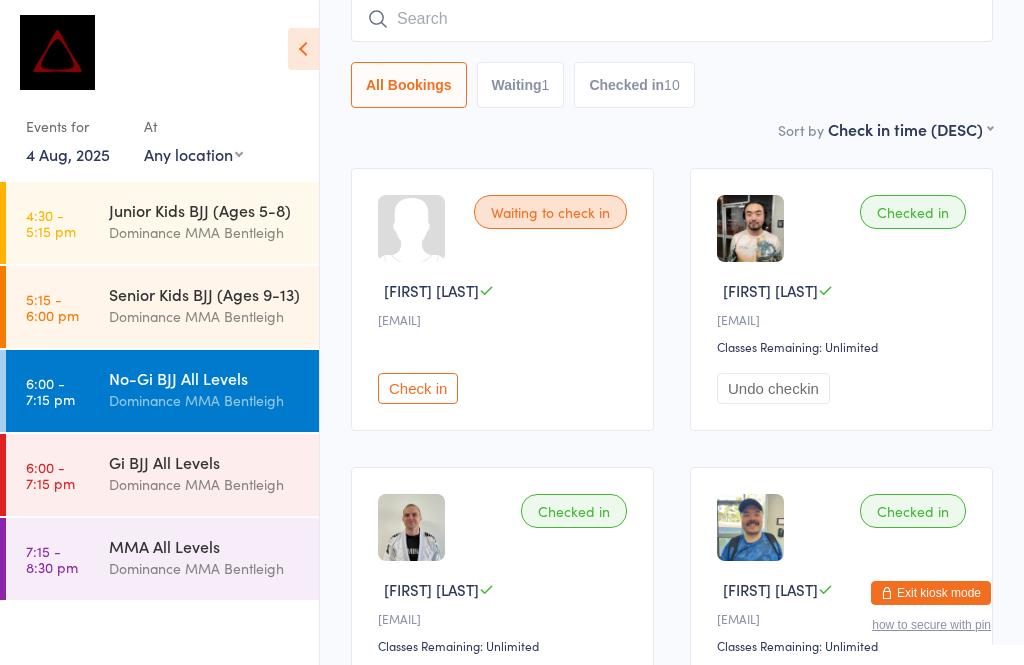scroll, scrollTop: 181, scrollLeft: 0, axis: vertical 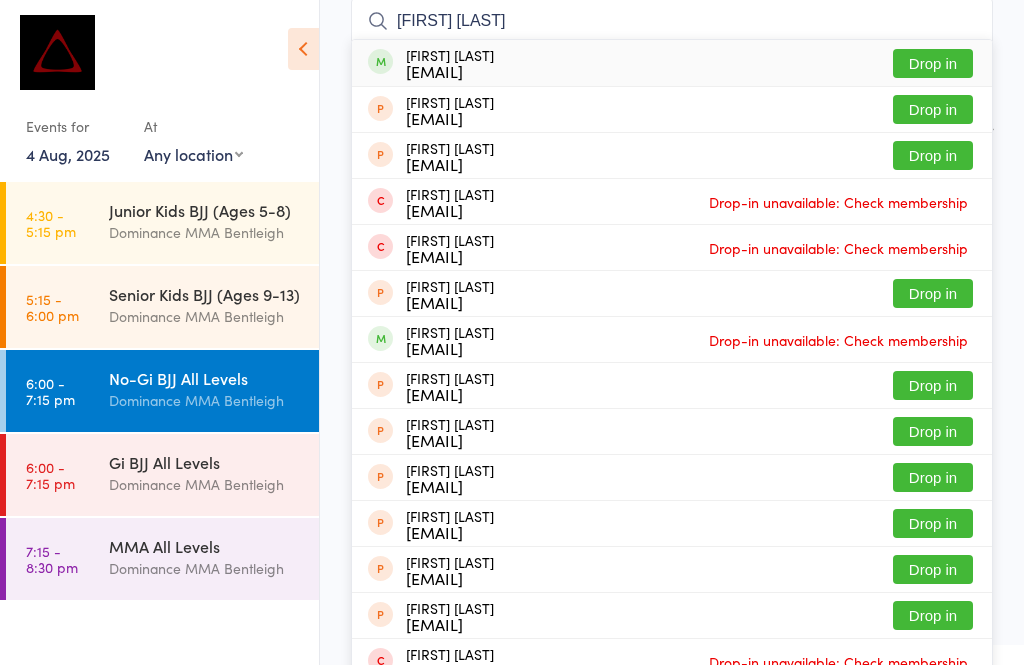 type on "[FIRST] [LAST]" 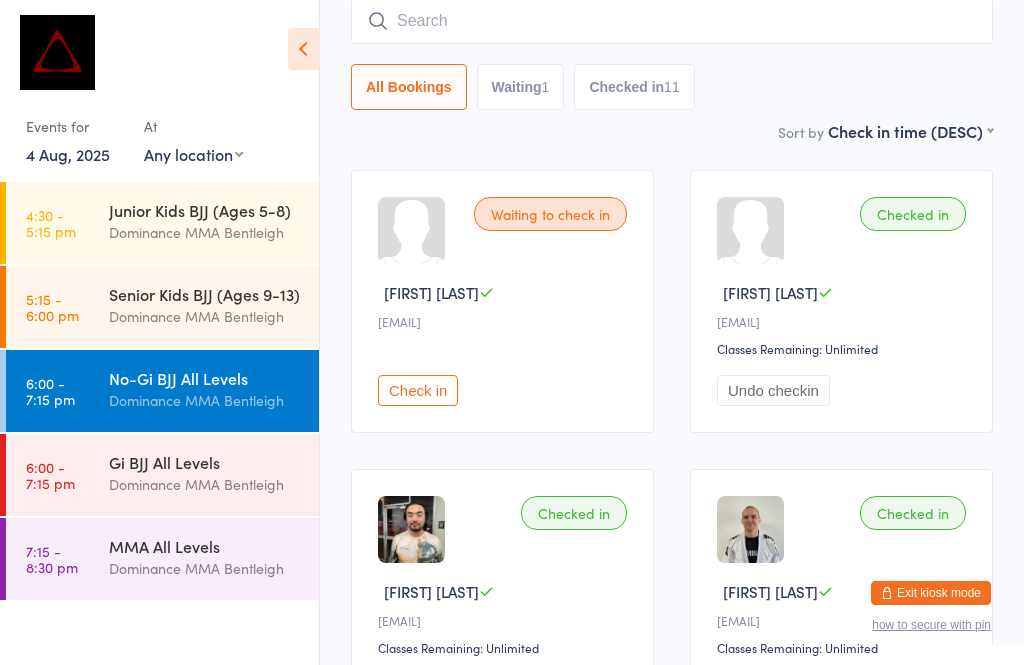 click on "Gi BJJ All Levels" at bounding box center [205, 462] 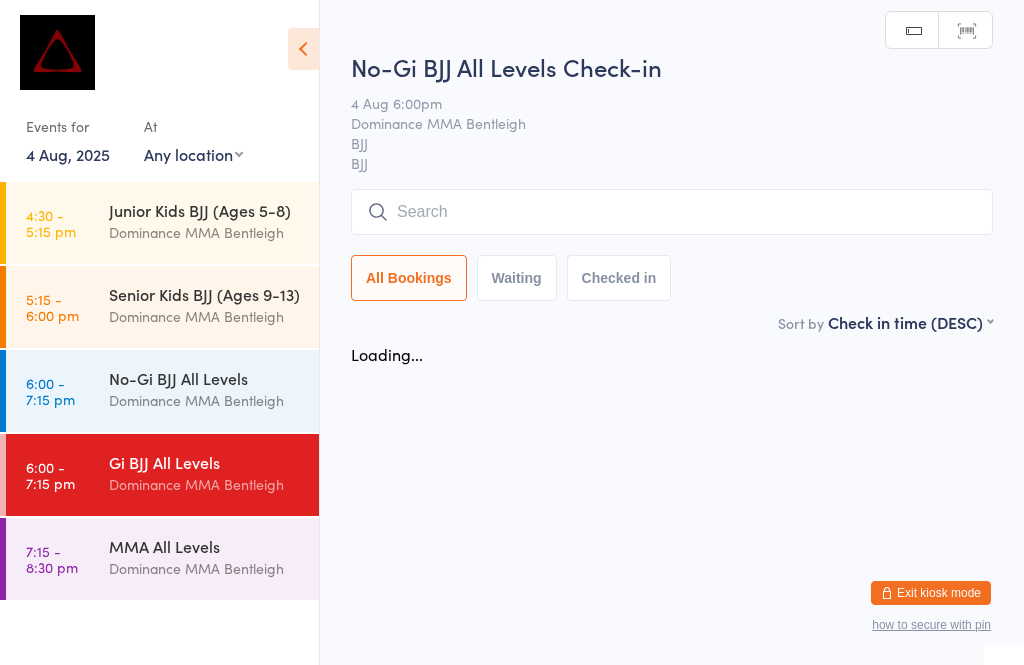 scroll, scrollTop: 0, scrollLeft: 0, axis: both 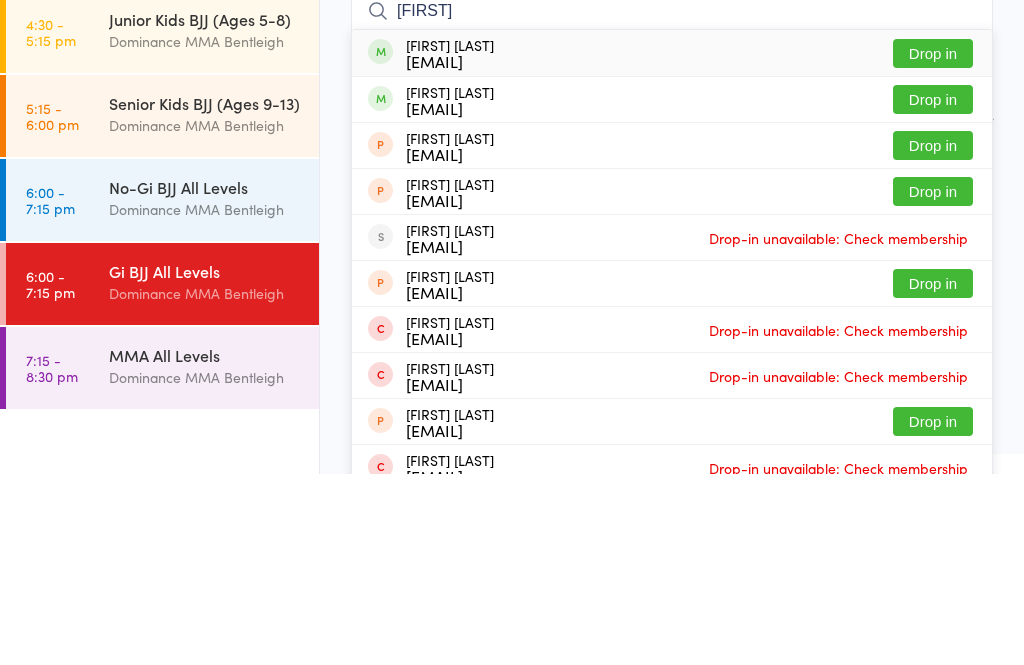 type on "[FIRST]" 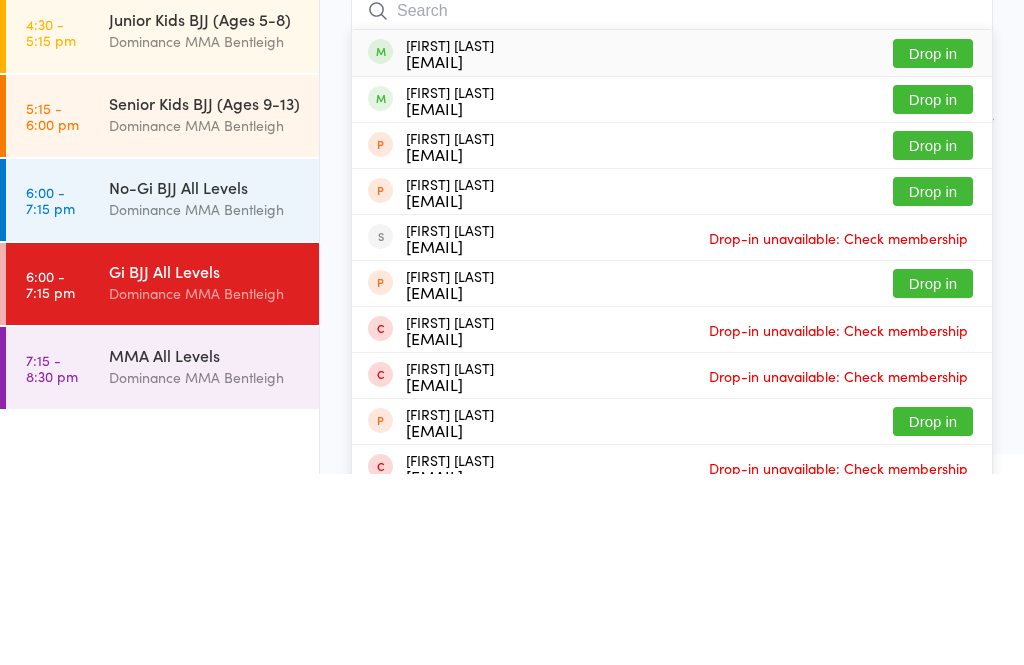 scroll, scrollTop: 191, scrollLeft: 0, axis: vertical 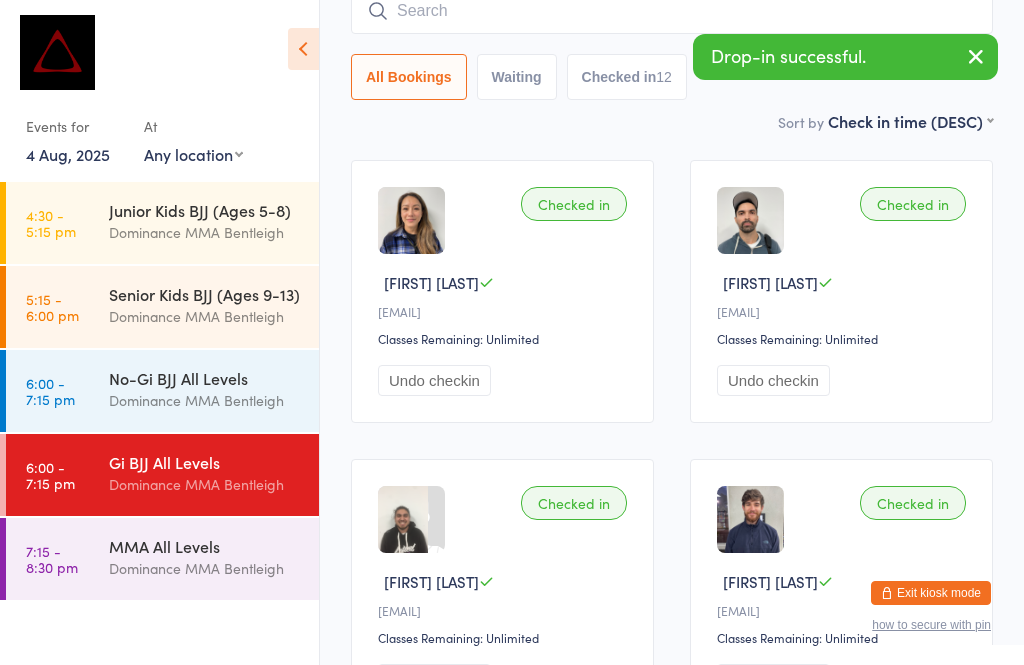 click at bounding box center [672, 11] 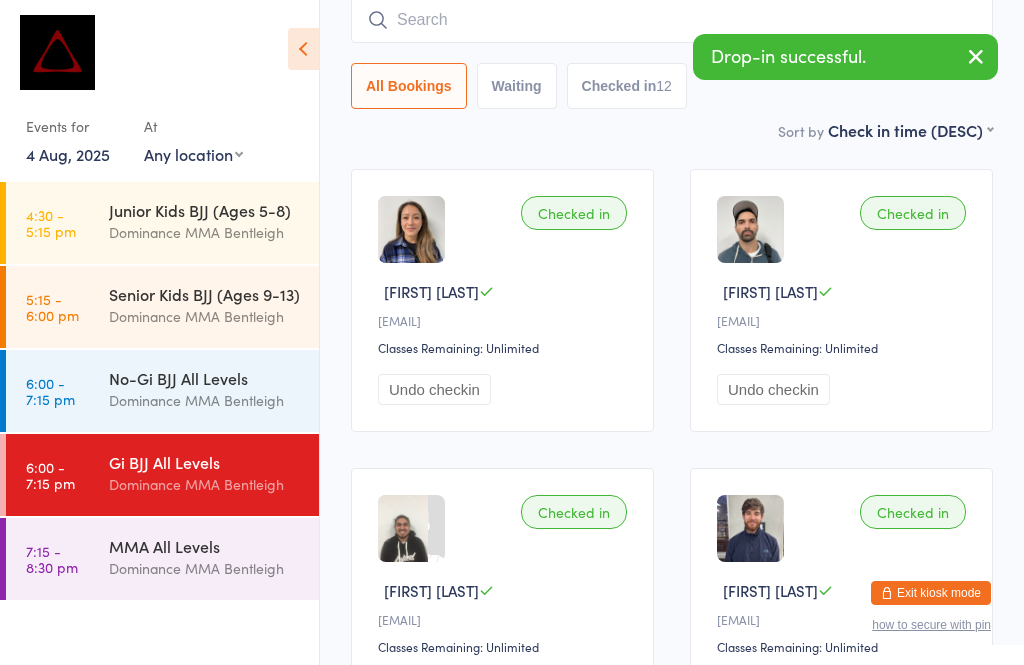 scroll, scrollTop: 181, scrollLeft: 0, axis: vertical 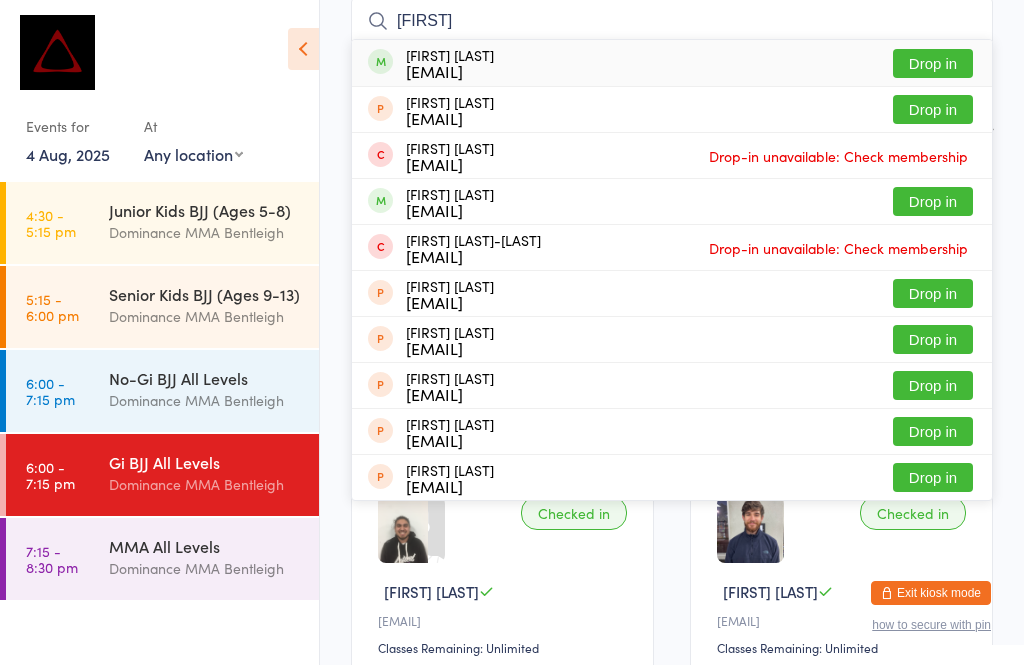 type on "[FIRST]" 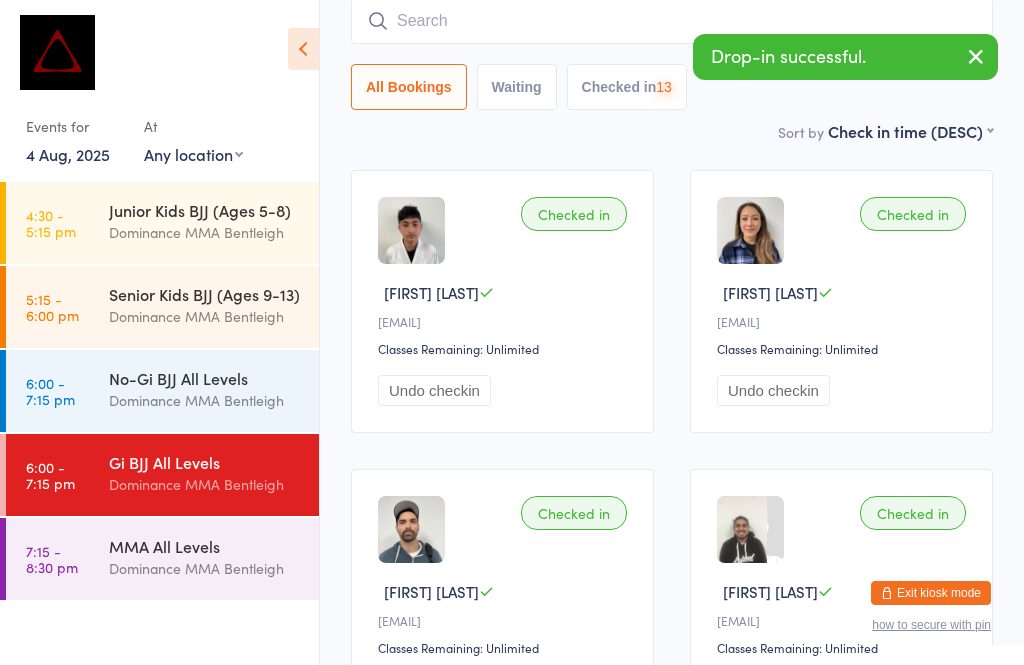click at bounding box center (976, 56) 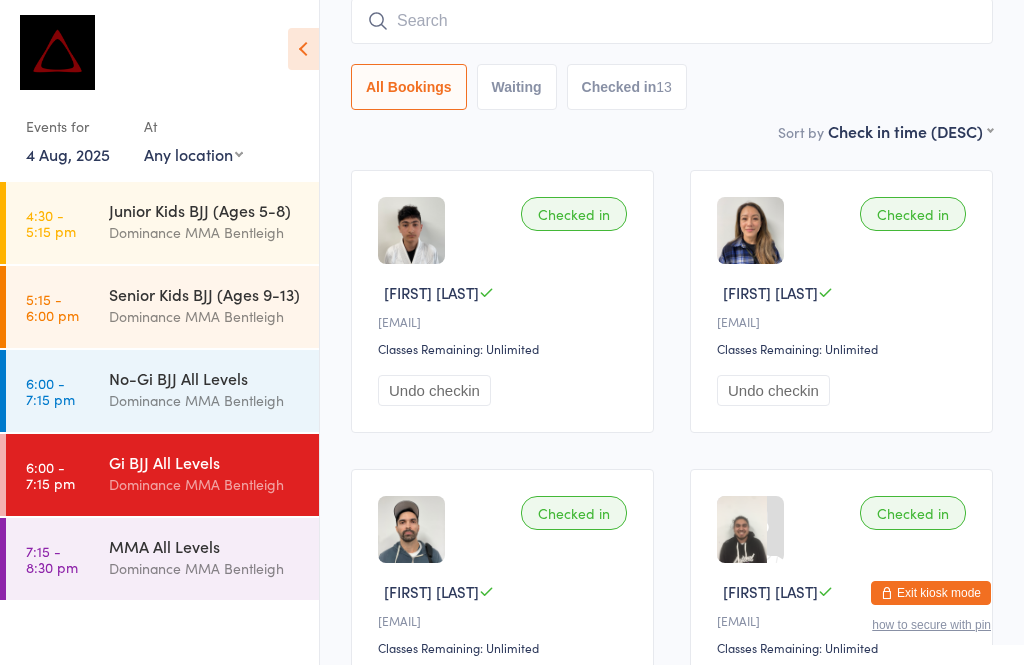 click on "Dominance MMA Bentleigh" at bounding box center (205, 316) 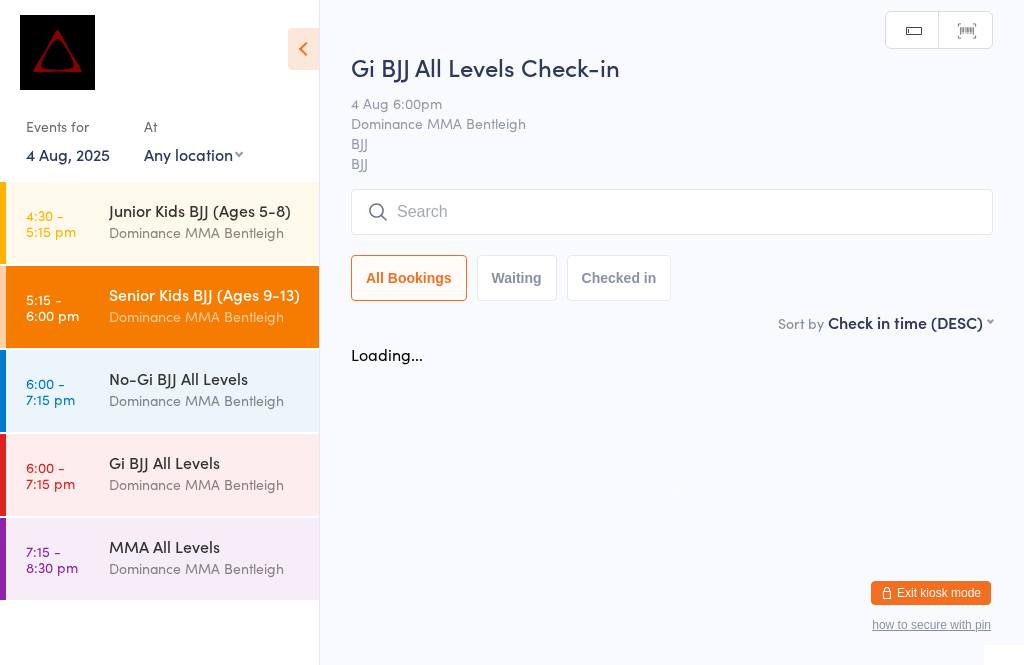 scroll, scrollTop: 0, scrollLeft: 0, axis: both 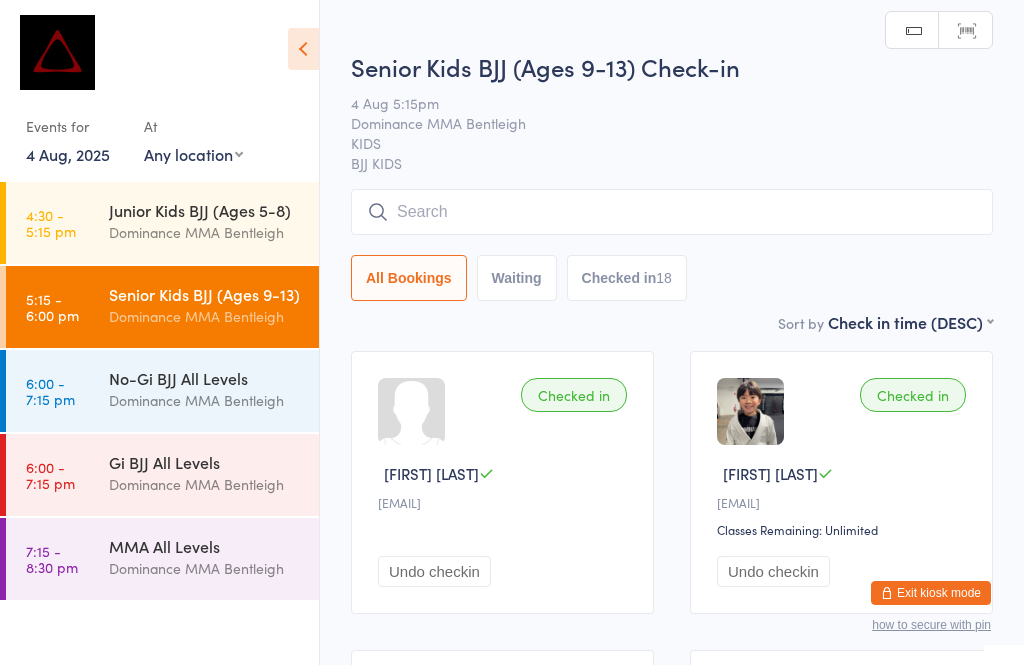click at bounding box center (672, 212) 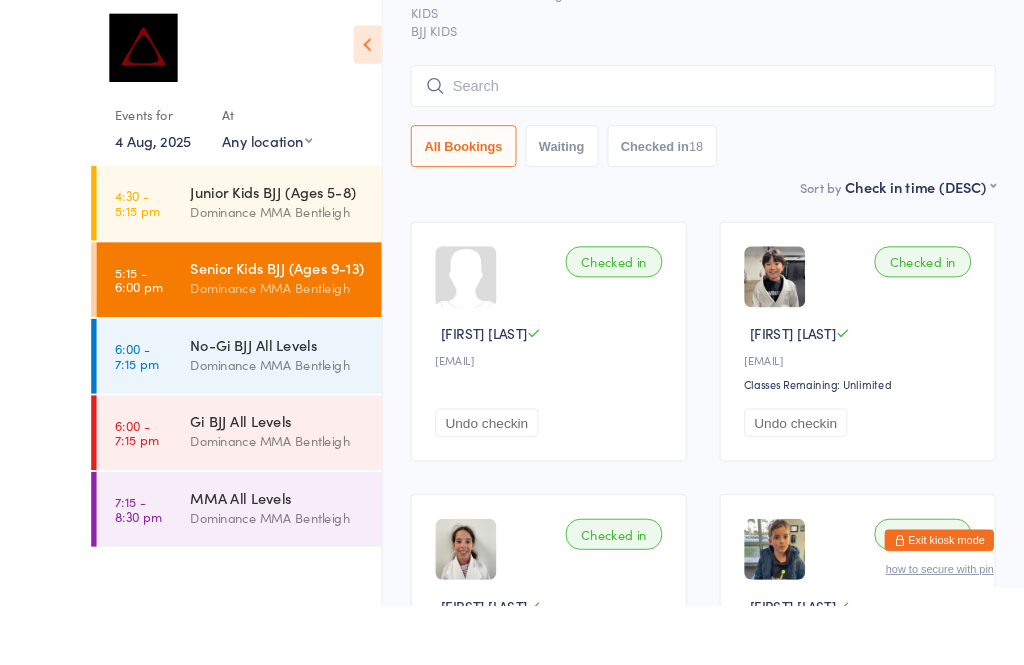 scroll, scrollTop: 234, scrollLeft: 0, axis: vertical 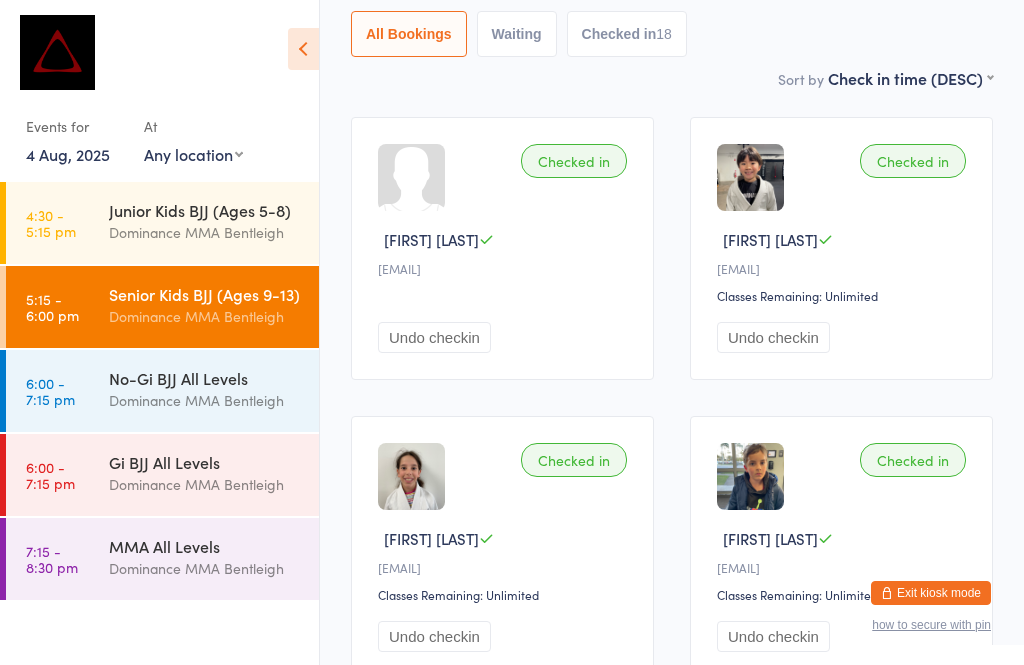 click on "6:00 - 7:15 pm" at bounding box center [50, 475] 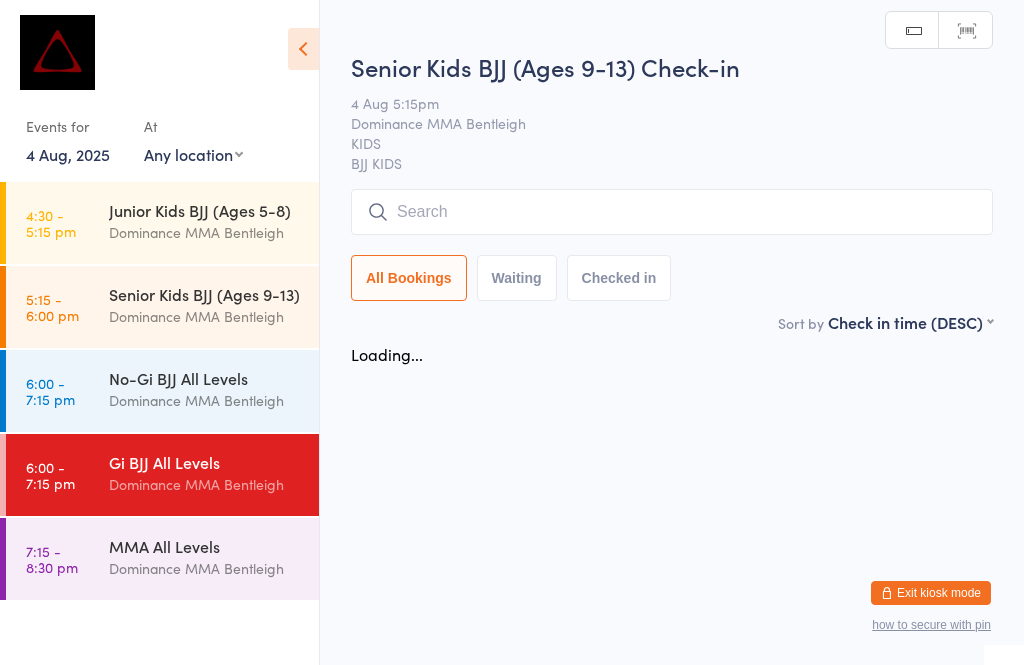 scroll, scrollTop: 0, scrollLeft: 0, axis: both 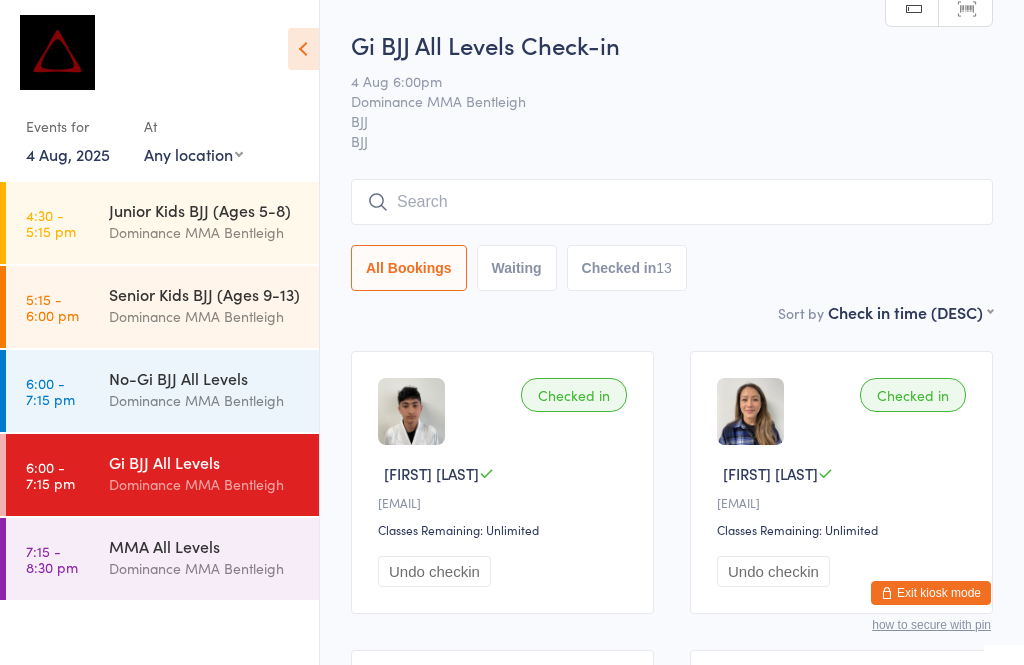 click at bounding box center (672, 202) 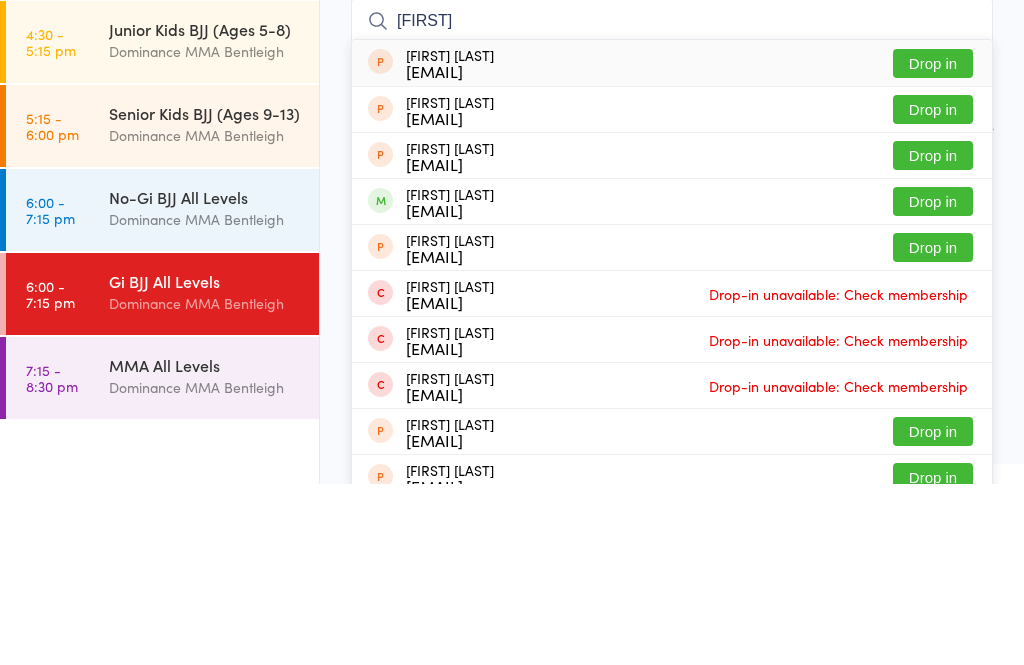 type on "[FIRST]" 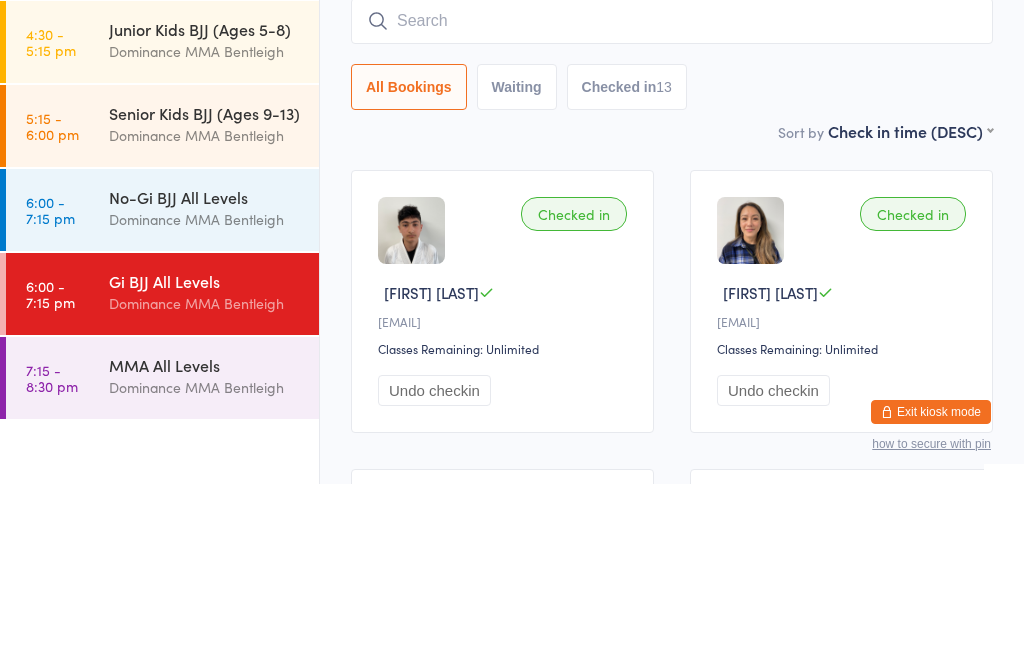 scroll, scrollTop: 181, scrollLeft: 0, axis: vertical 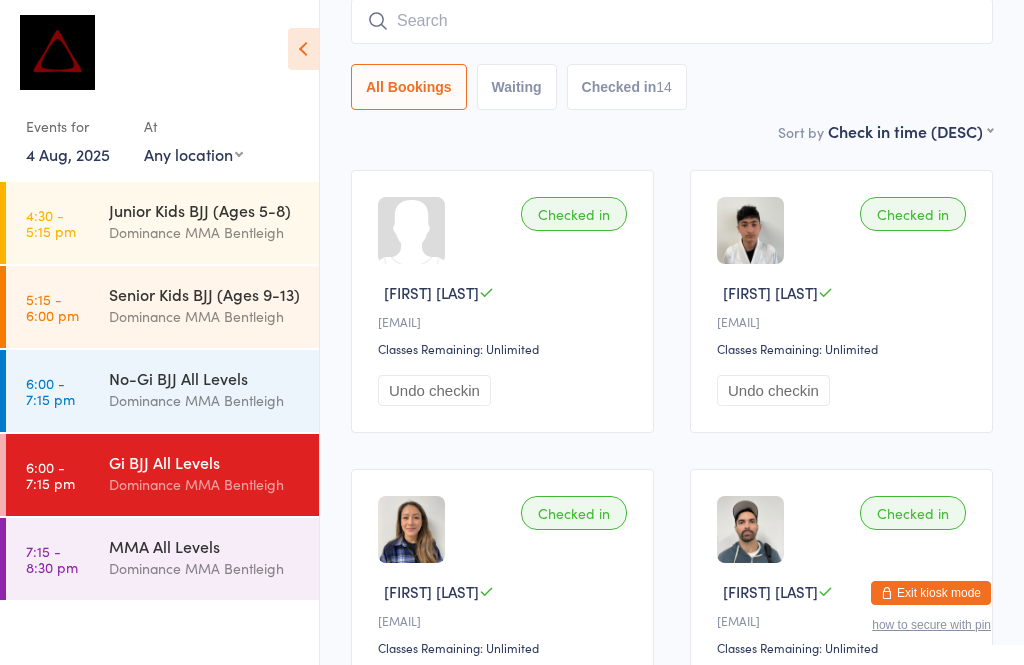 click at bounding box center [672, 21] 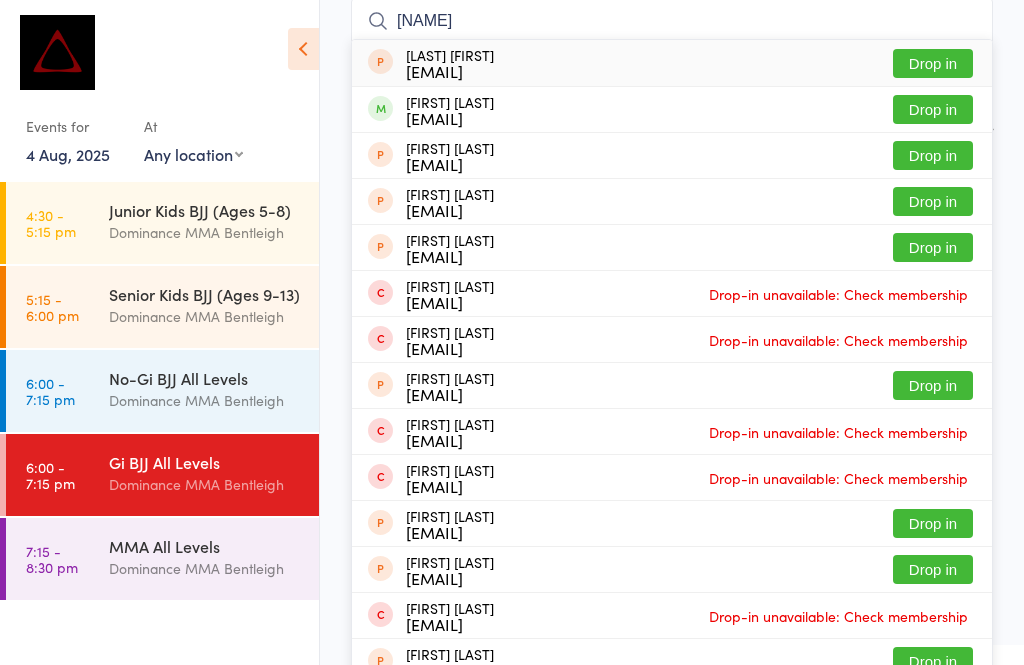 type on "[NAME]" 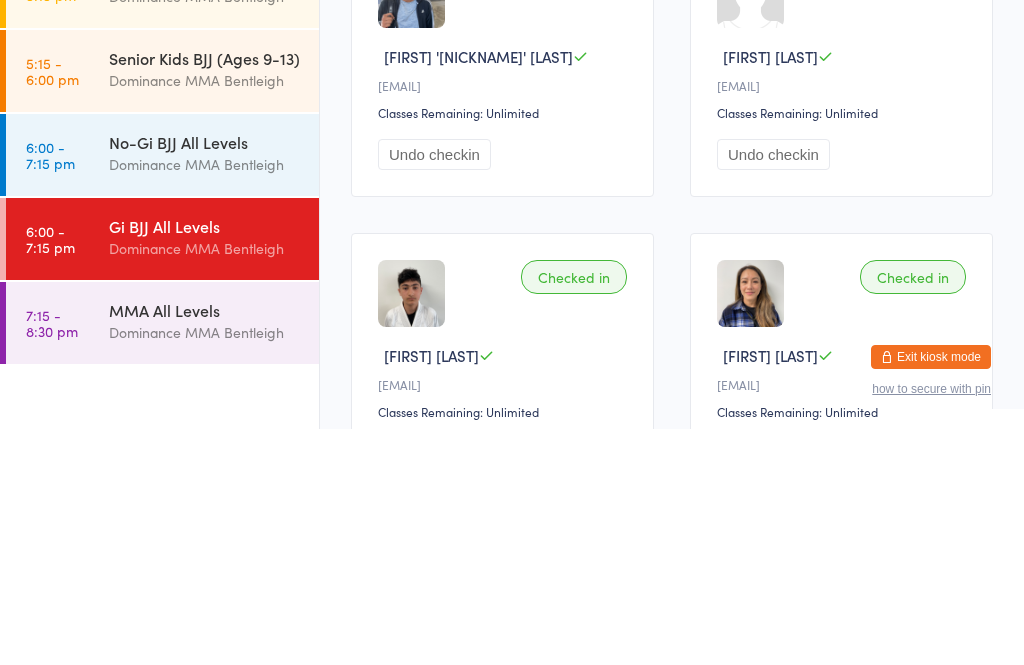click on "Dominance MMA Bentleigh" at bounding box center [205, 400] 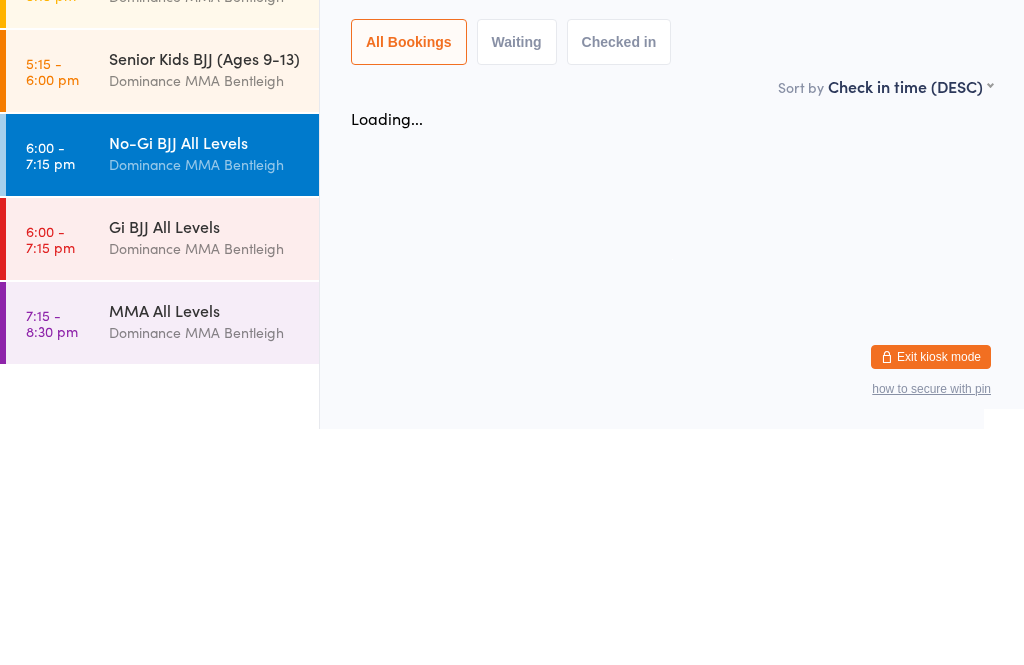 scroll, scrollTop: 0, scrollLeft: 0, axis: both 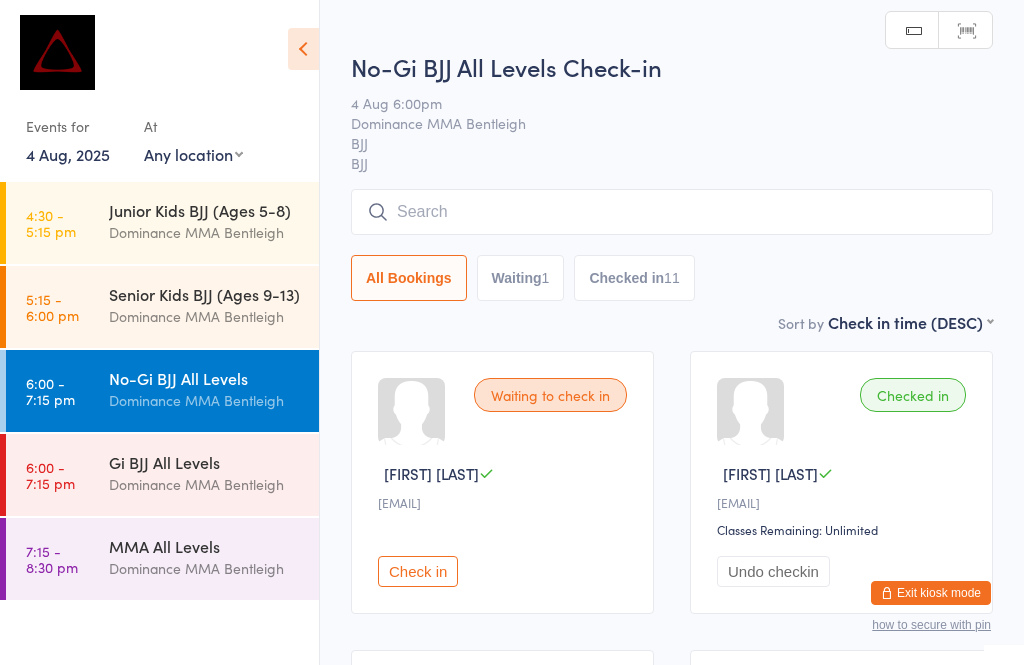 click at bounding box center (672, 212) 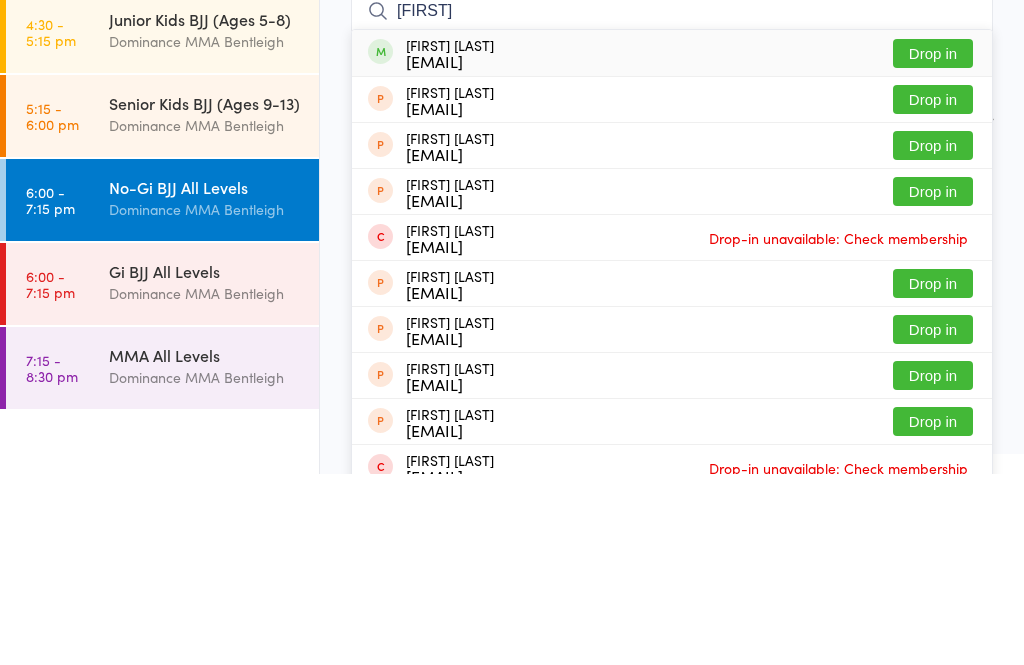 type on "[FIRST]" 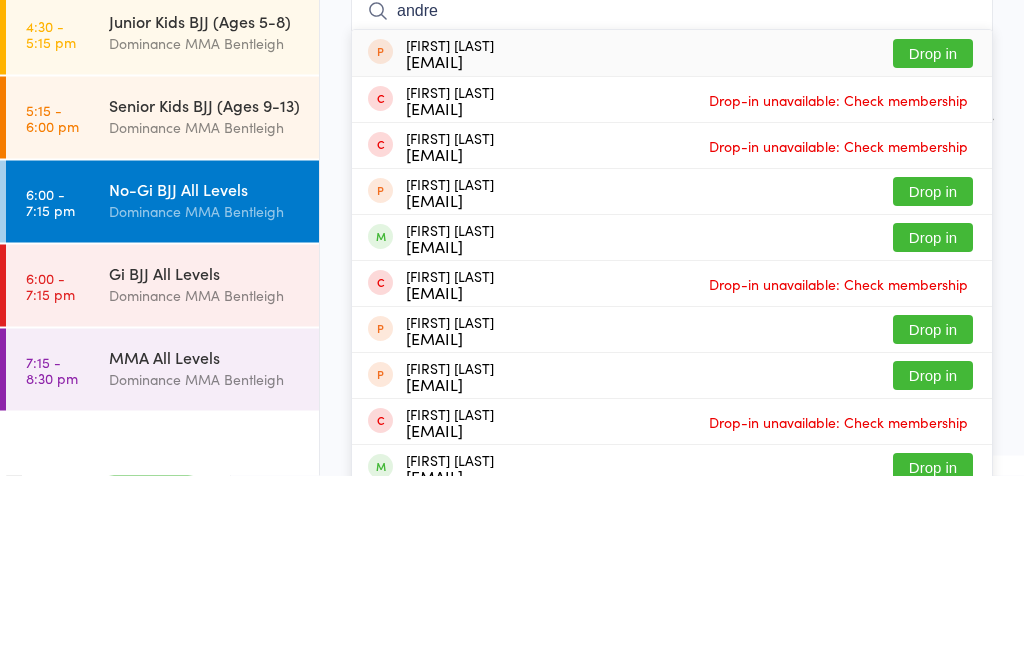 scroll, scrollTop: 4, scrollLeft: 0, axis: vertical 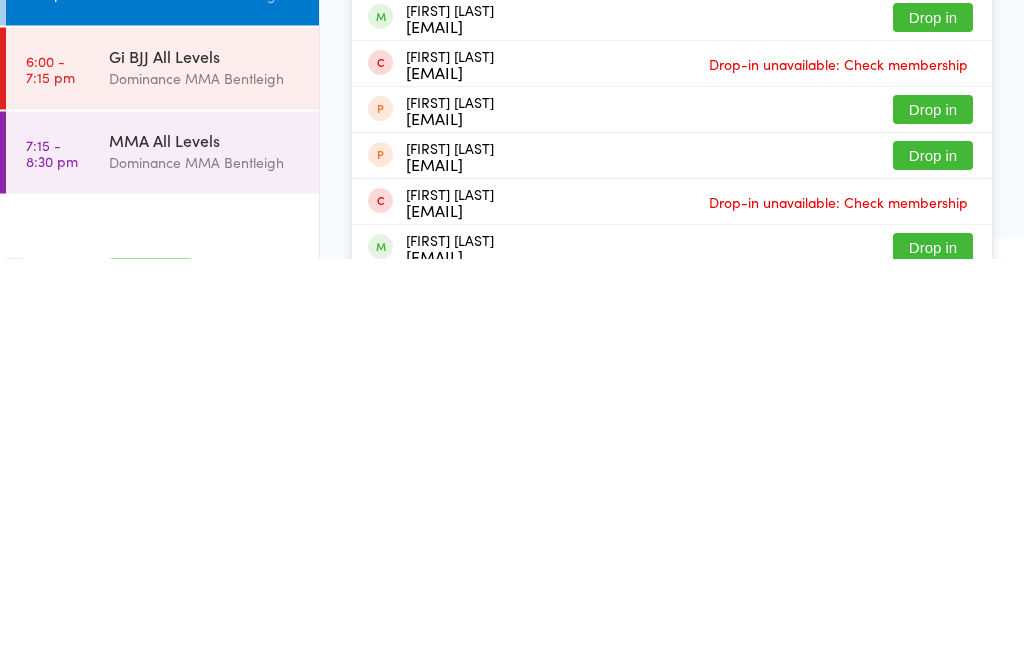 type on "andre" 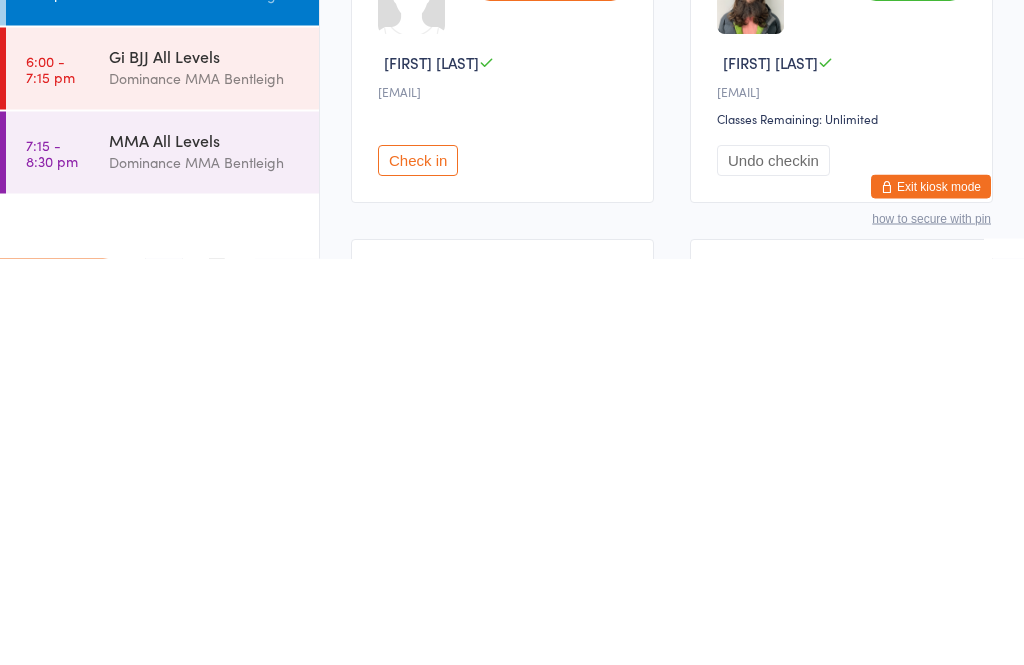 click at bounding box center (750, 407) 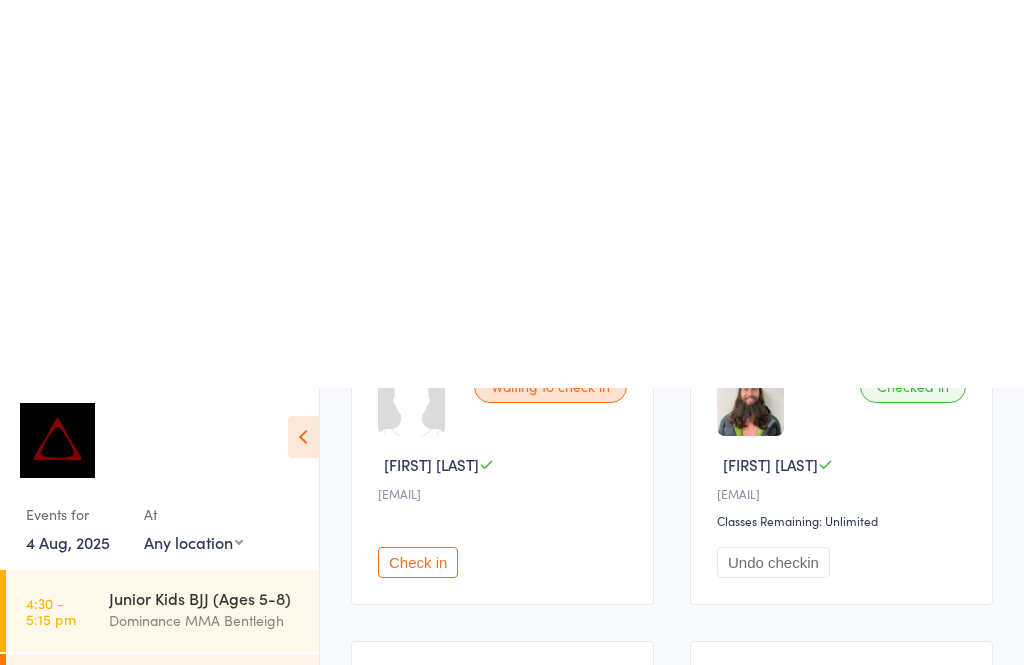 scroll, scrollTop: 0, scrollLeft: 0, axis: both 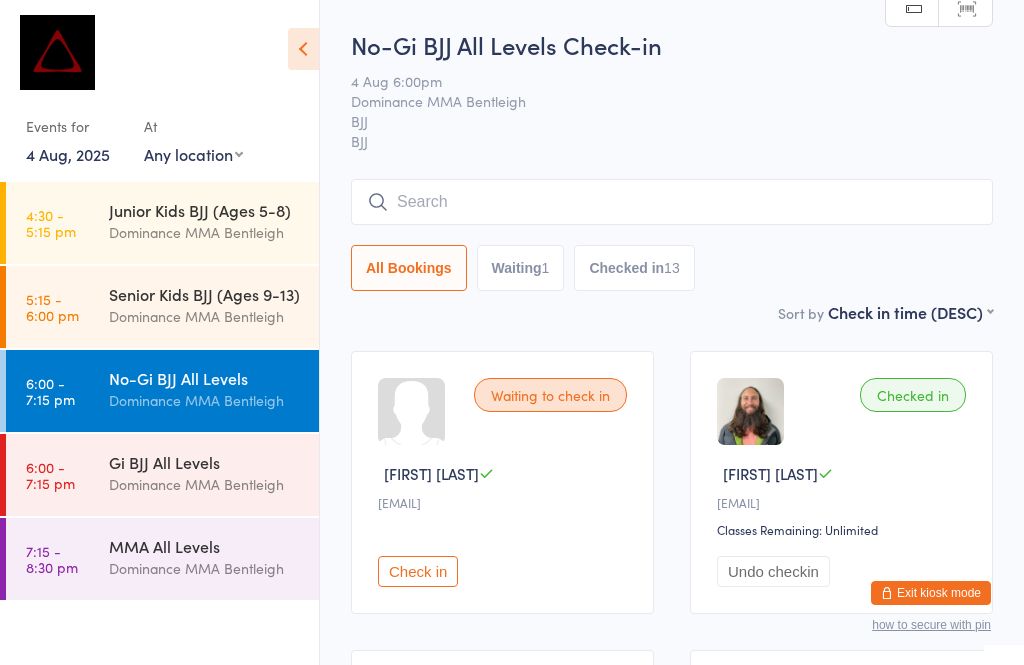 click at bounding box center [672, 202] 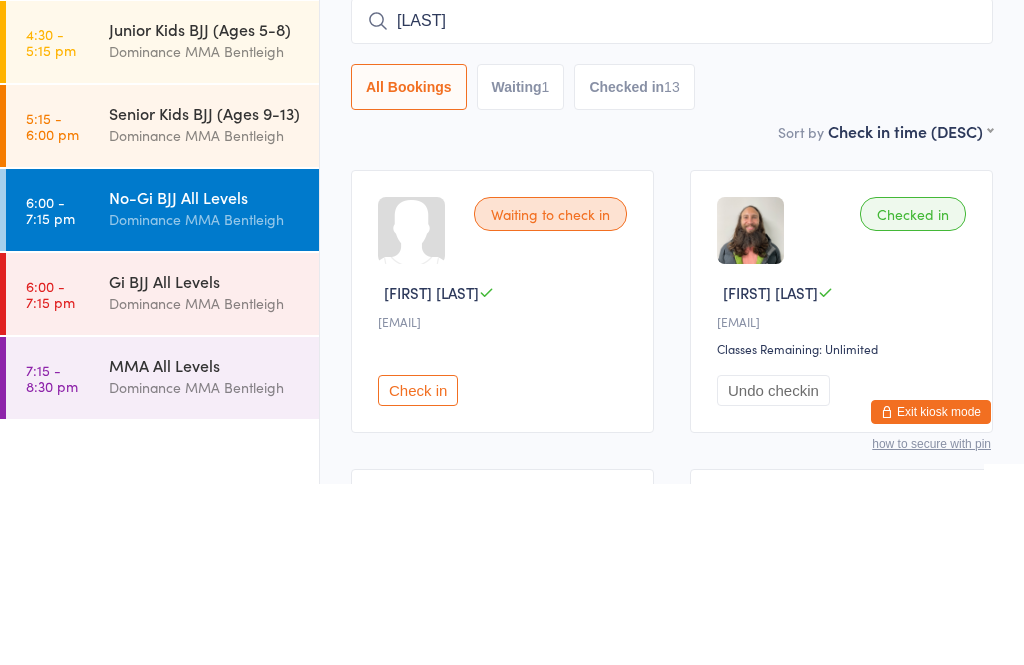 type on "[LAST]" 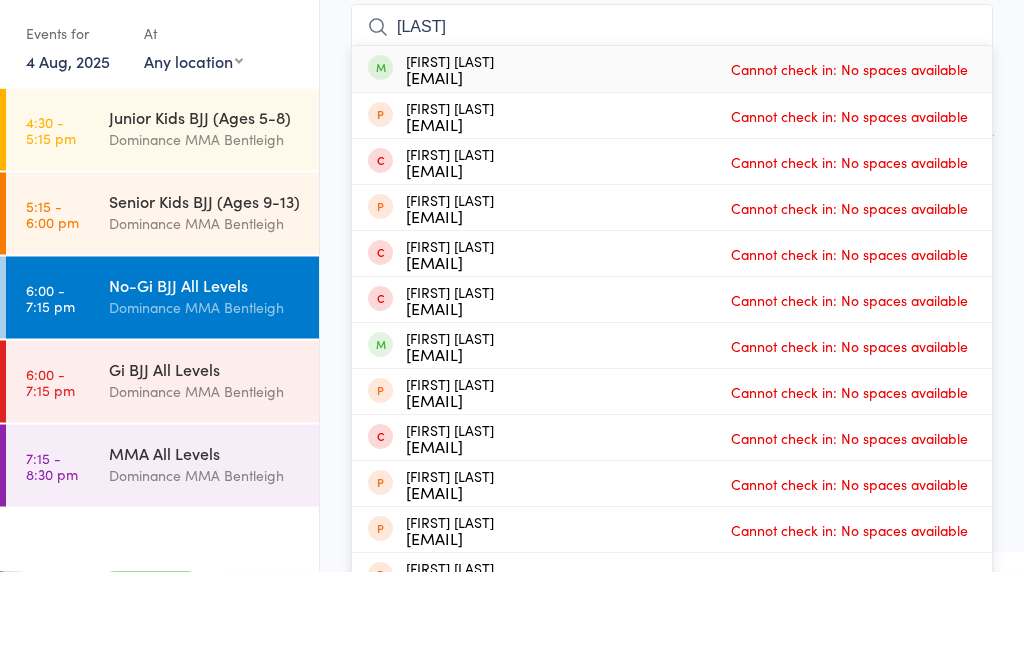 scroll, scrollTop: 48, scrollLeft: 0, axis: vertical 